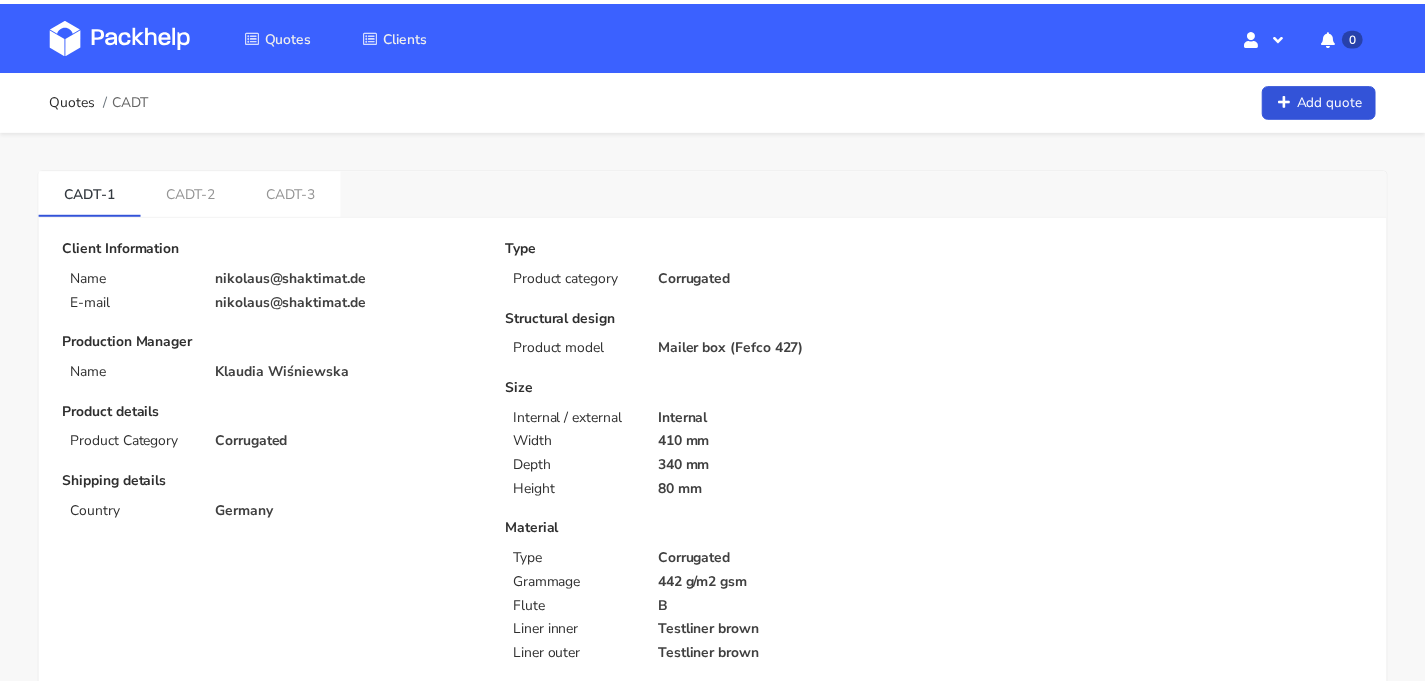 scroll, scrollTop: 0, scrollLeft: 0, axis: both 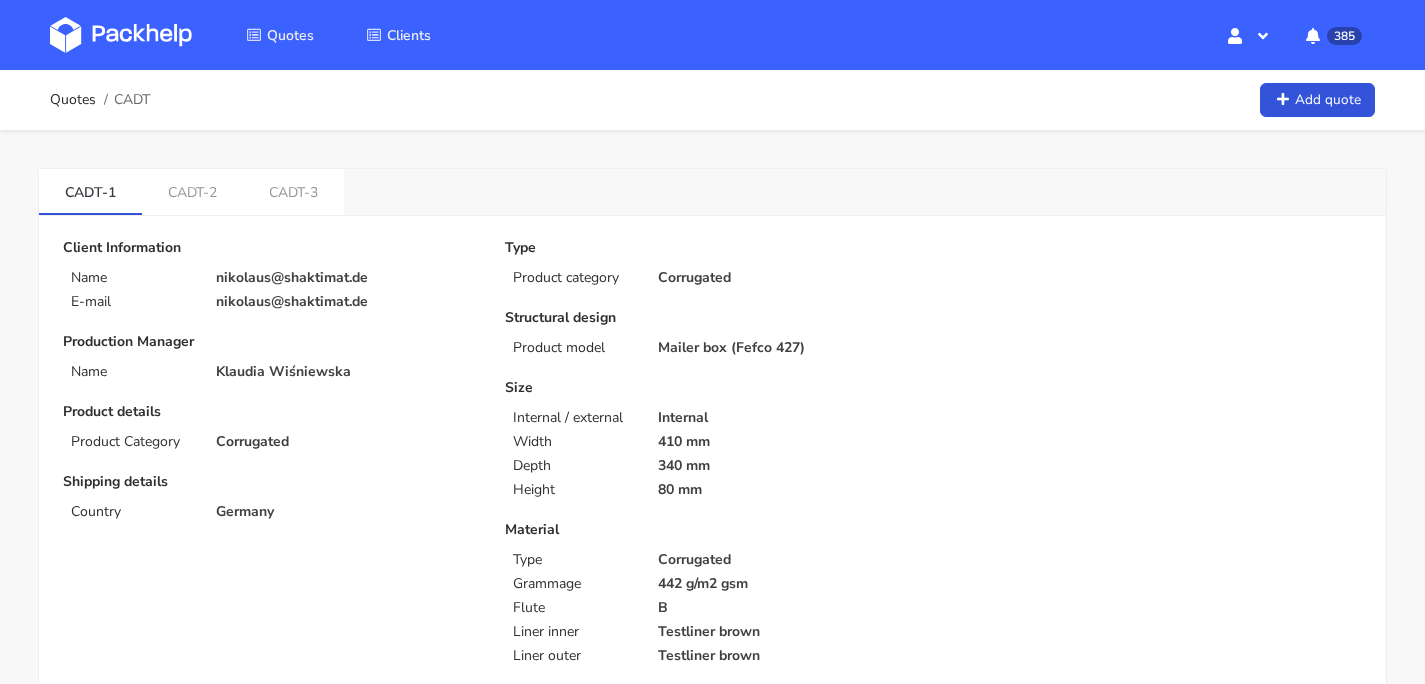 click at bounding box center (136, 35) 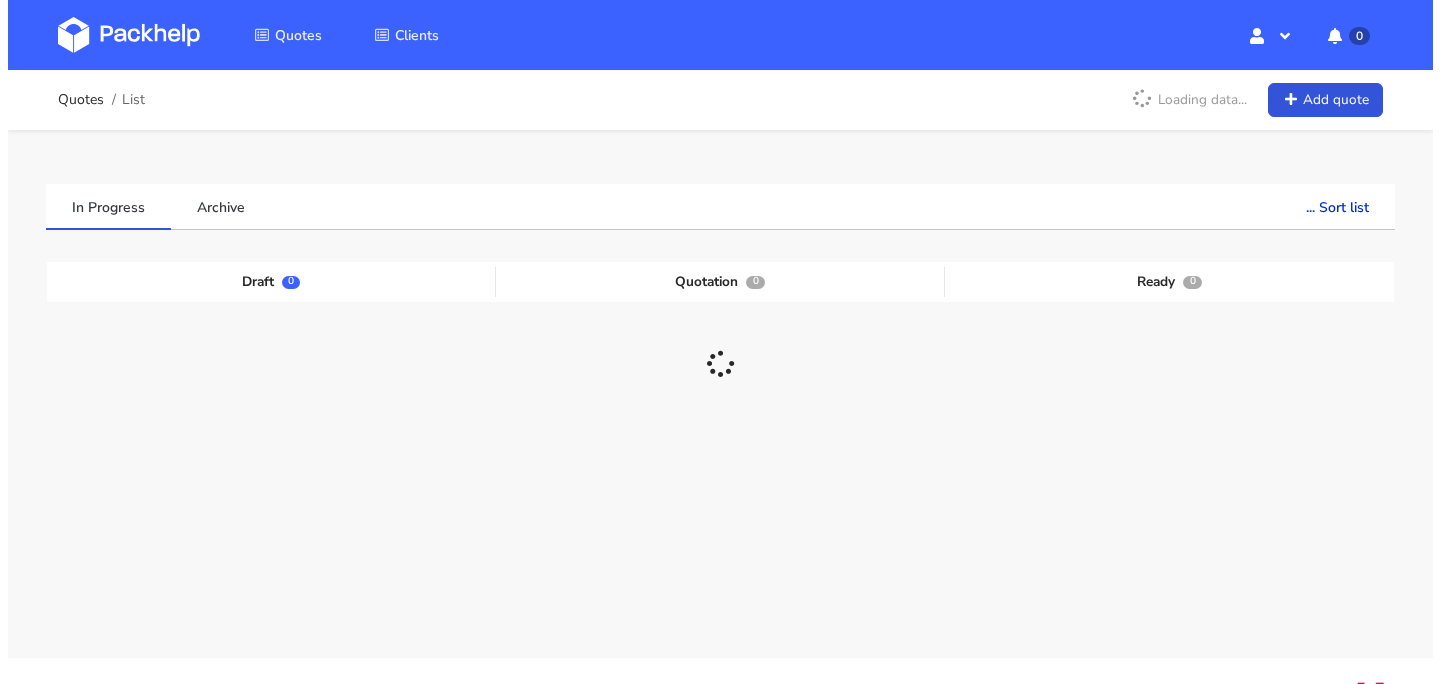 scroll, scrollTop: 0, scrollLeft: 0, axis: both 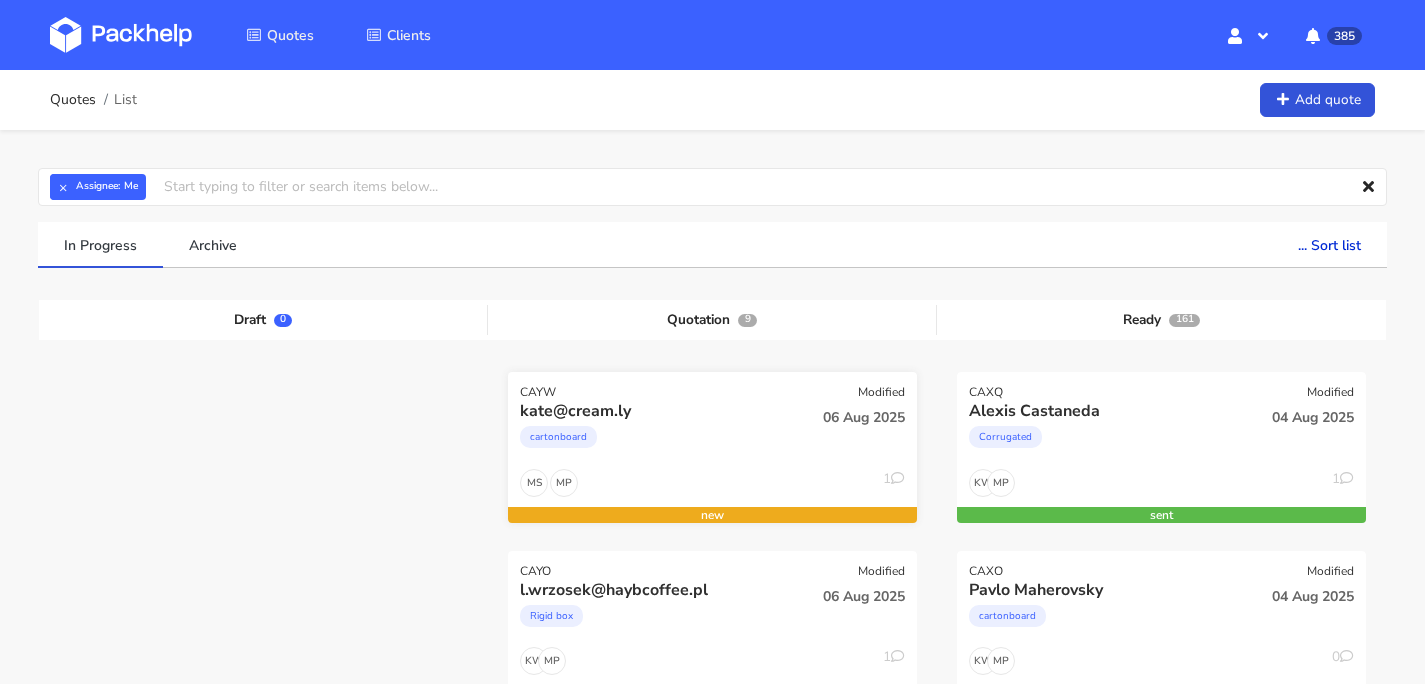 click on "06 Aug 2025" at bounding box center [850, 434] 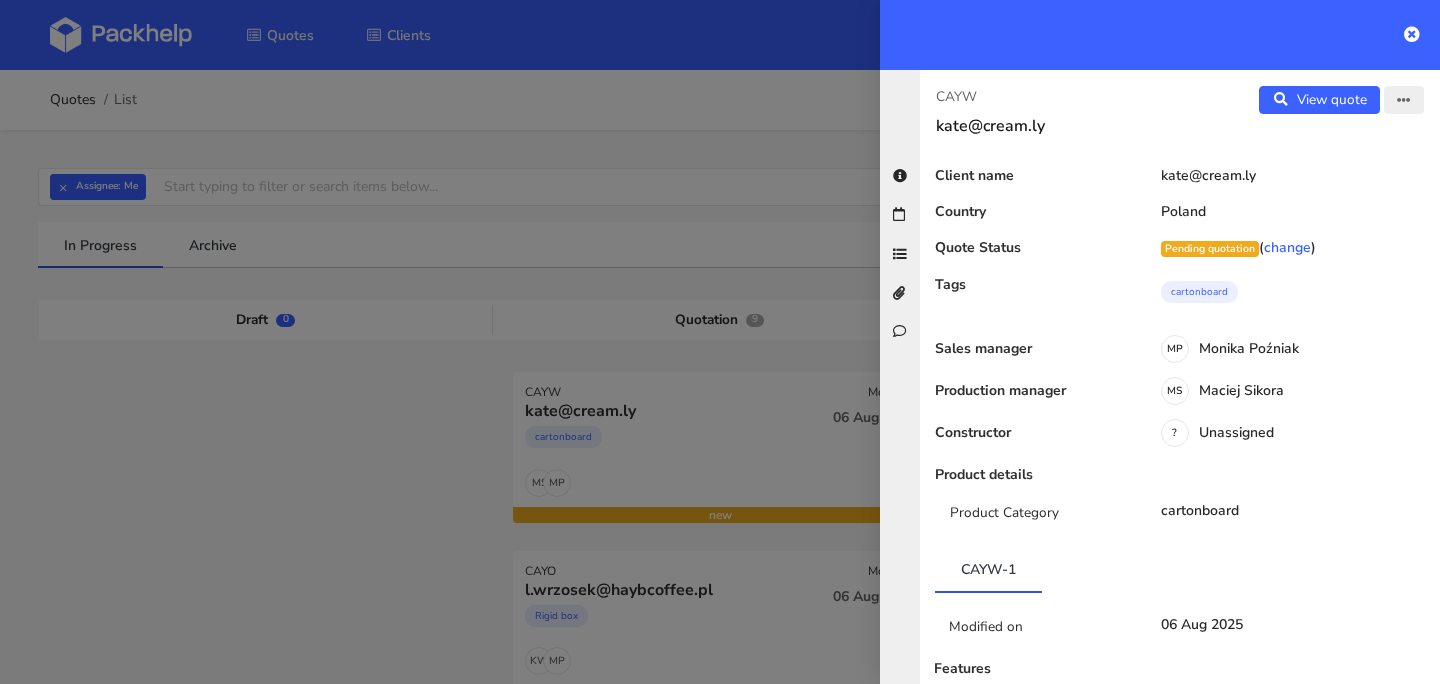 click at bounding box center [1404, 101] 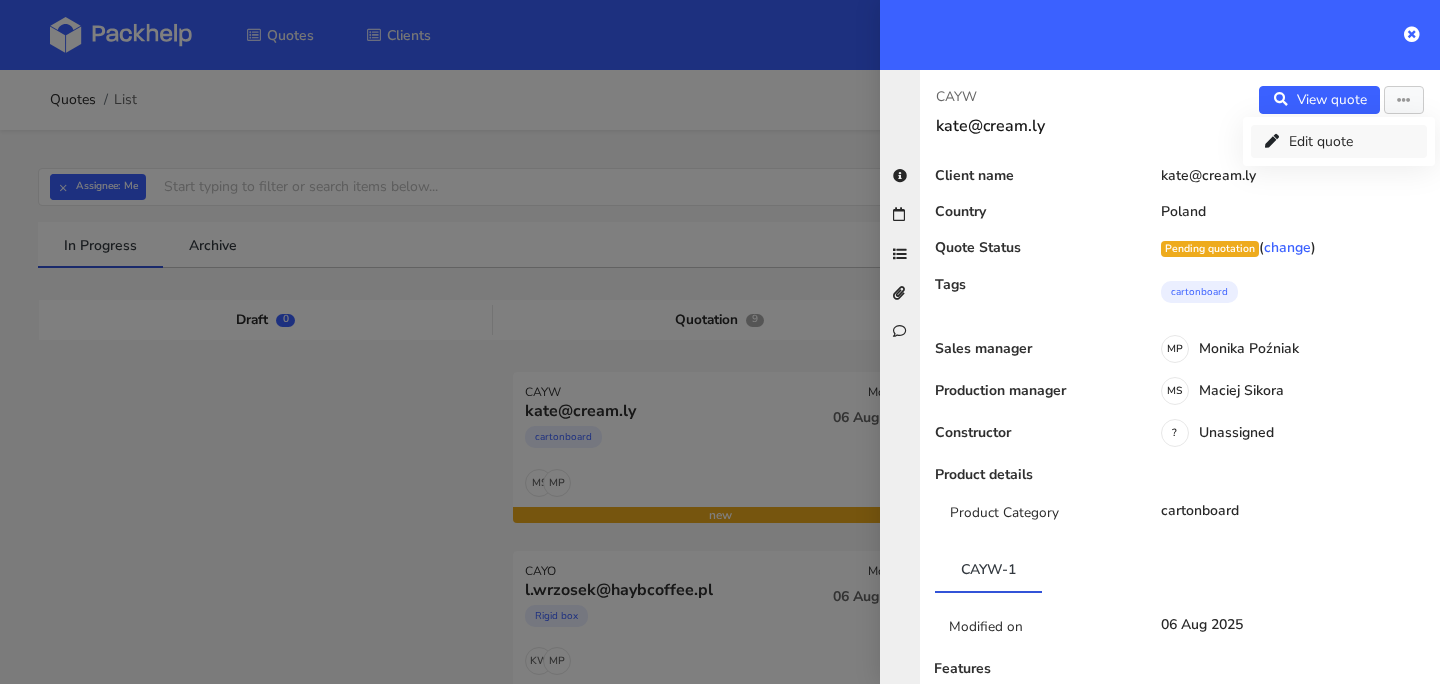 click on "Edit quote" at bounding box center [1339, 141] 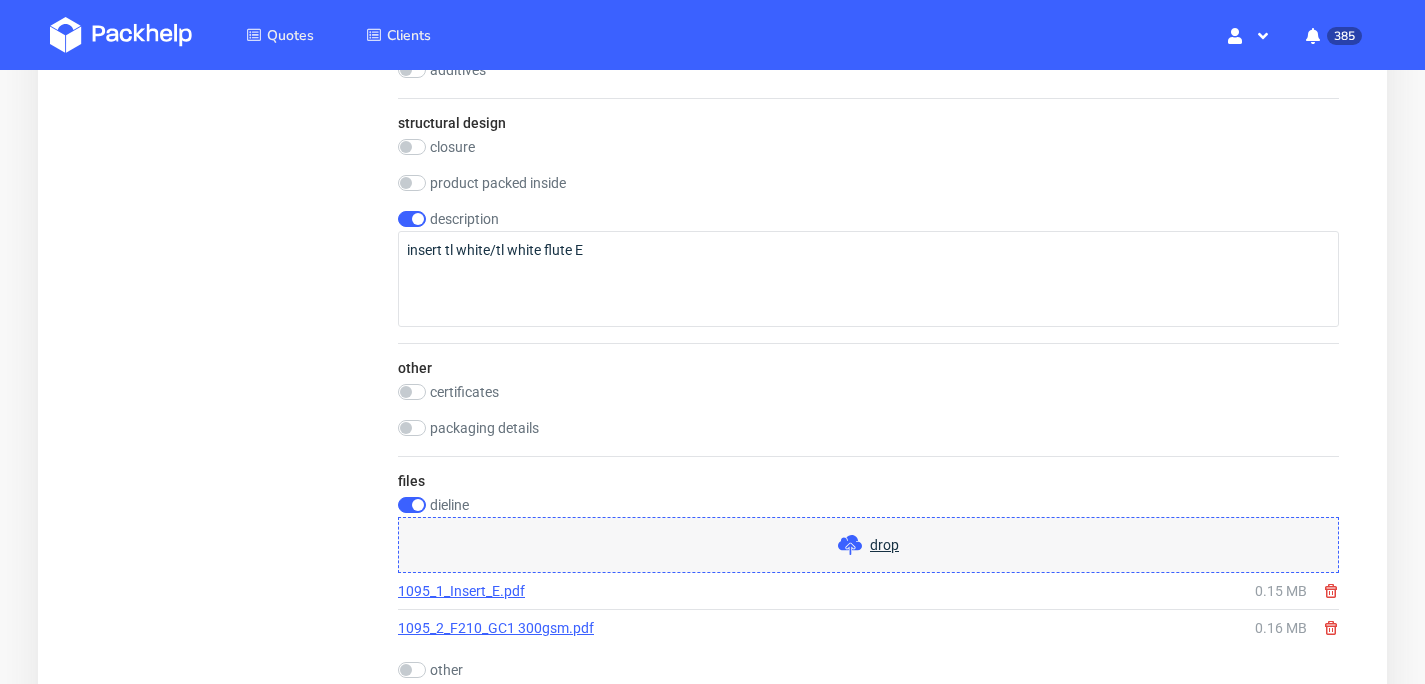 scroll, scrollTop: 1895, scrollLeft: 0, axis: vertical 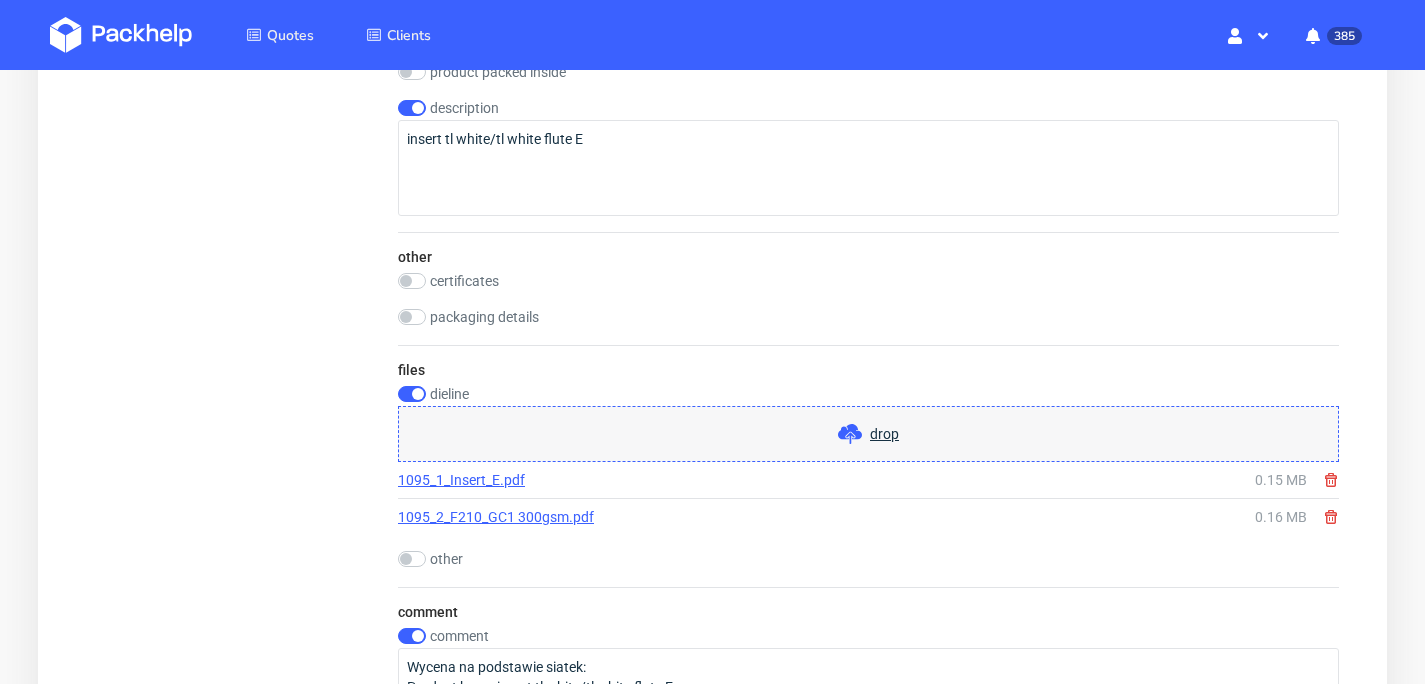 click on "1095_1_Insert_E.pdf" at bounding box center [461, 480] 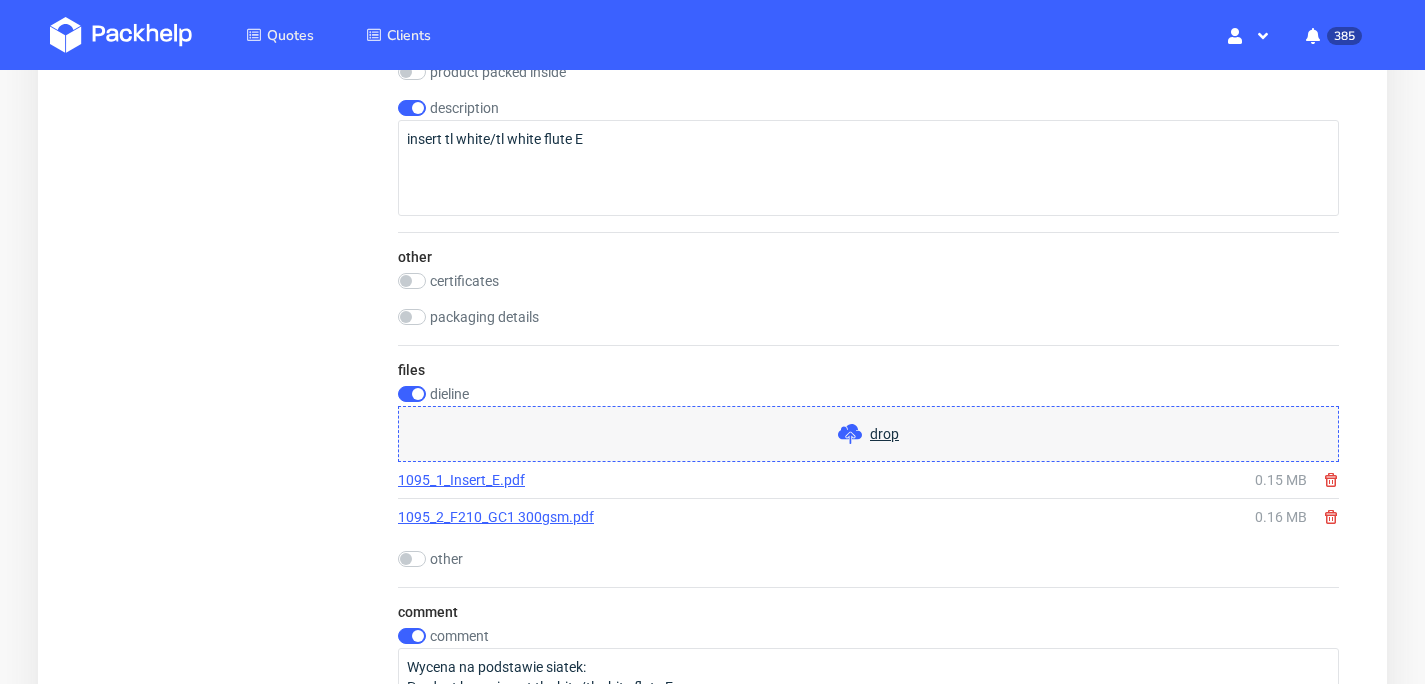 click on "1095_2_F210_GC1 300gsm.pdf" at bounding box center [496, 517] 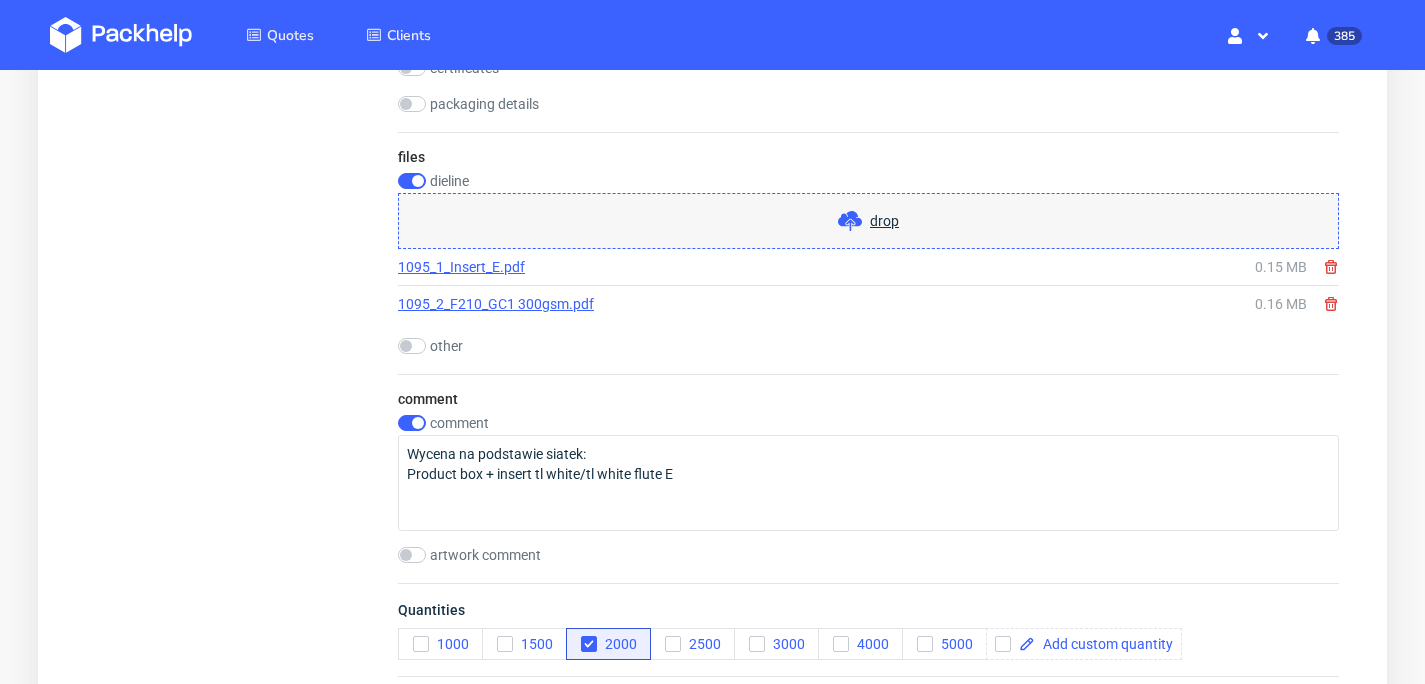 scroll, scrollTop: 2108, scrollLeft: 0, axis: vertical 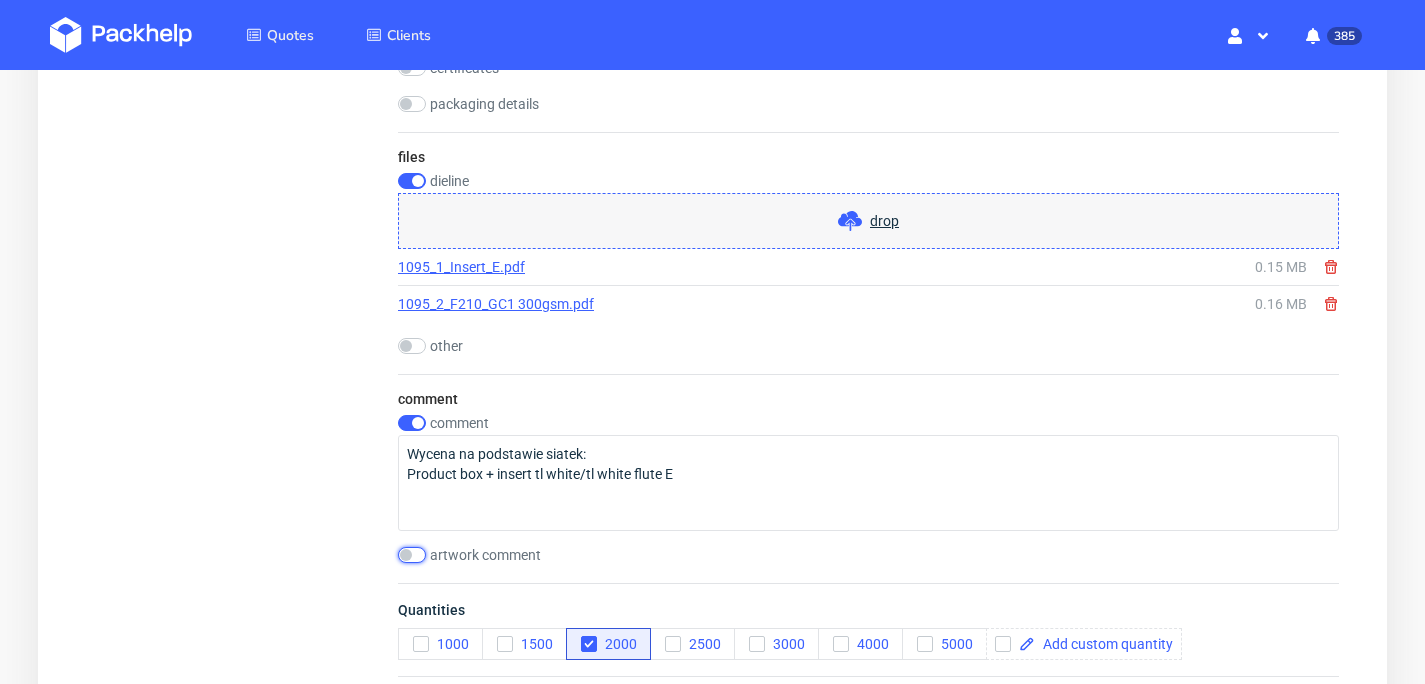 click at bounding box center (412, 555) 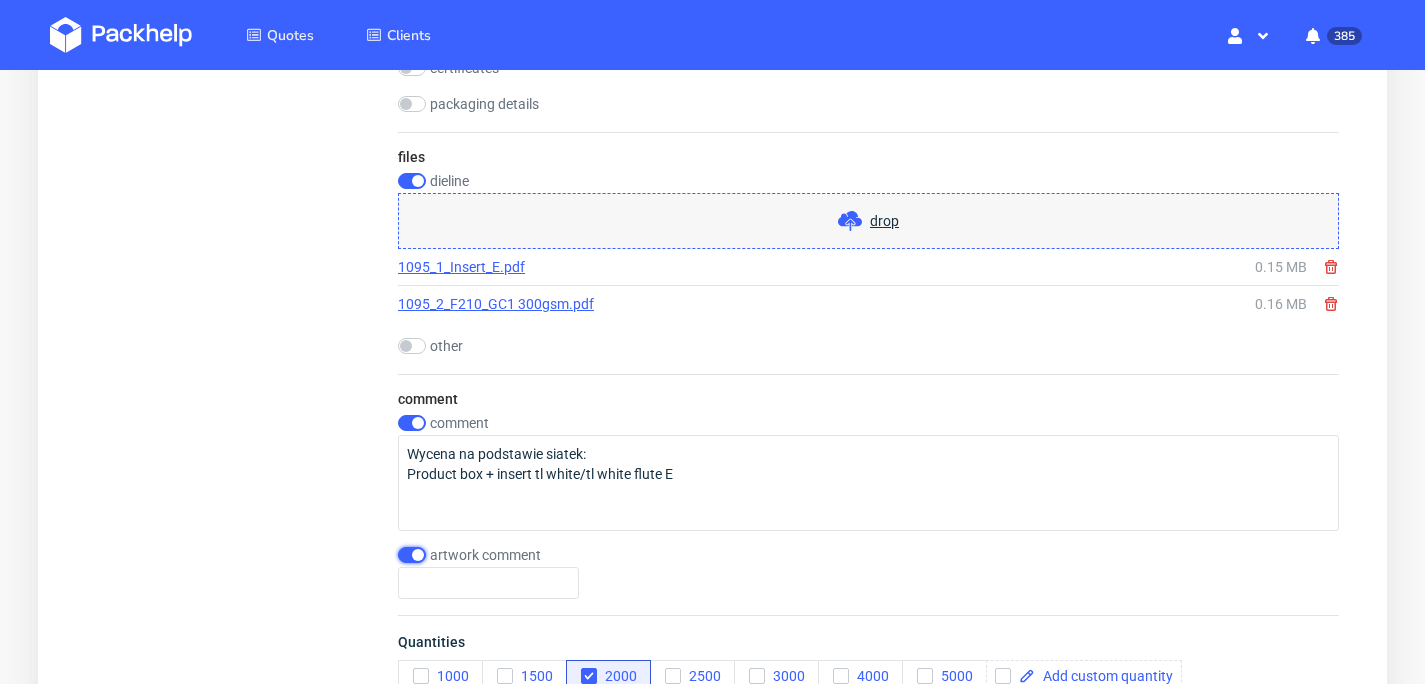 click at bounding box center [412, 555] 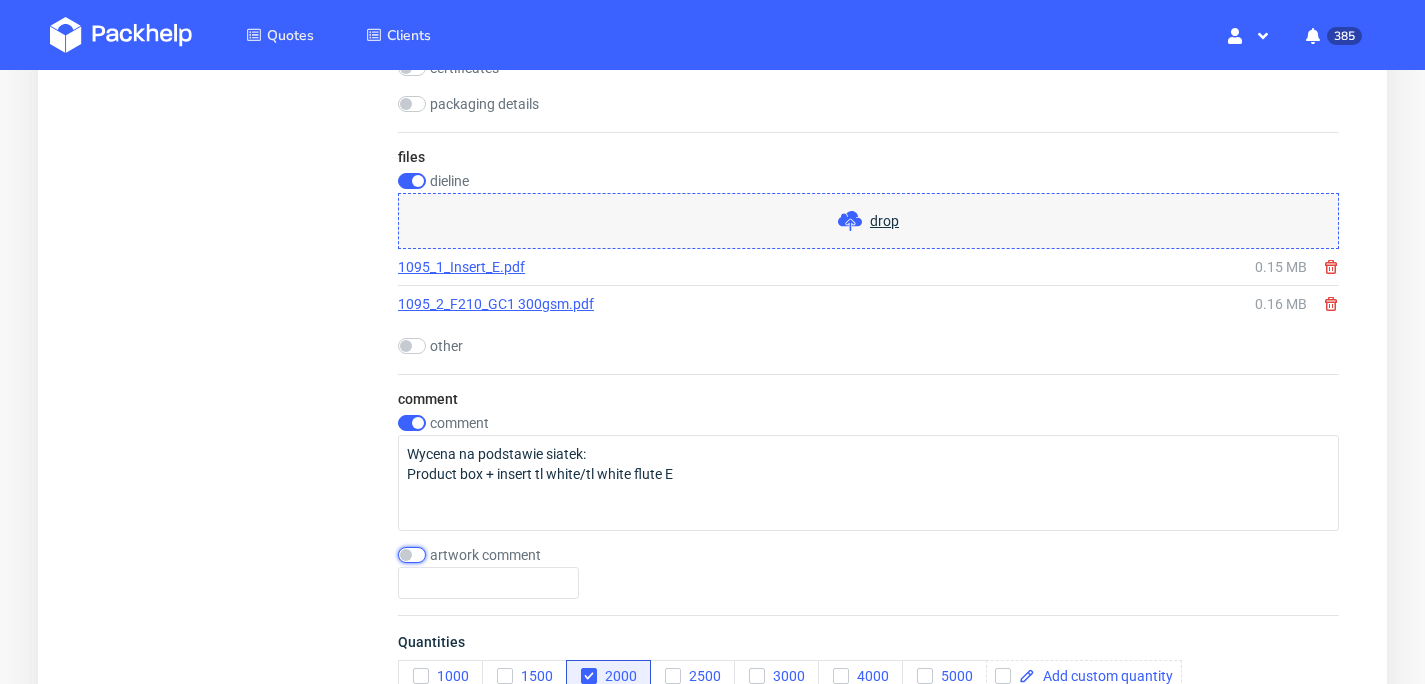 checkbox on "false" 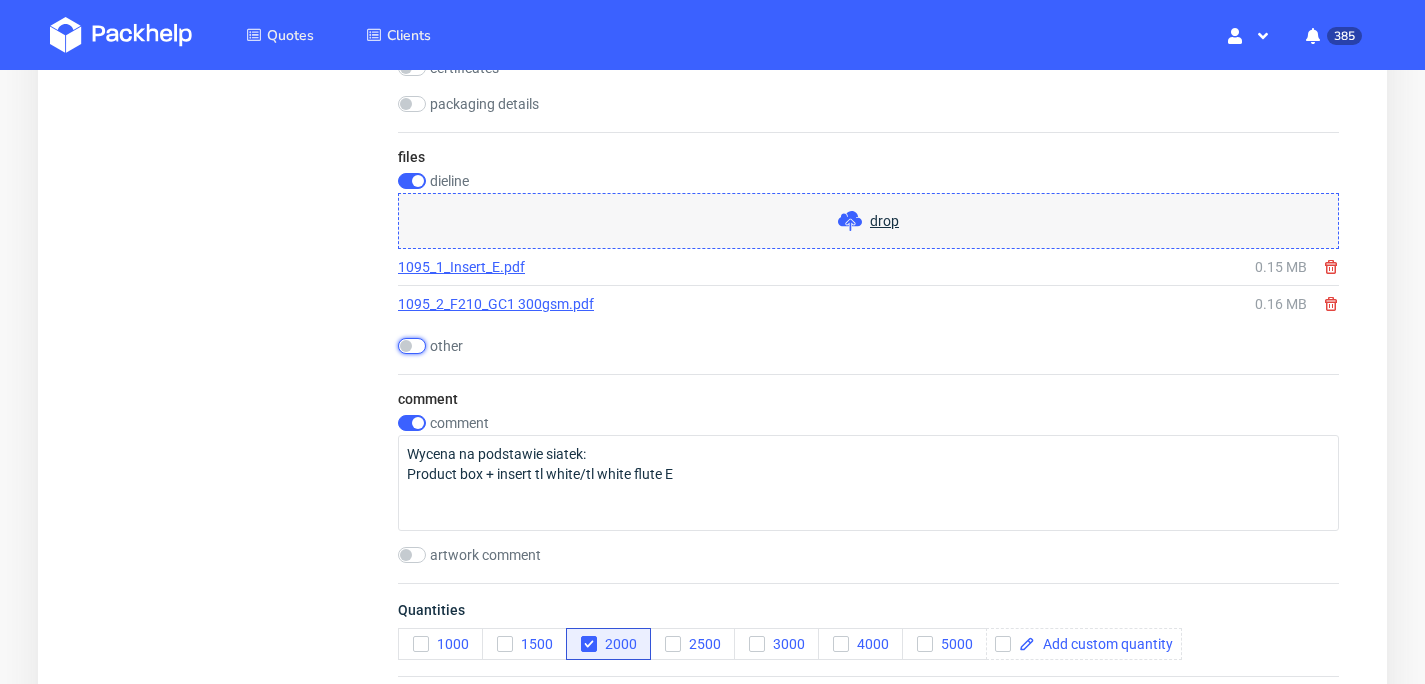 click at bounding box center [412, 346] 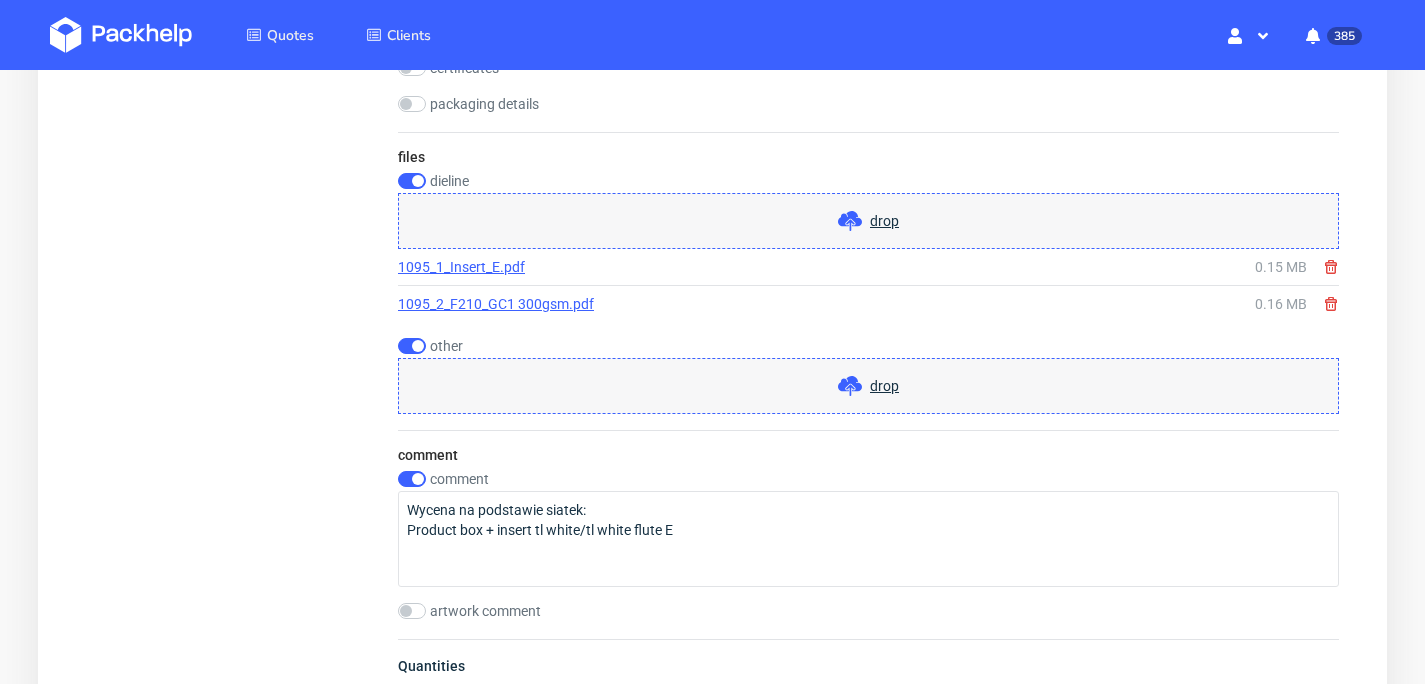 click on "drop" at bounding box center [884, 386] 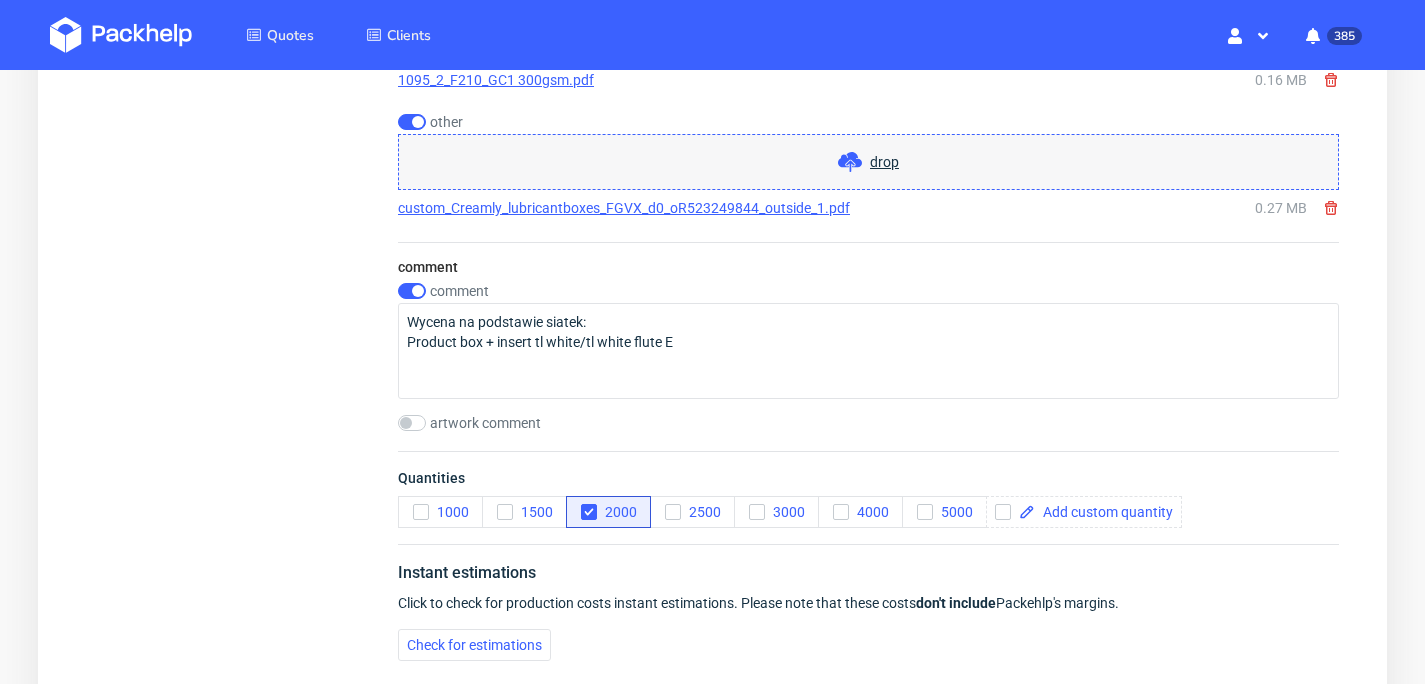 scroll, scrollTop: 2340, scrollLeft: 0, axis: vertical 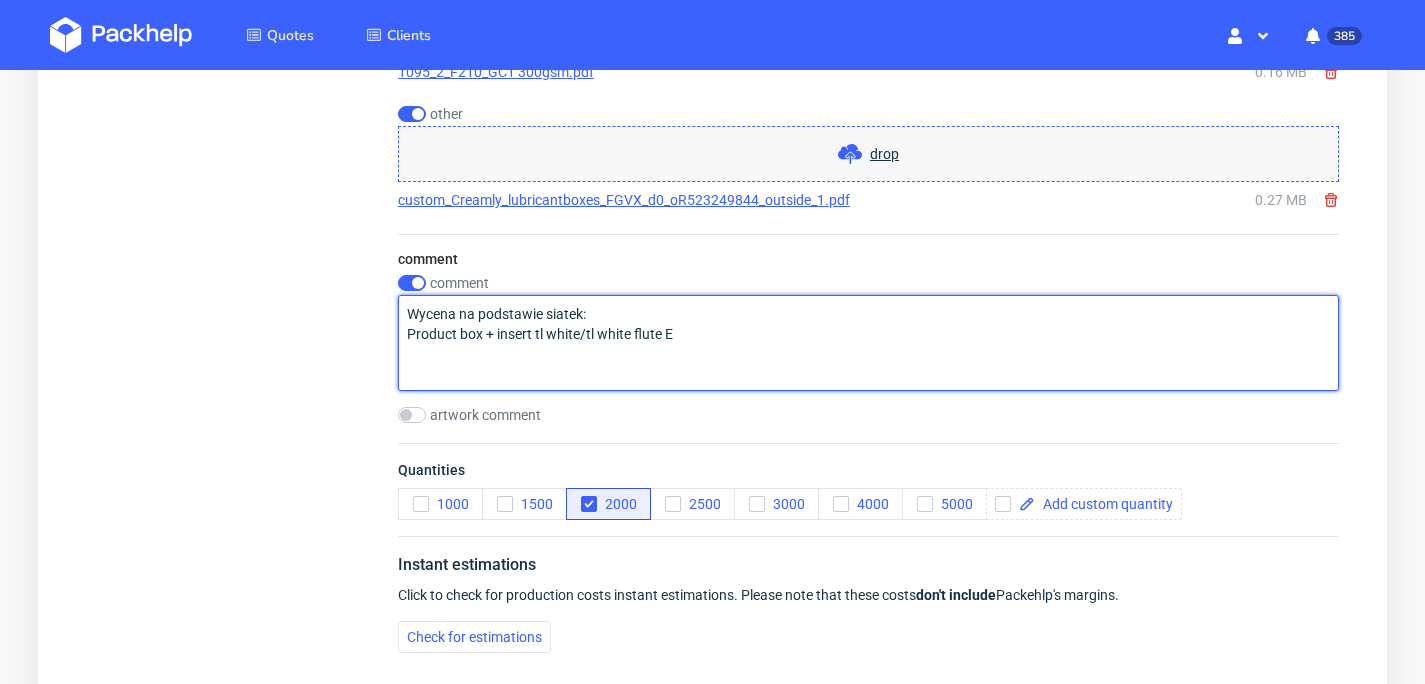 drag, startPoint x: 754, startPoint y: 331, endPoint x: 374, endPoint y: 313, distance: 380.4261 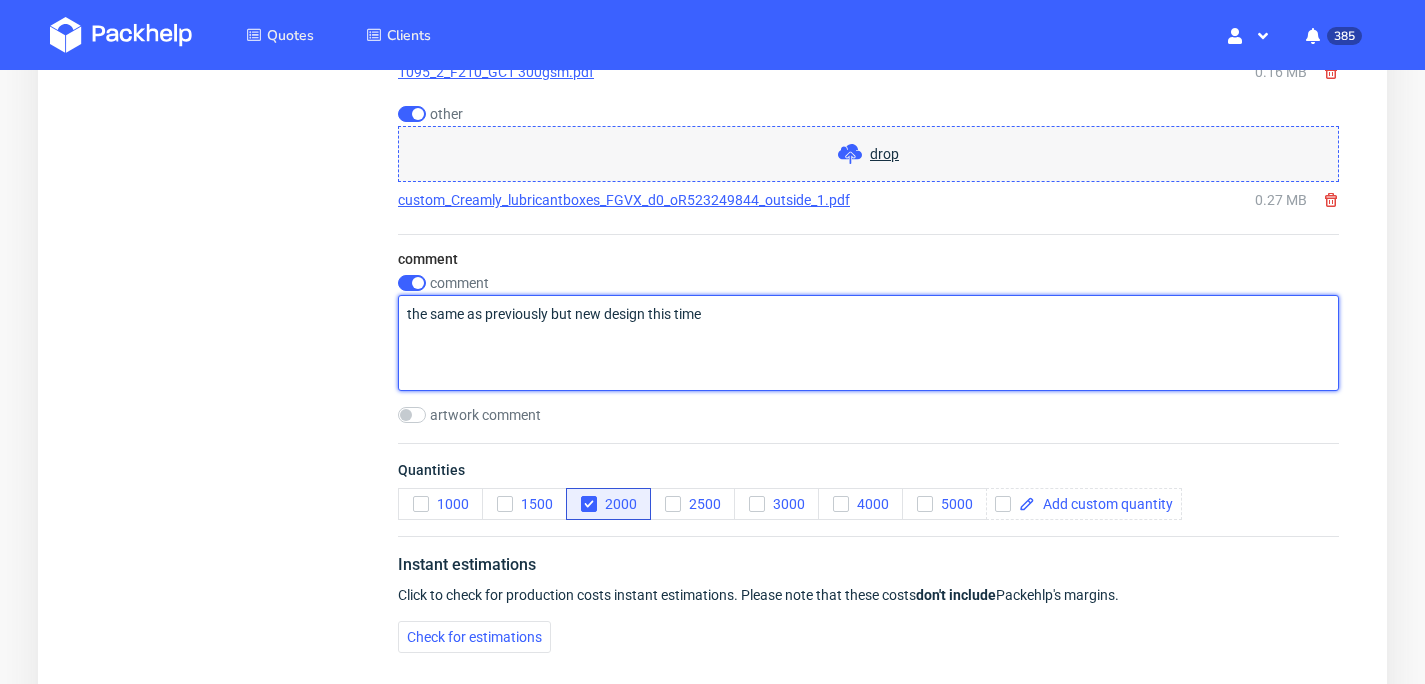 click on "the same as previously but new design this time" at bounding box center [868, 343] 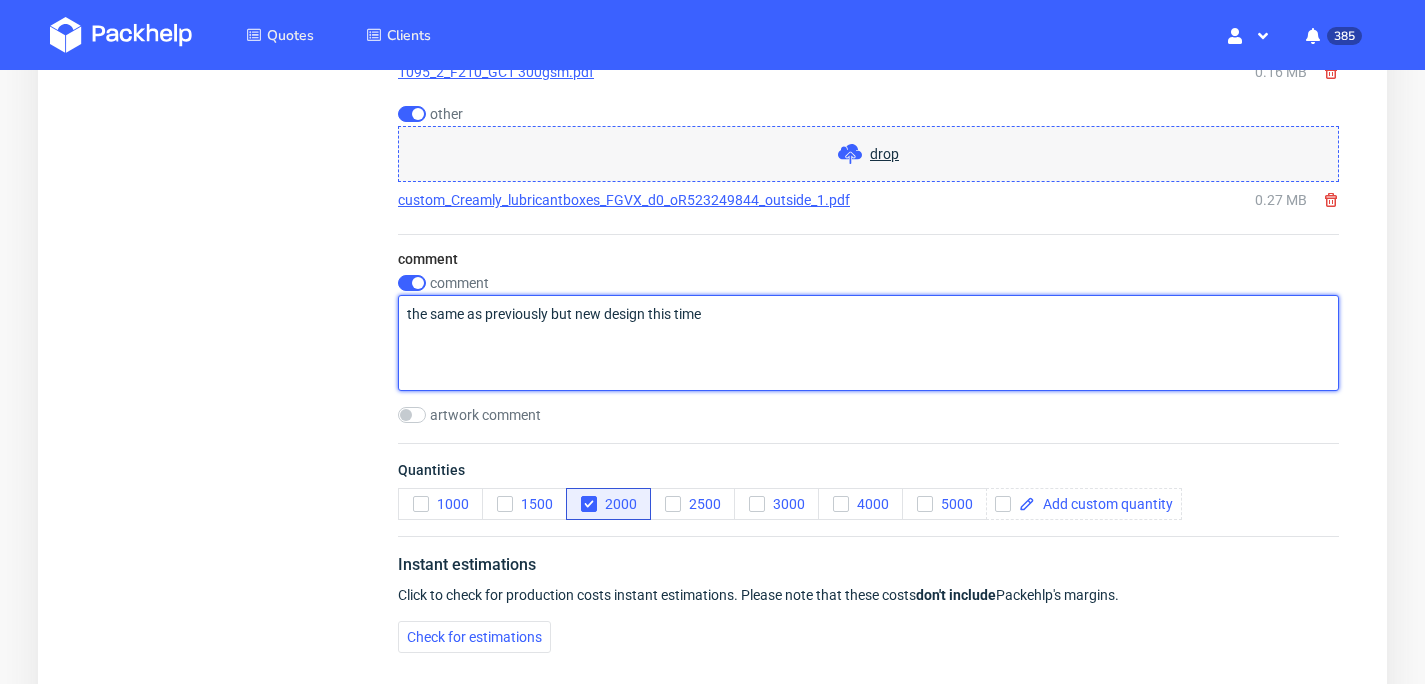 paste on "FGVX" 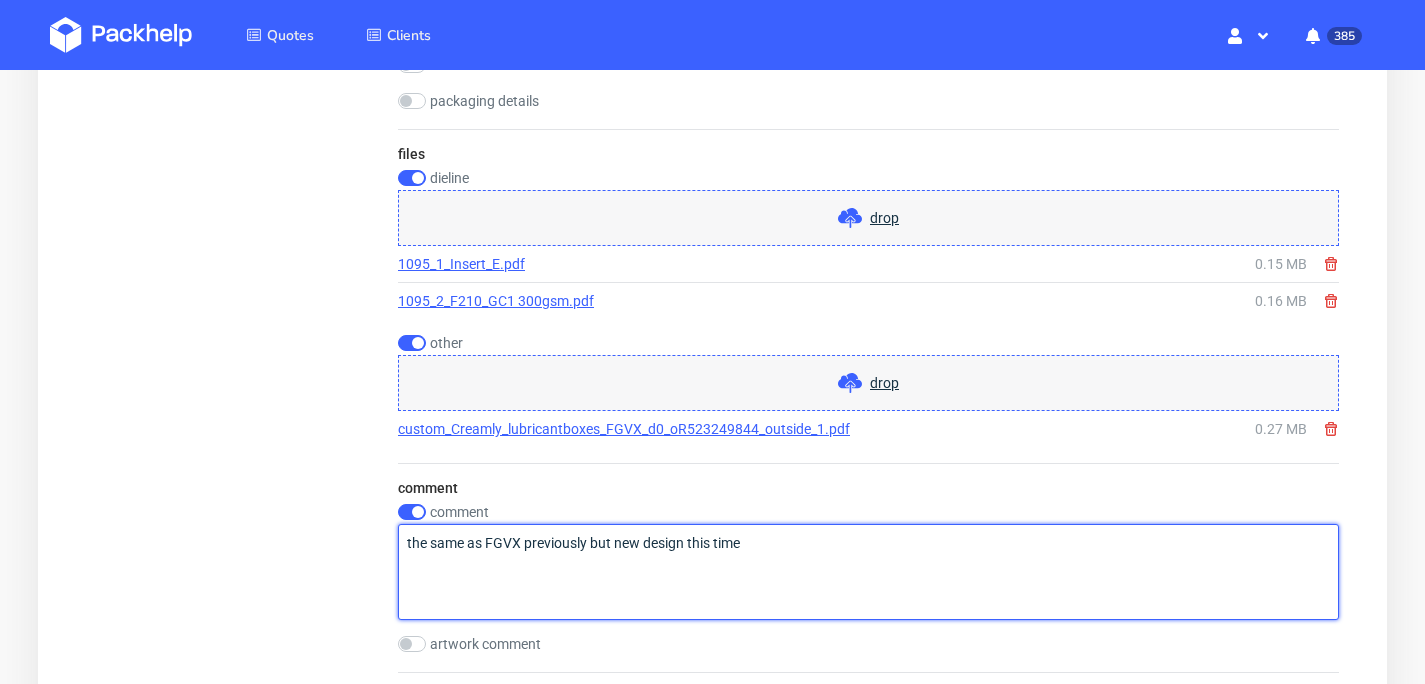 scroll, scrollTop: 2576, scrollLeft: 0, axis: vertical 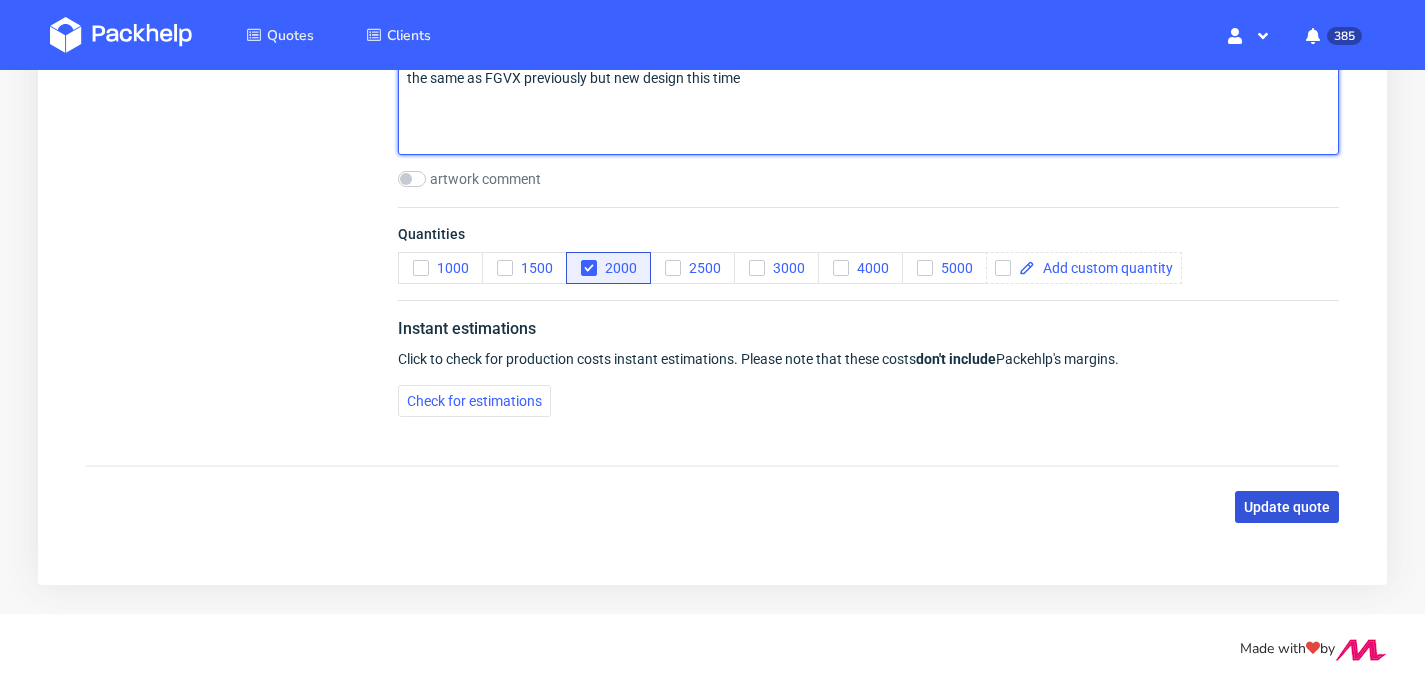 type on "the same as FGVX previously but new design this time" 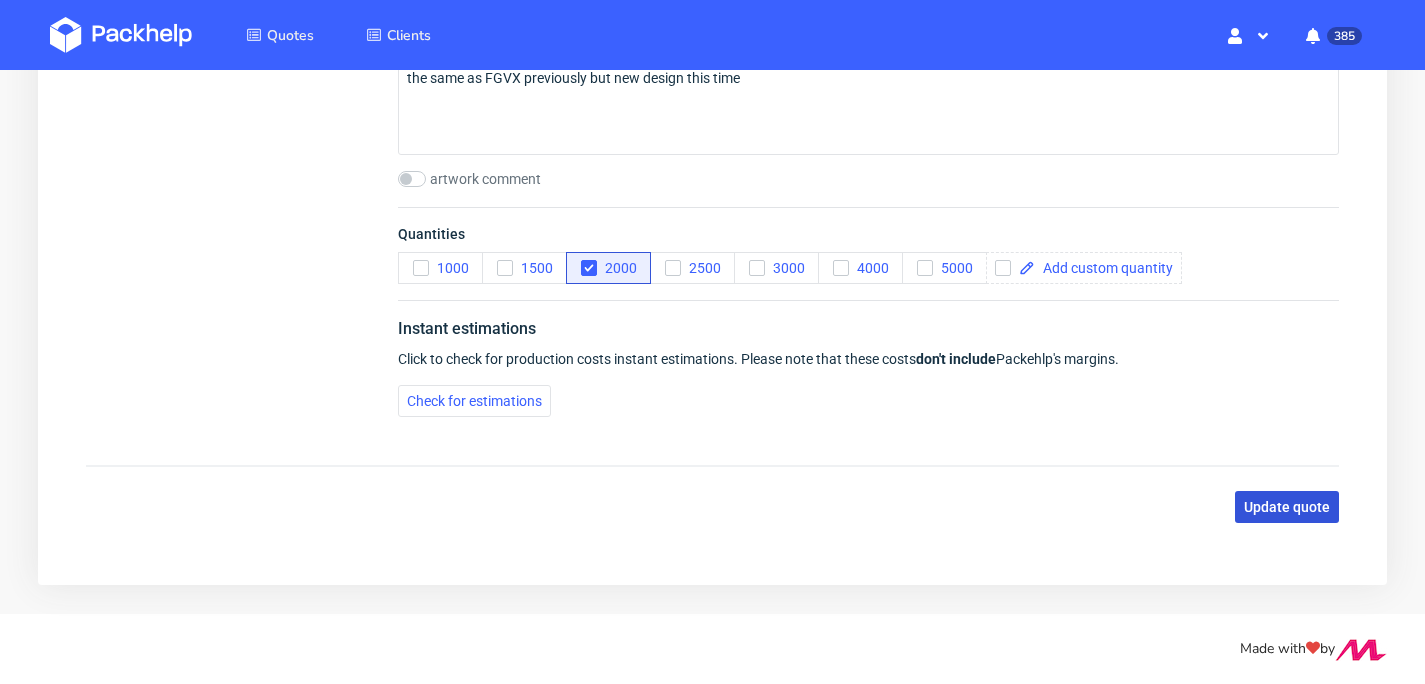 click on "Update quote" at bounding box center [1287, 507] 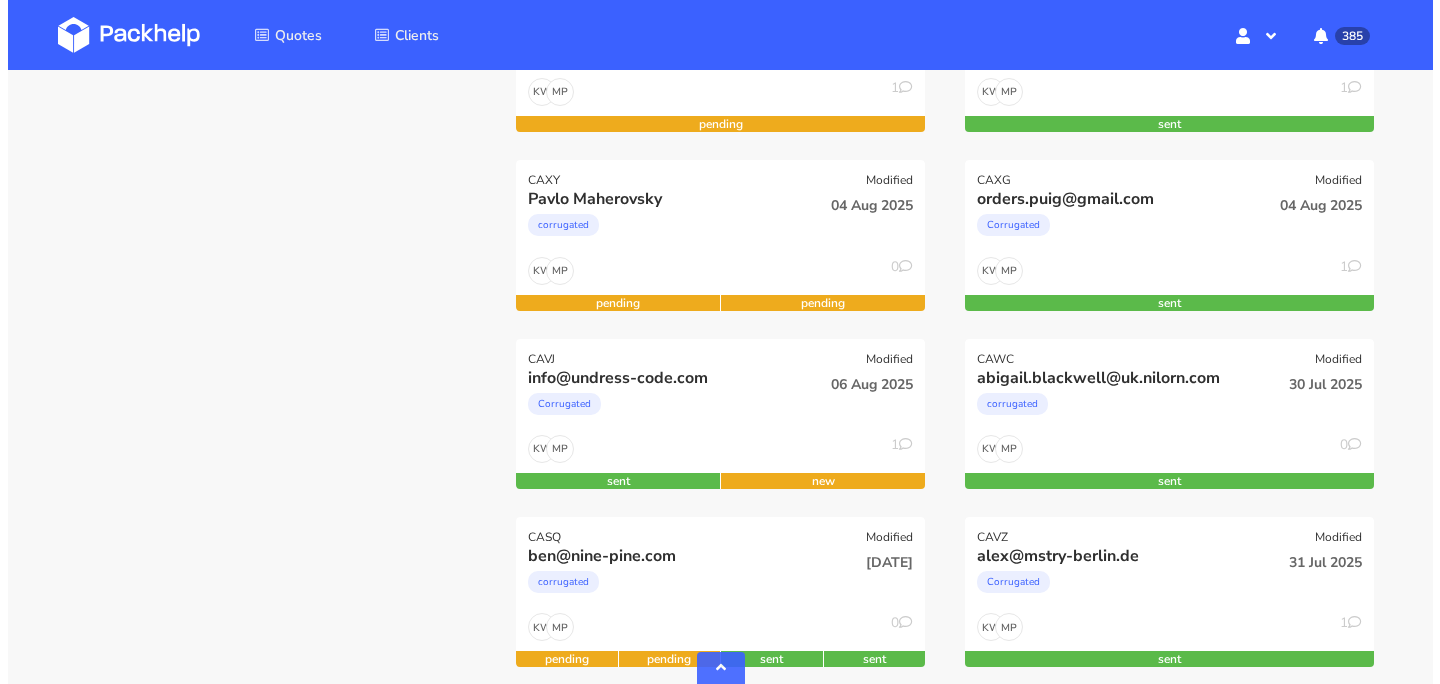 scroll, scrollTop: 152, scrollLeft: 0, axis: vertical 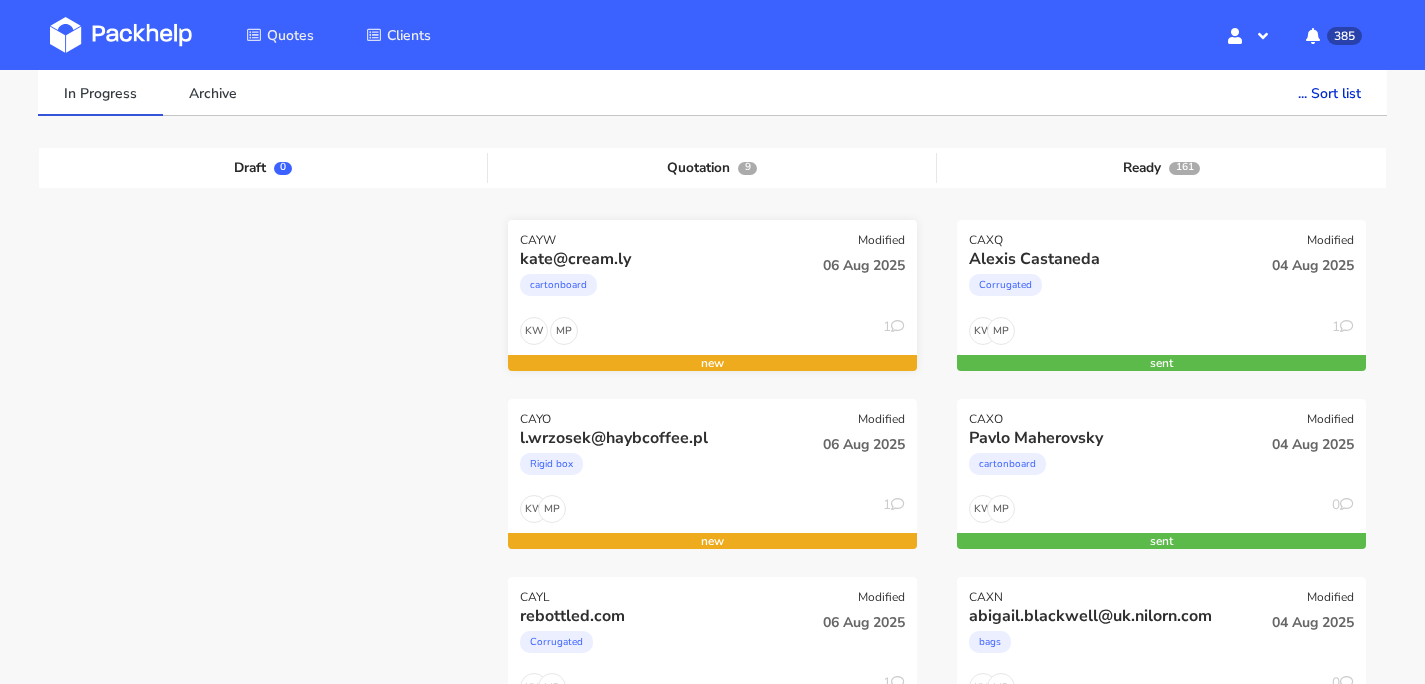 click on "cartonboard" at bounding box center (650, 290) 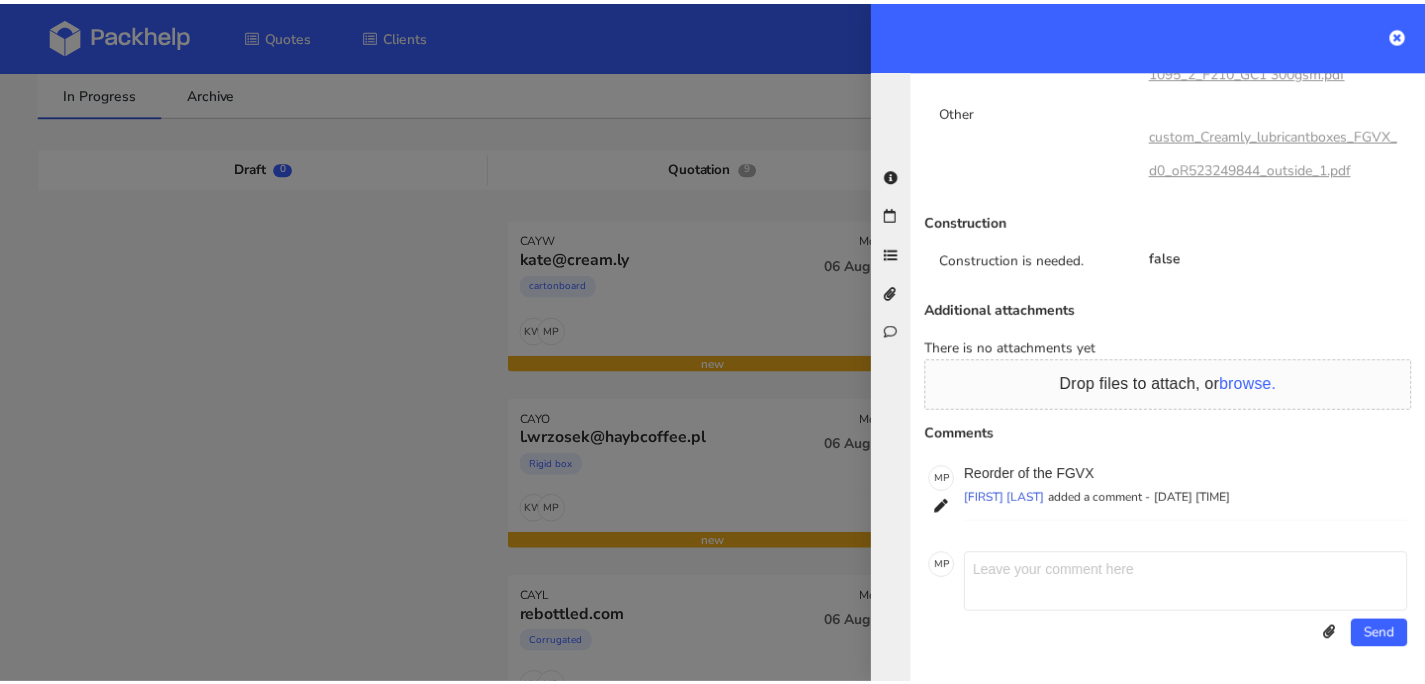 scroll, scrollTop: 1499, scrollLeft: 0, axis: vertical 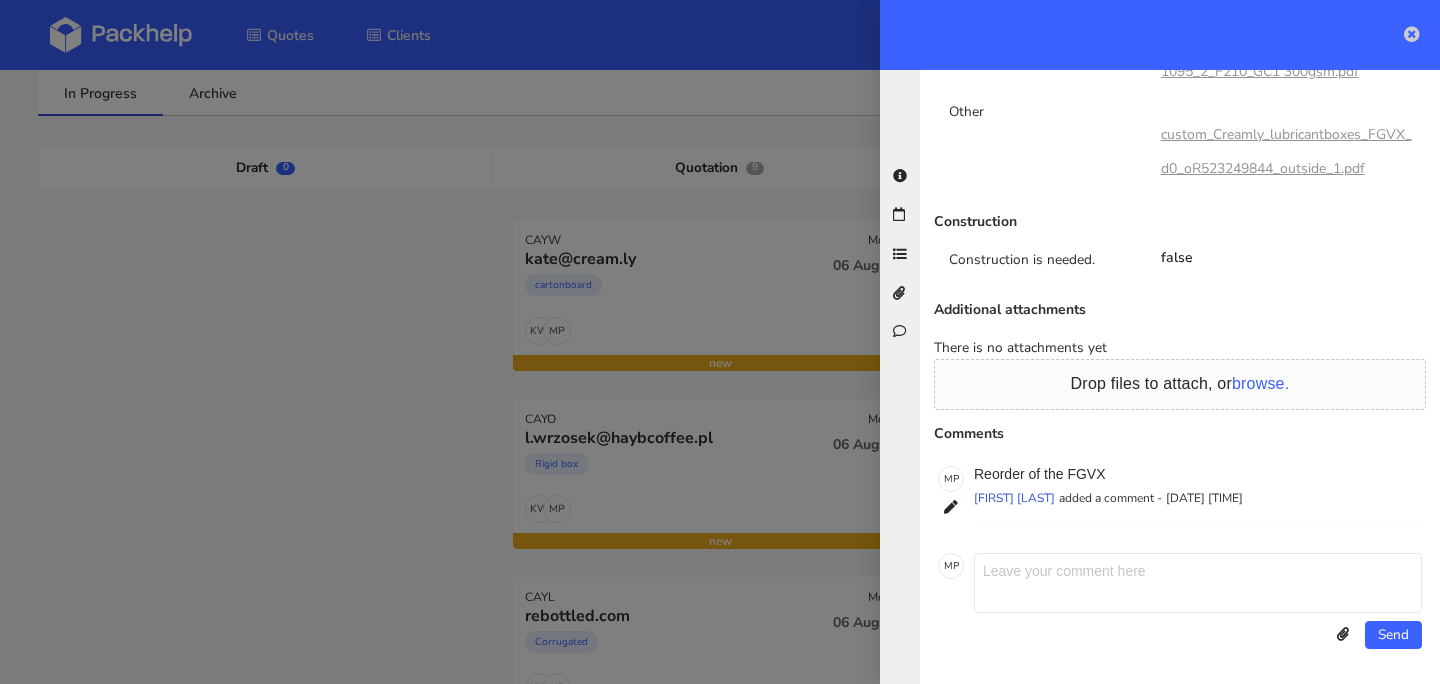 click at bounding box center (1412, 34) 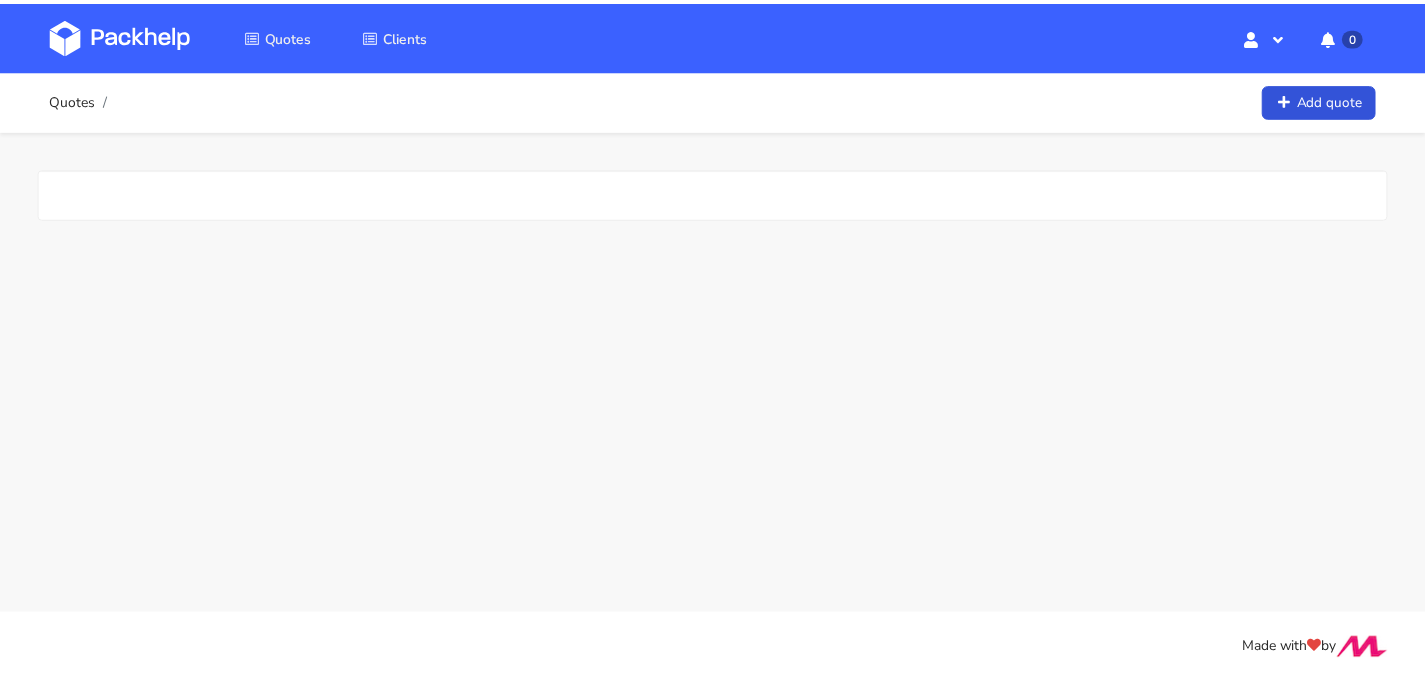 scroll, scrollTop: 0, scrollLeft: 0, axis: both 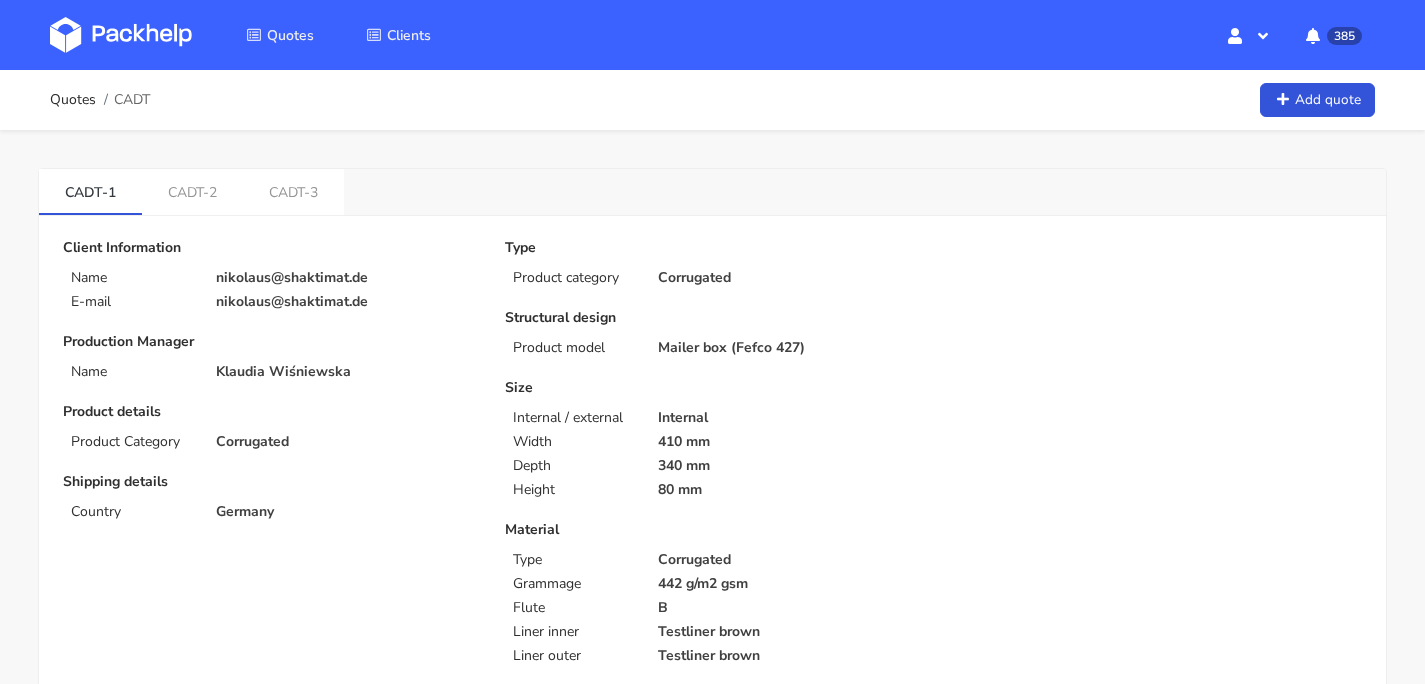 click at bounding box center [121, 35] 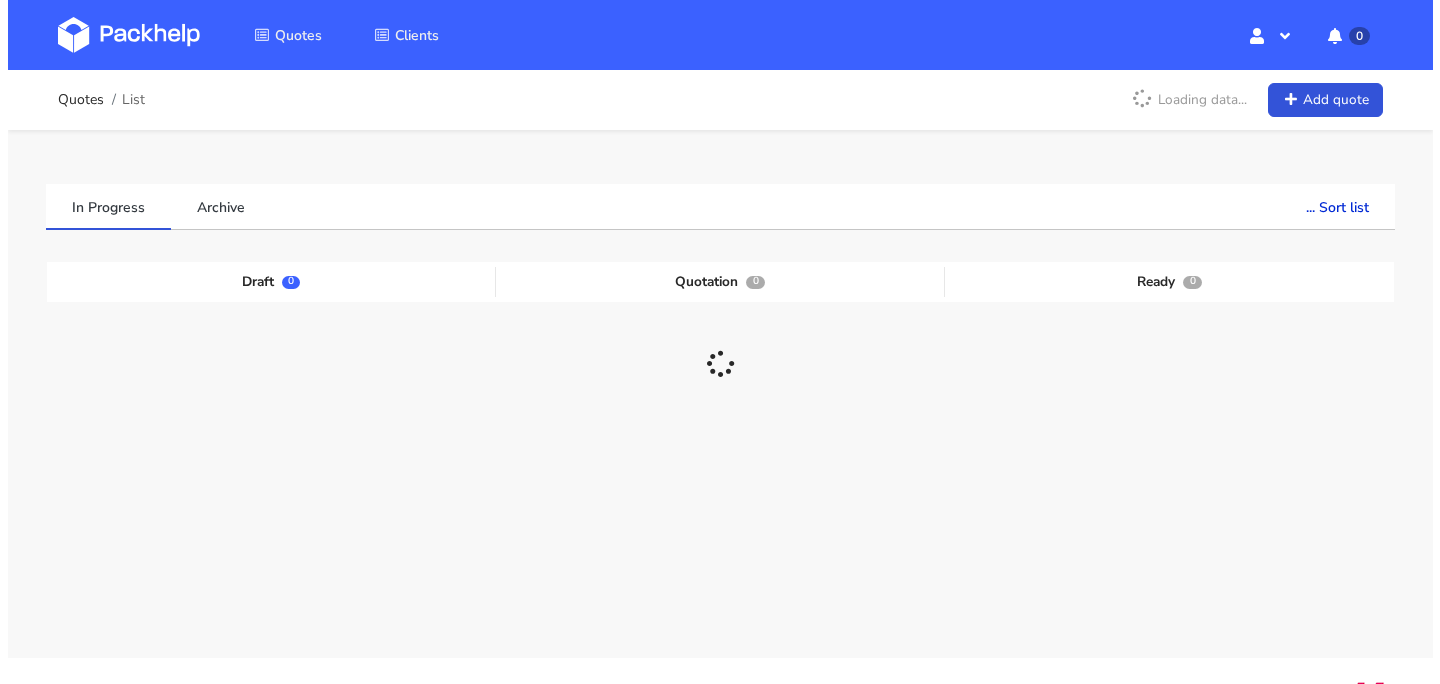 scroll, scrollTop: 0, scrollLeft: 0, axis: both 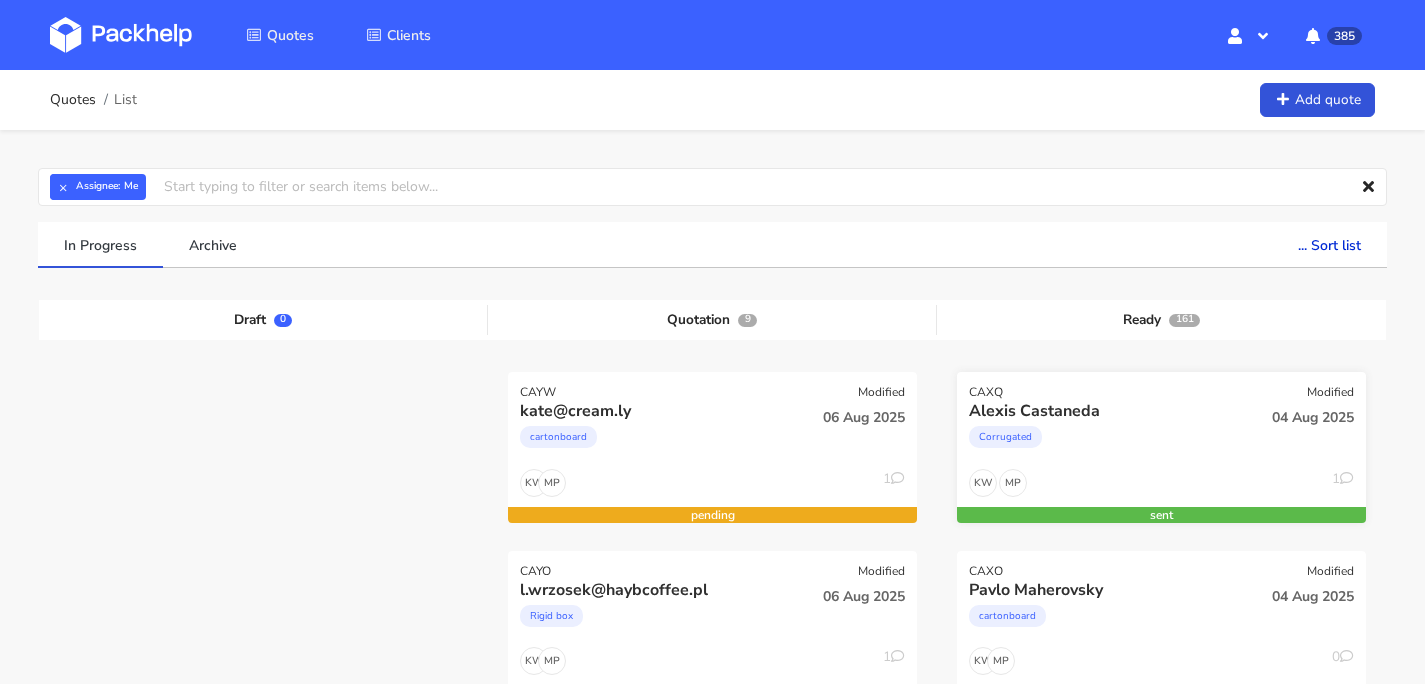 click on "MP   KW
1" at bounding box center (1161, 488) 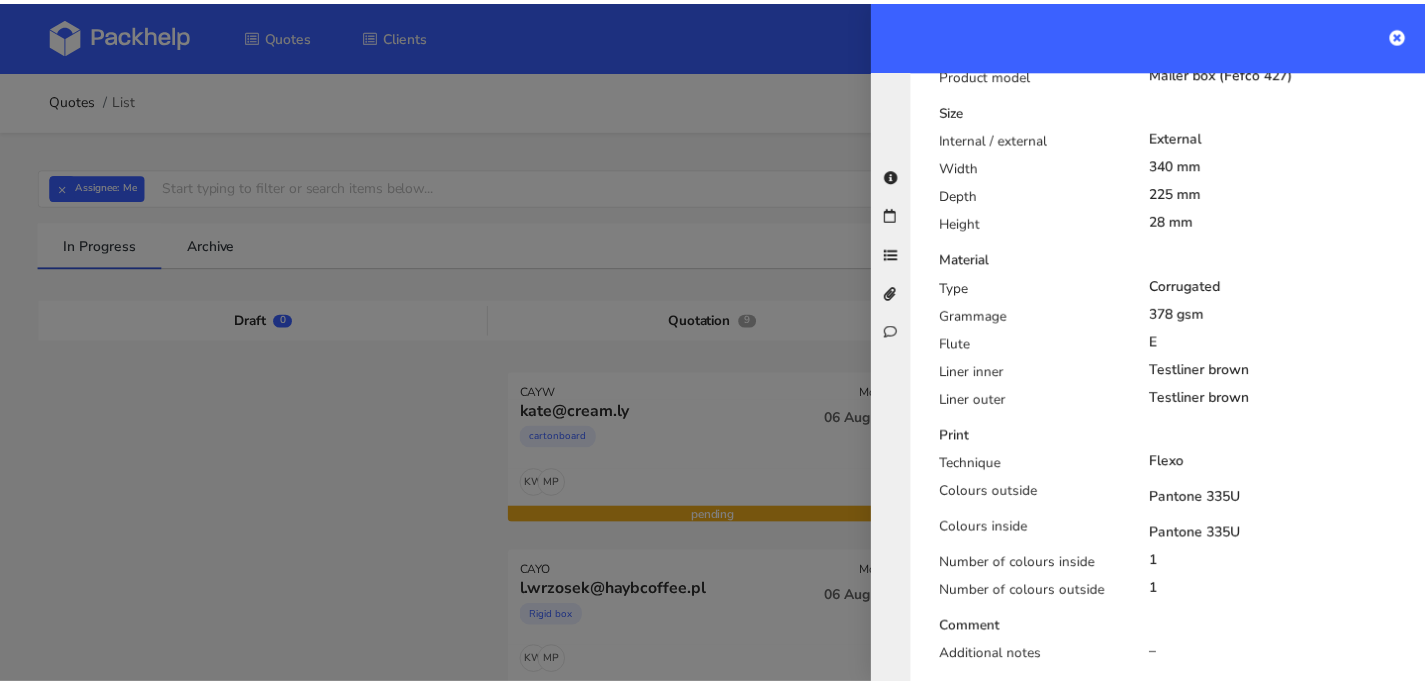 scroll, scrollTop: 803, scrollLeft: 0, axis: vertical 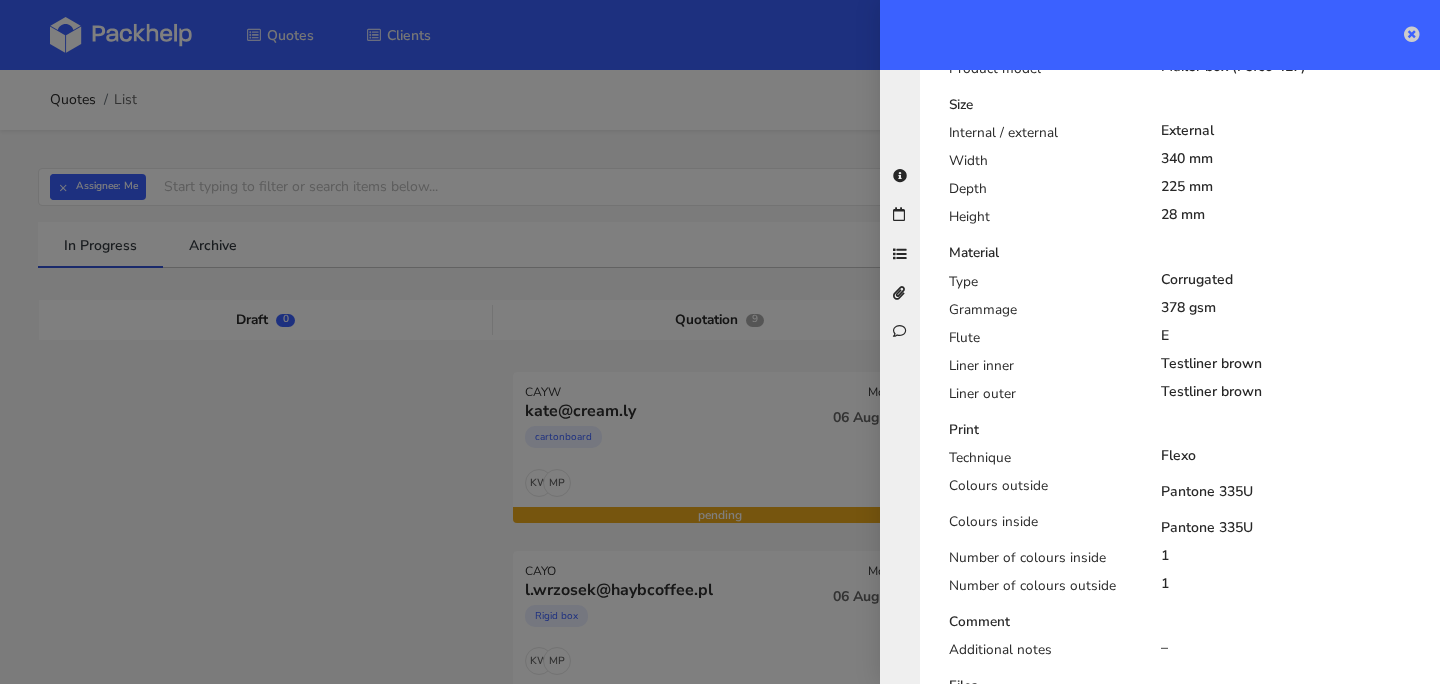 click at bounding box center (1412, 34) 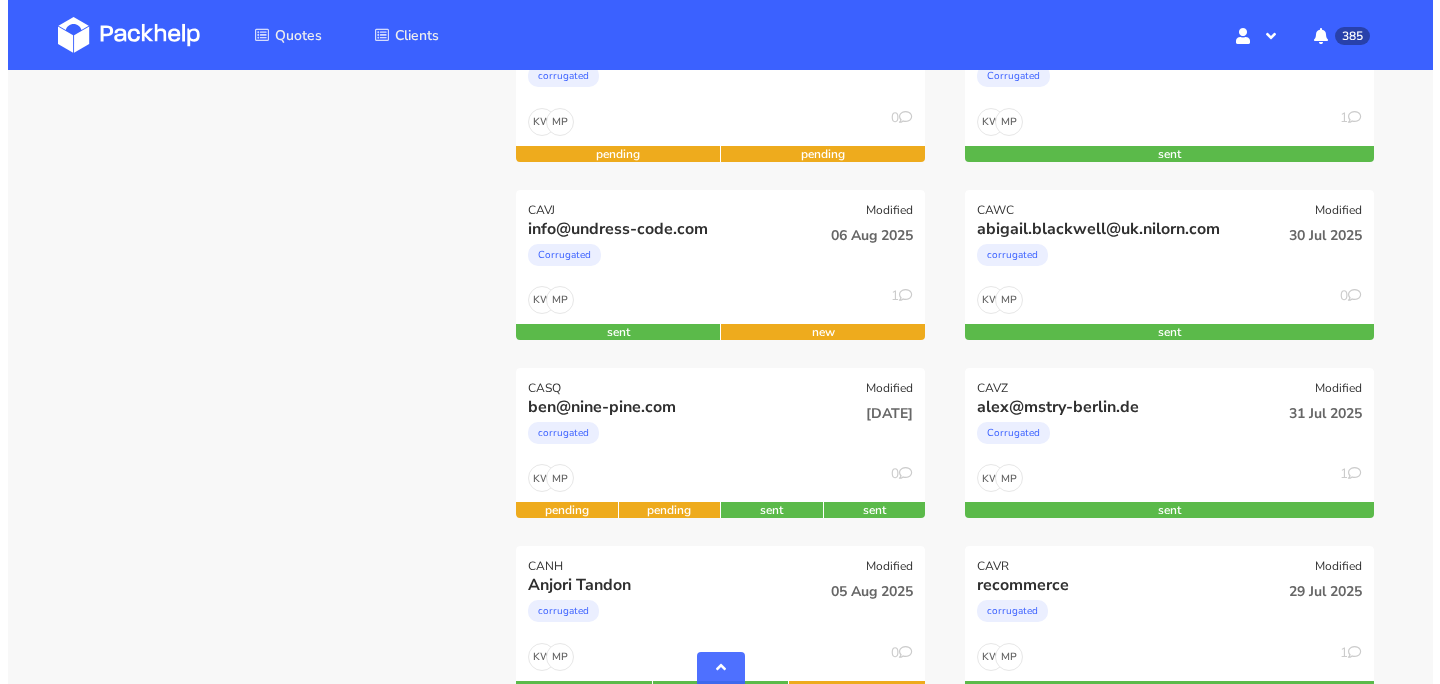 scroll, scrollTop: 1259, scrollLeft: 0, axis: vertical 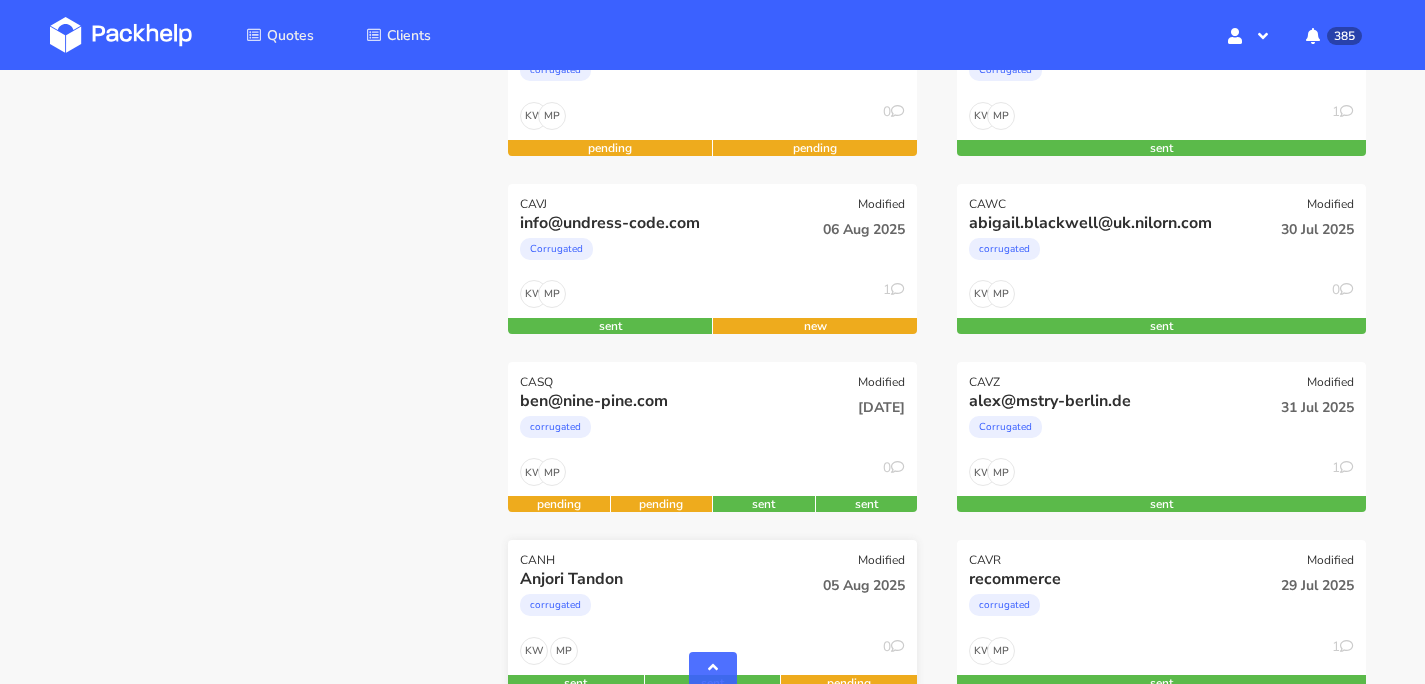 click on "CANH     Modified" at bounding box center [712, 554] 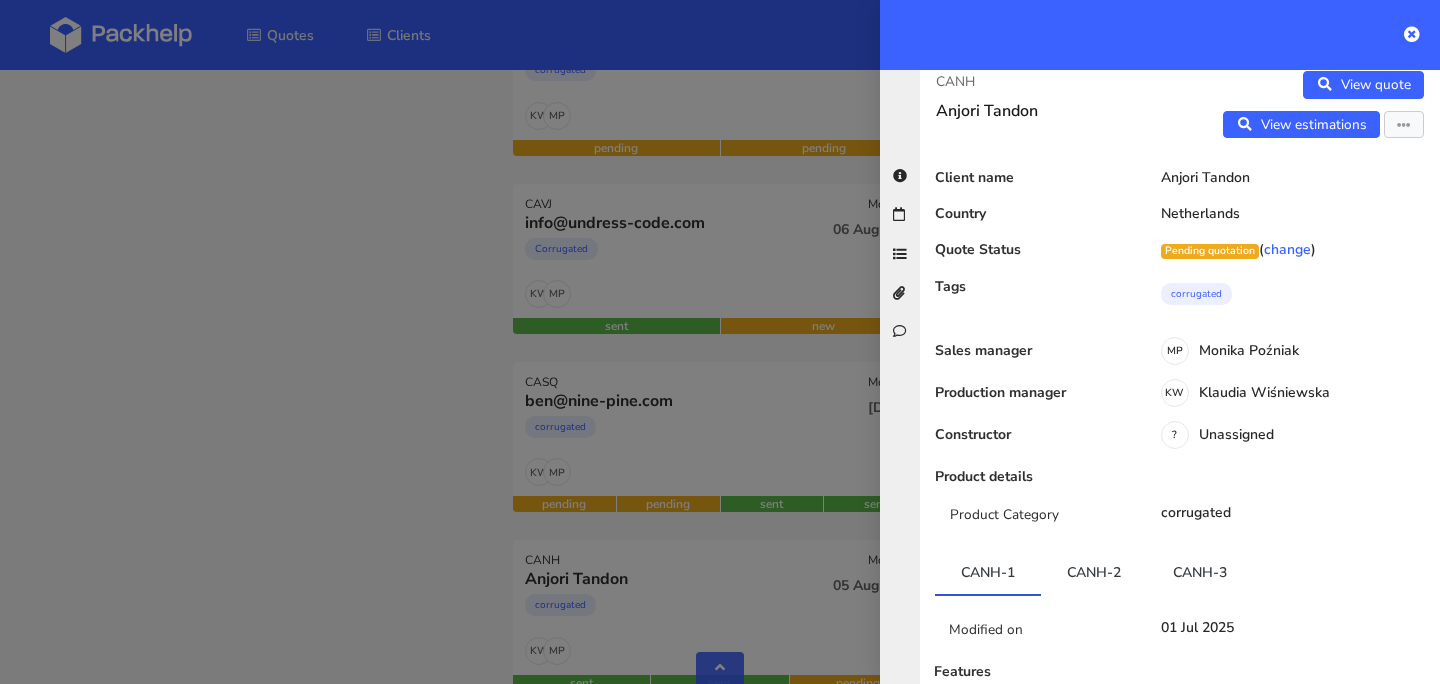 scroll, scrollTop: 0, scrollLeft: 0, axis: both 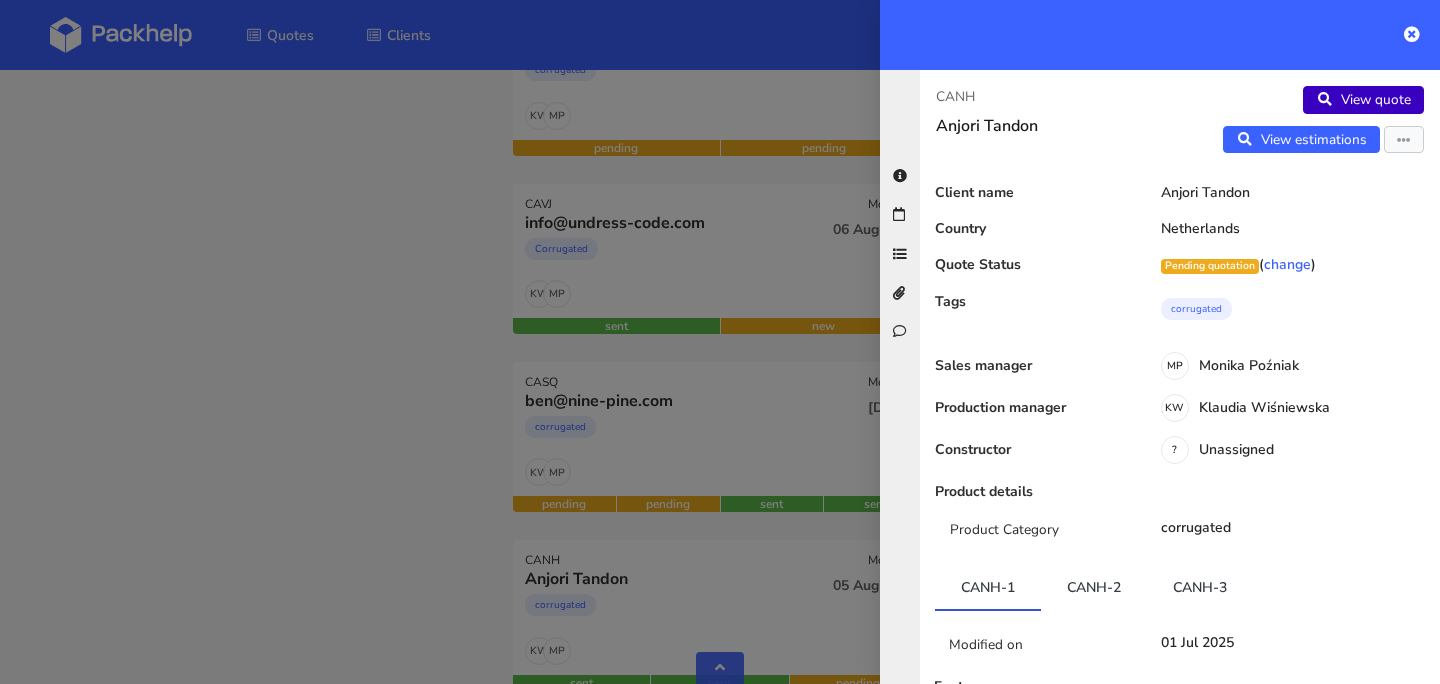 click on "View quote" at bounding box center [1363, 100] 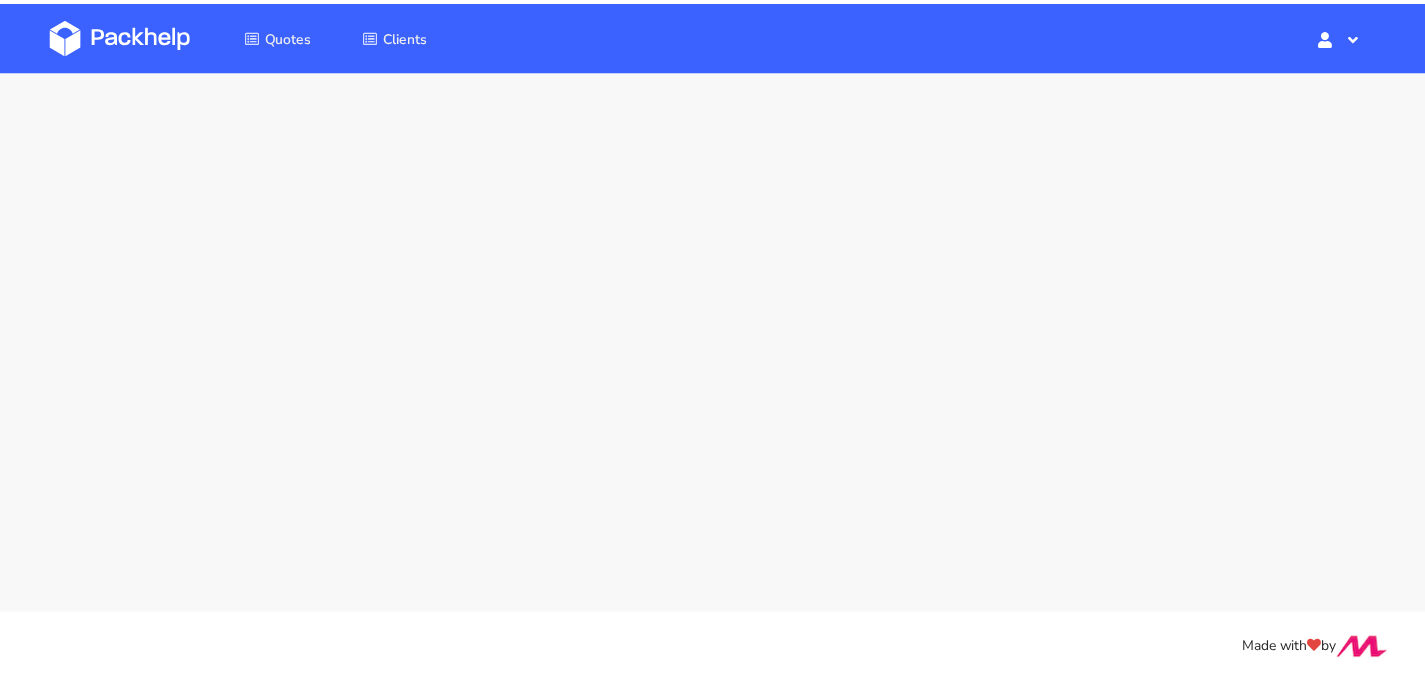 scroll, scrollTop: 0, scrollLeft: 0, axis: both 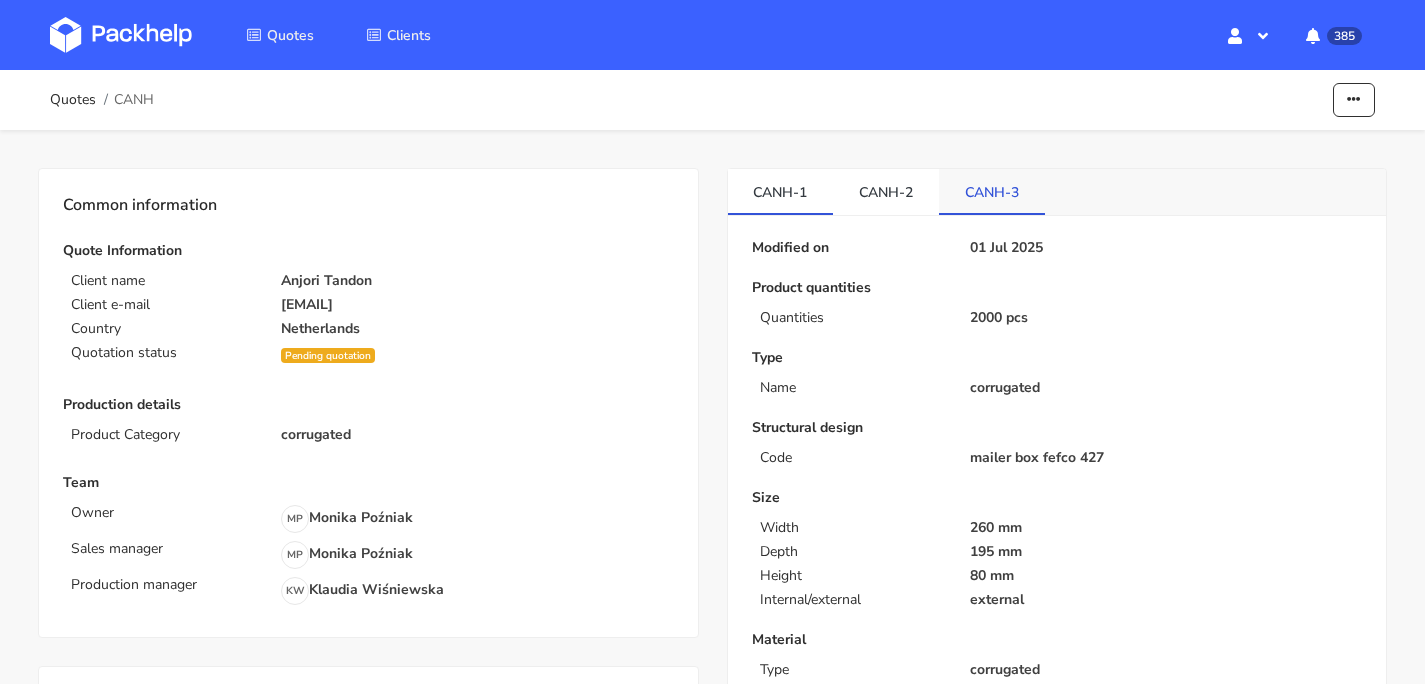click on "CANH-3" at bounding box center [992, 191] 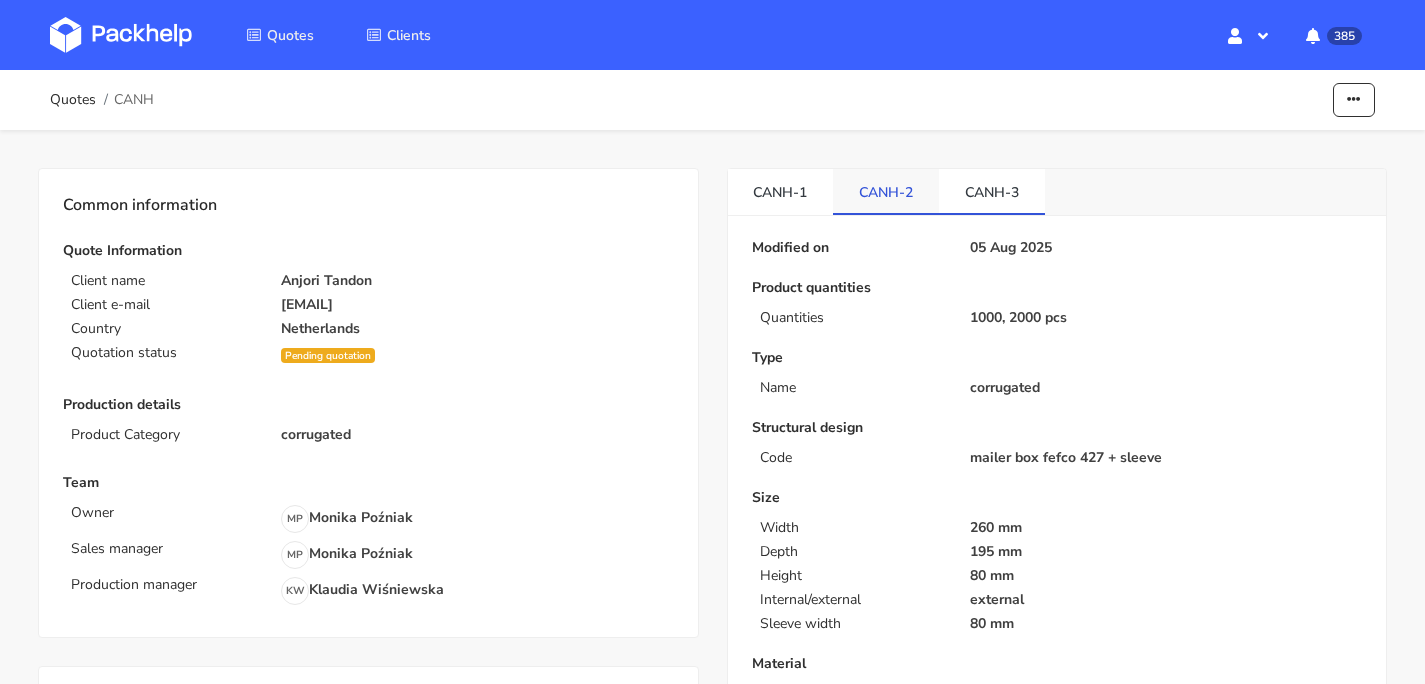 click on "CANH-2" at bounding box center [886, 191] 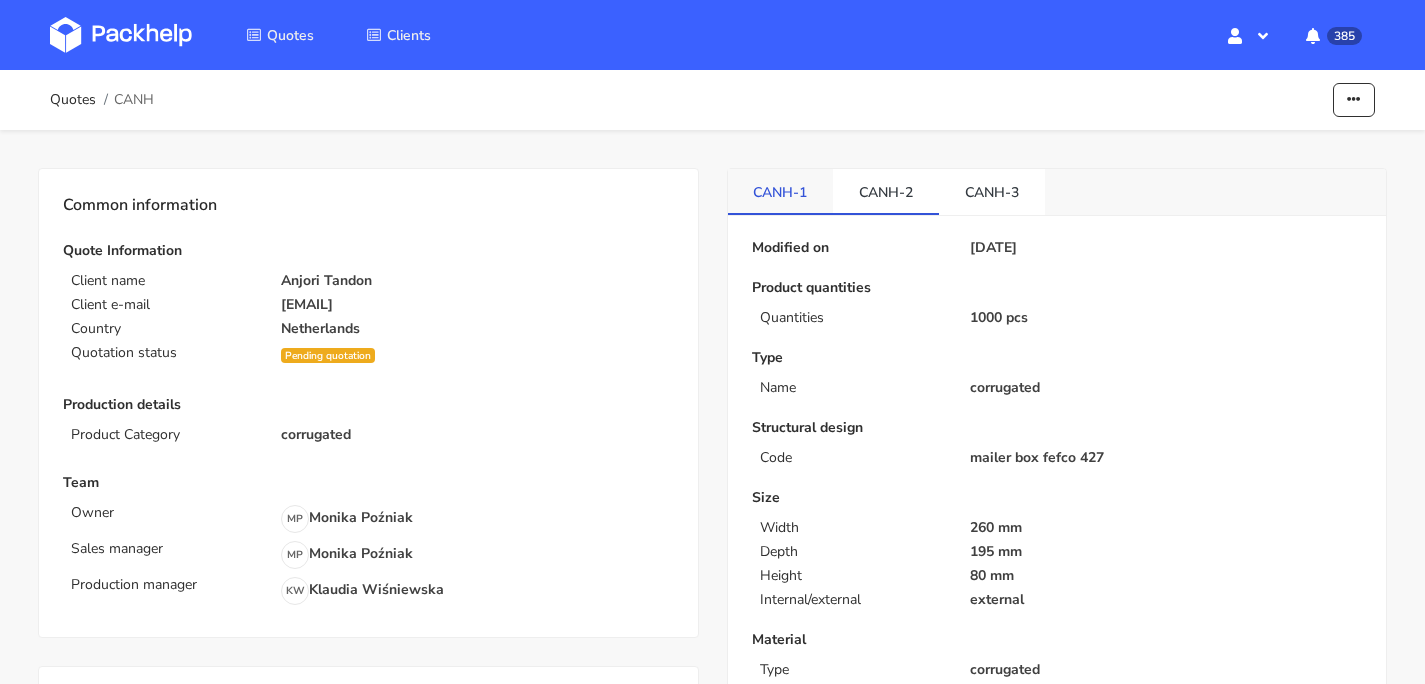click on "CANH-1" at bounding box center [781, 191] 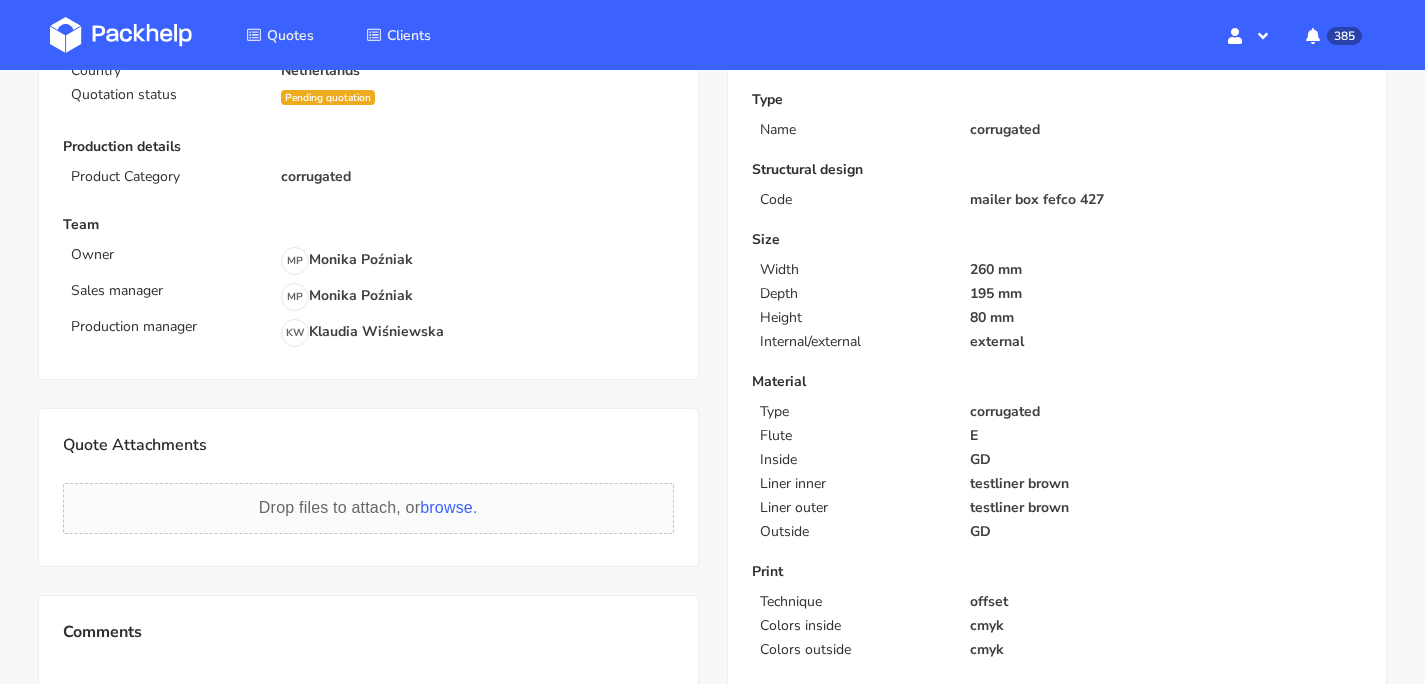 scroll, scrollTop: 0, scrollLeft: 0, axis: both 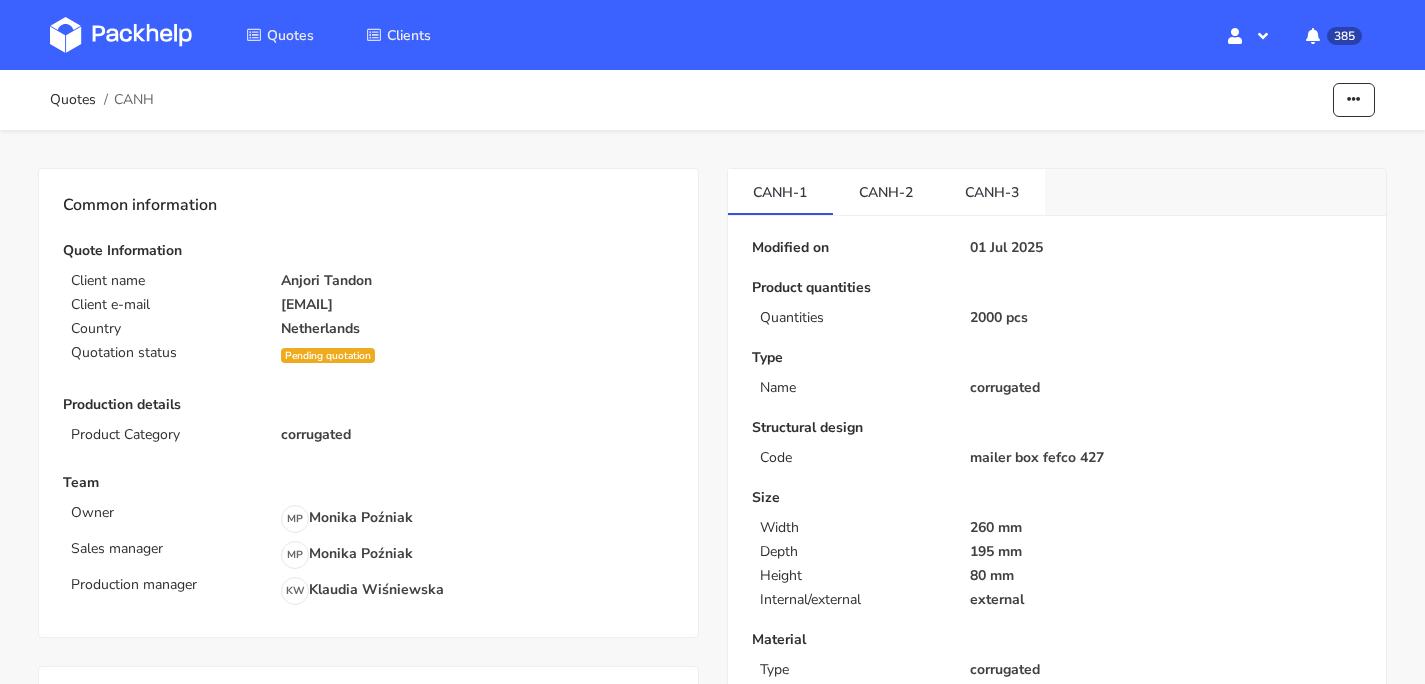 click at bounding box center [121, 35] 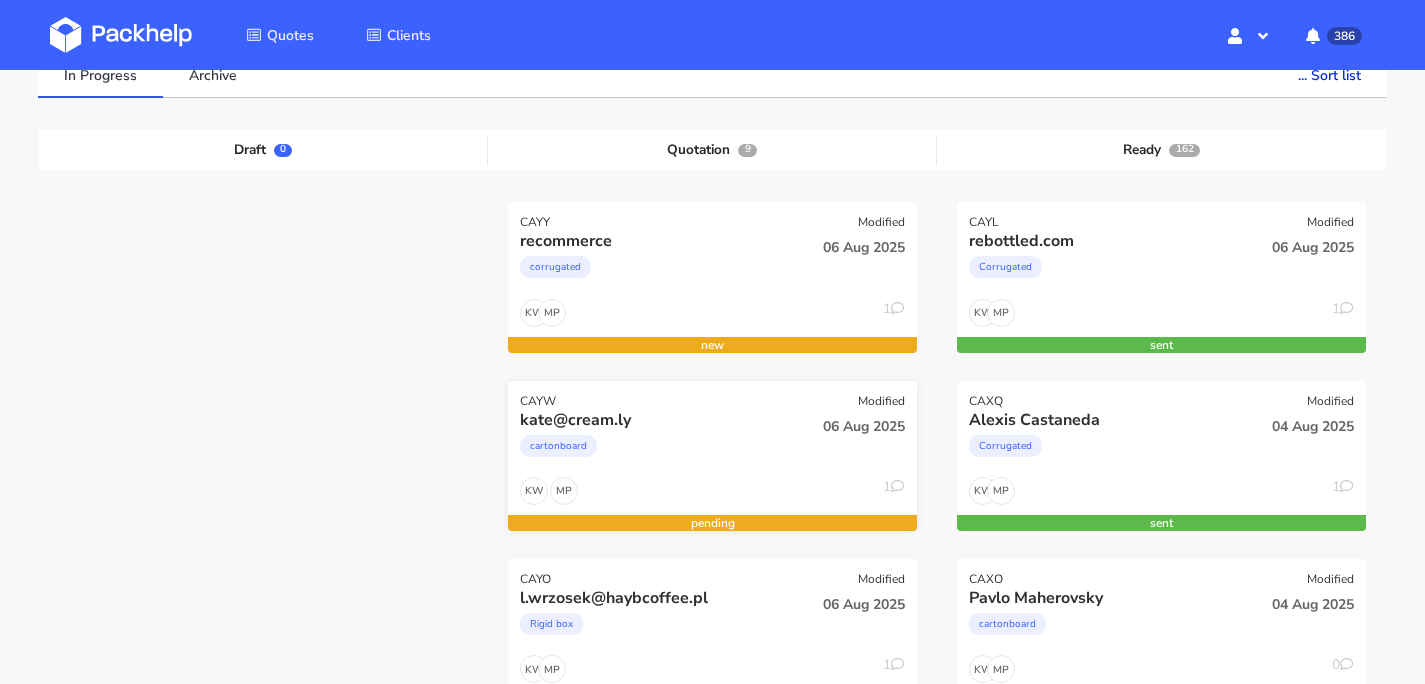 scroll, scrollTop: 0, scrollLeft: 0, axis: both 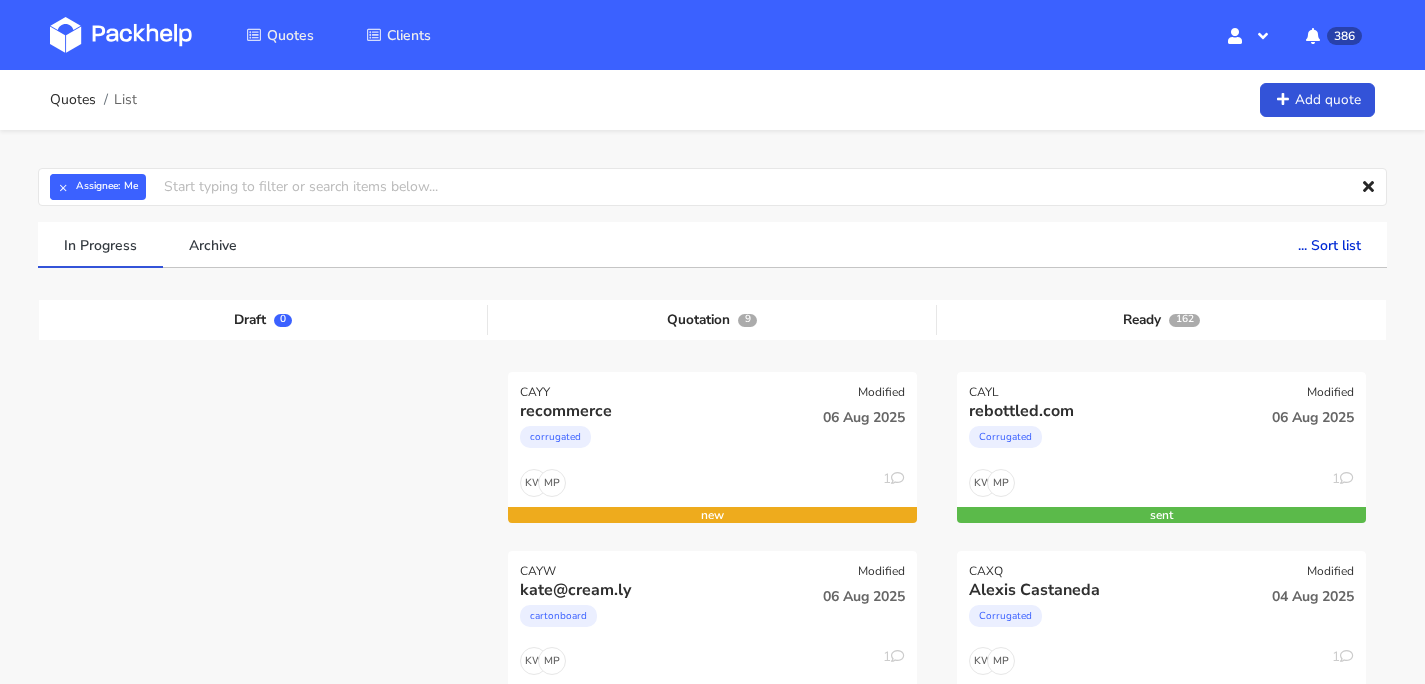 click at bounding box center [121, 35] 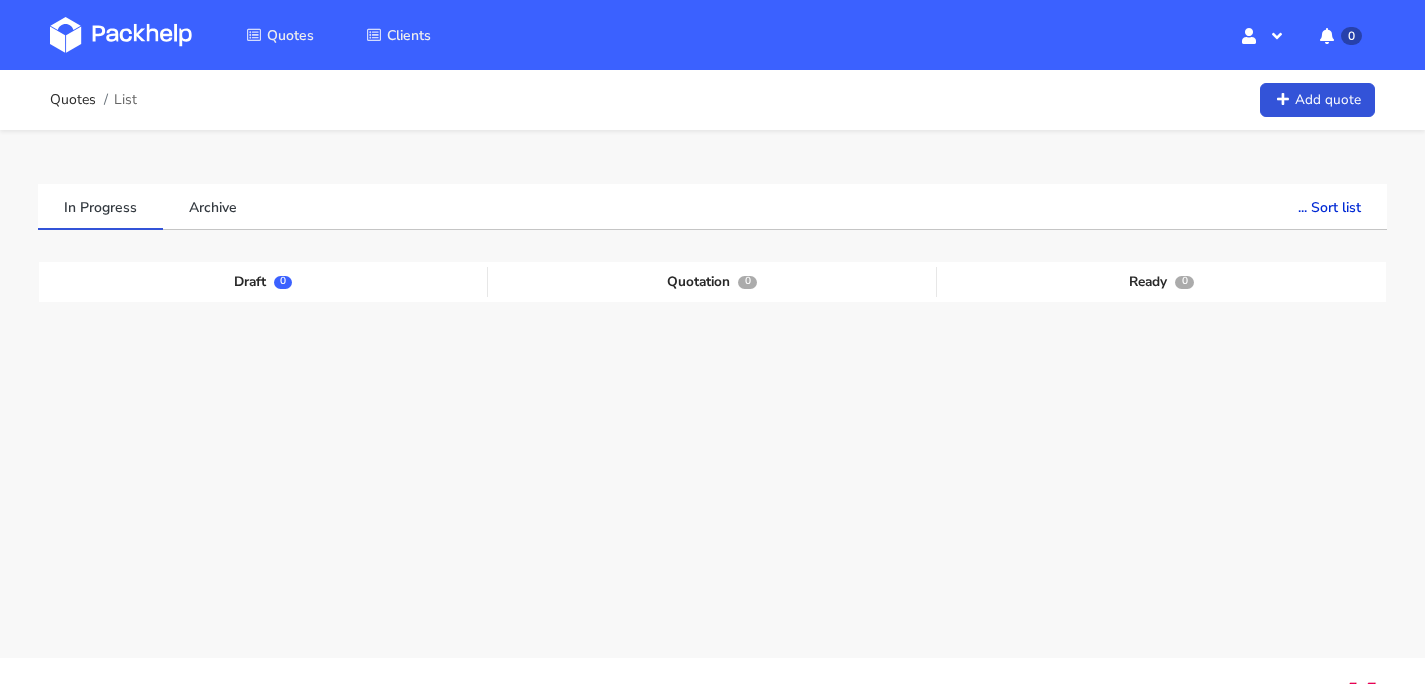 scroll, scrollTop: 0, scrollLeft: 0, axis: both 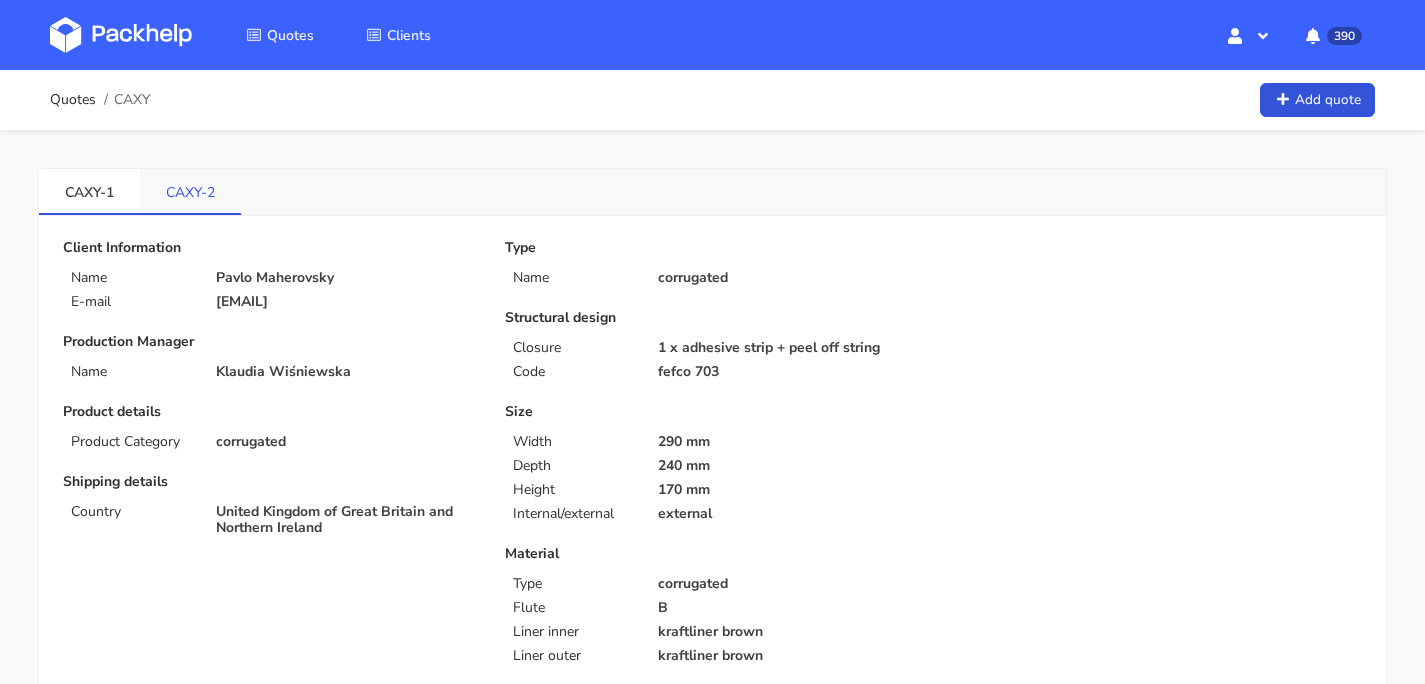 click on "CAXY-2" at bounding box center [190, 191] 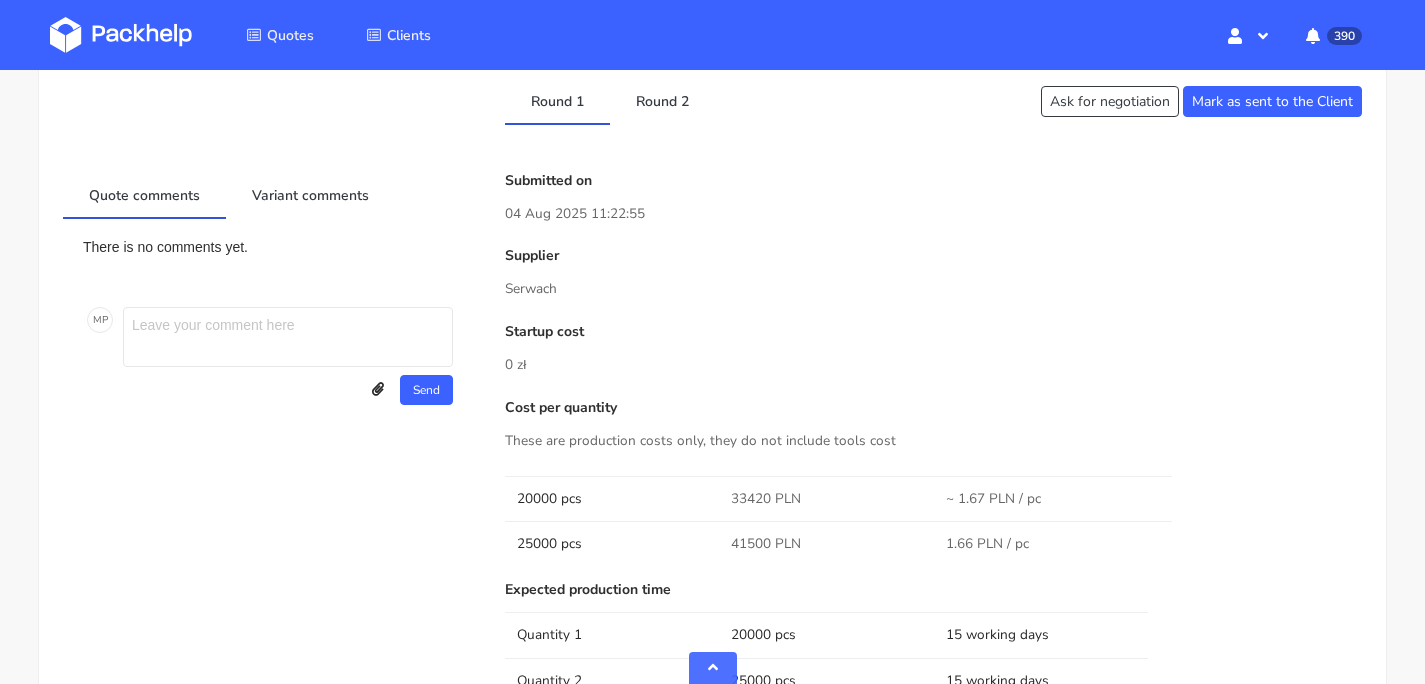 scroll, scrollTop: 1425, scrollLeft: 0, axis: vertical 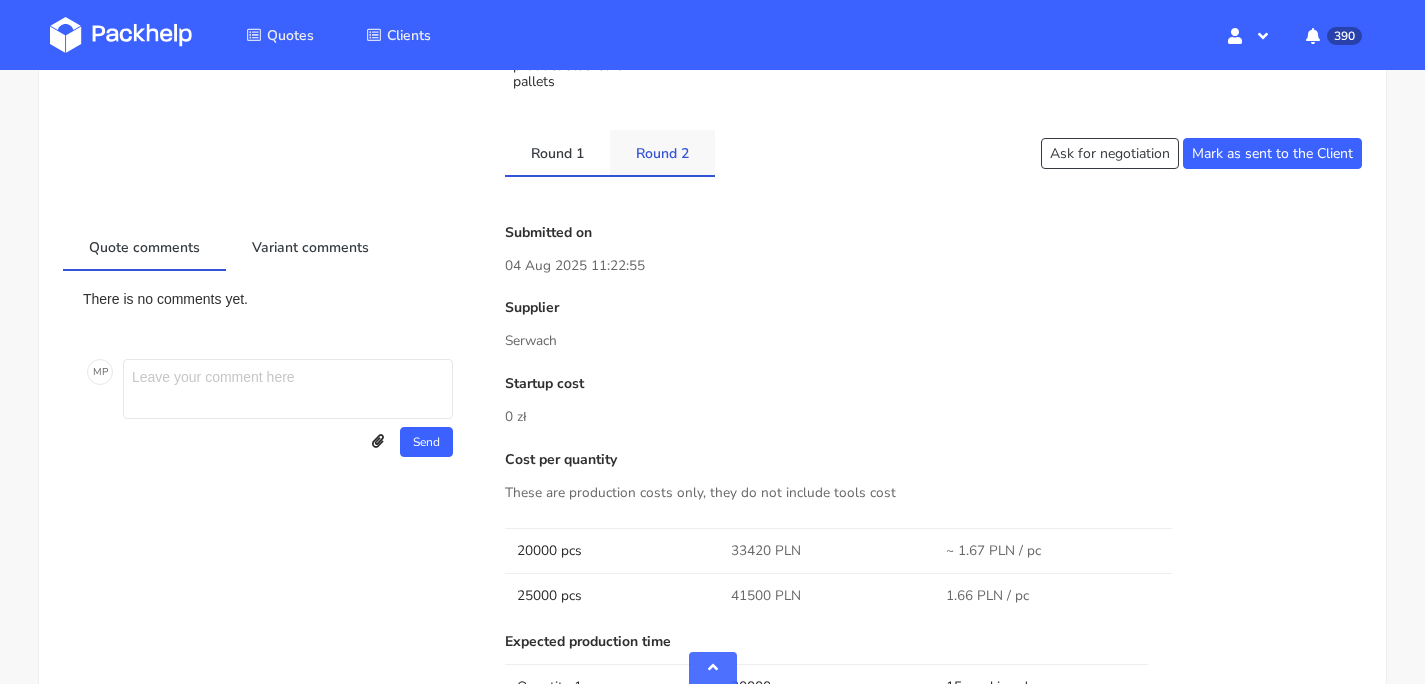 click on "Round 2" at bounding box center [662, 152] 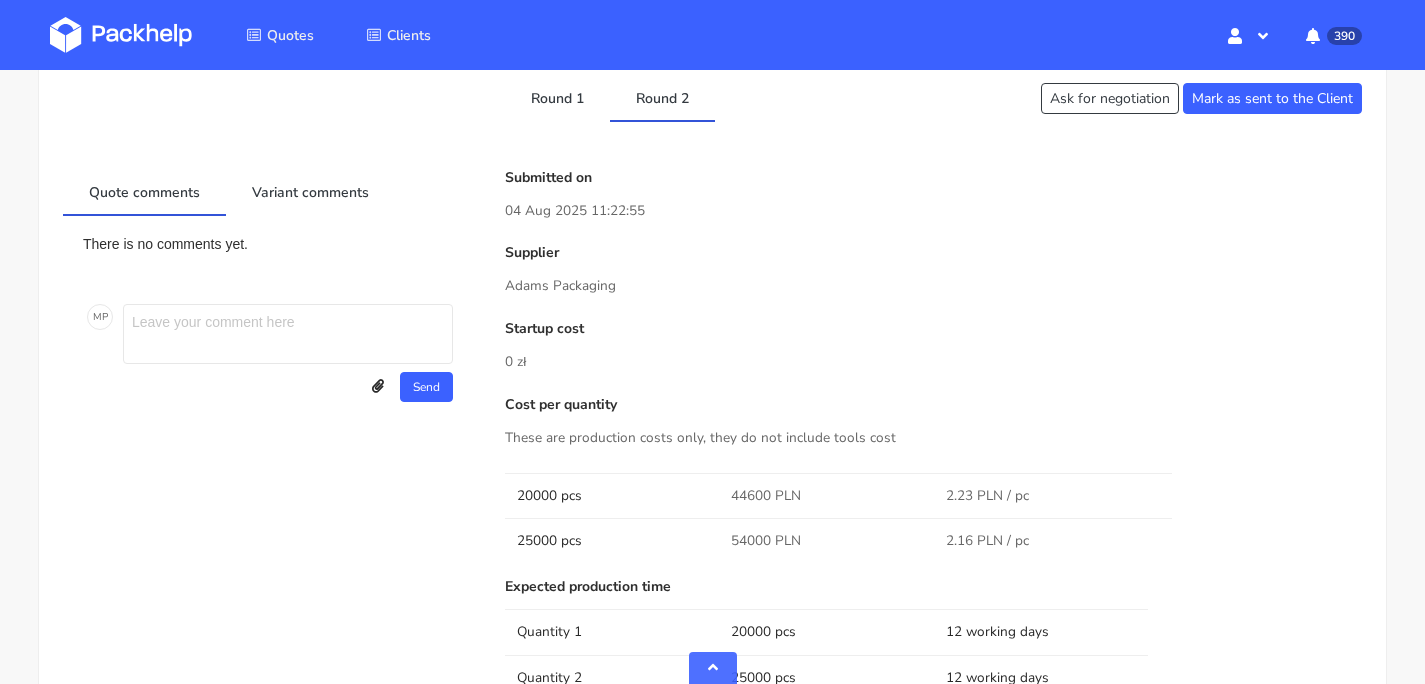 scroll, scrollTop: 1433, scrollLeft: 0, axis: vertical 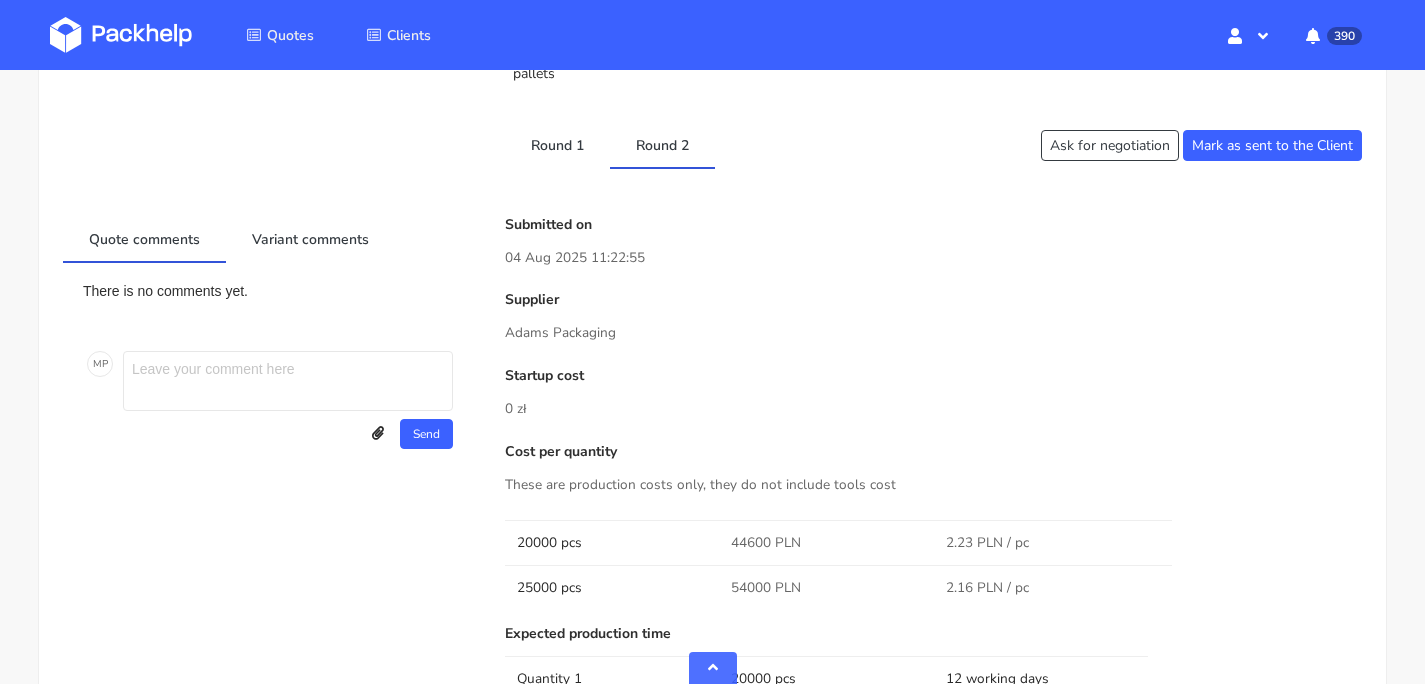 click on "Client Information   Name   [FIRST] [LAST]     E-mail   [EMAIL]     Production Manager   Name   [FIRST] [LAST]         Product details   Product Category   corrugated       Shipping details   Country   [COUNTRY]
Type
Name   corrugated
Structural design
Closure   1 x adhesive strip + peel off string   Code   fefco 703
Size
Width   290 mm   Depth   240 mm   Height   170 mm   Internal/external   external
Material
Type   corrugated   Flute   B   Liner inner   testliner brown   Liner outer   testliner brown
Print
Technique   flexo   Colors inside     black Pantone + PMS 1395 U Colors outside     white Pantone+ PMS 1395 U
Comment
Comment   Konstrukcja zgodnie z załączonym projektem, zdjęcia i wizualizacje to poglądowe pliki grafiki" at bounding box center [712, 204] 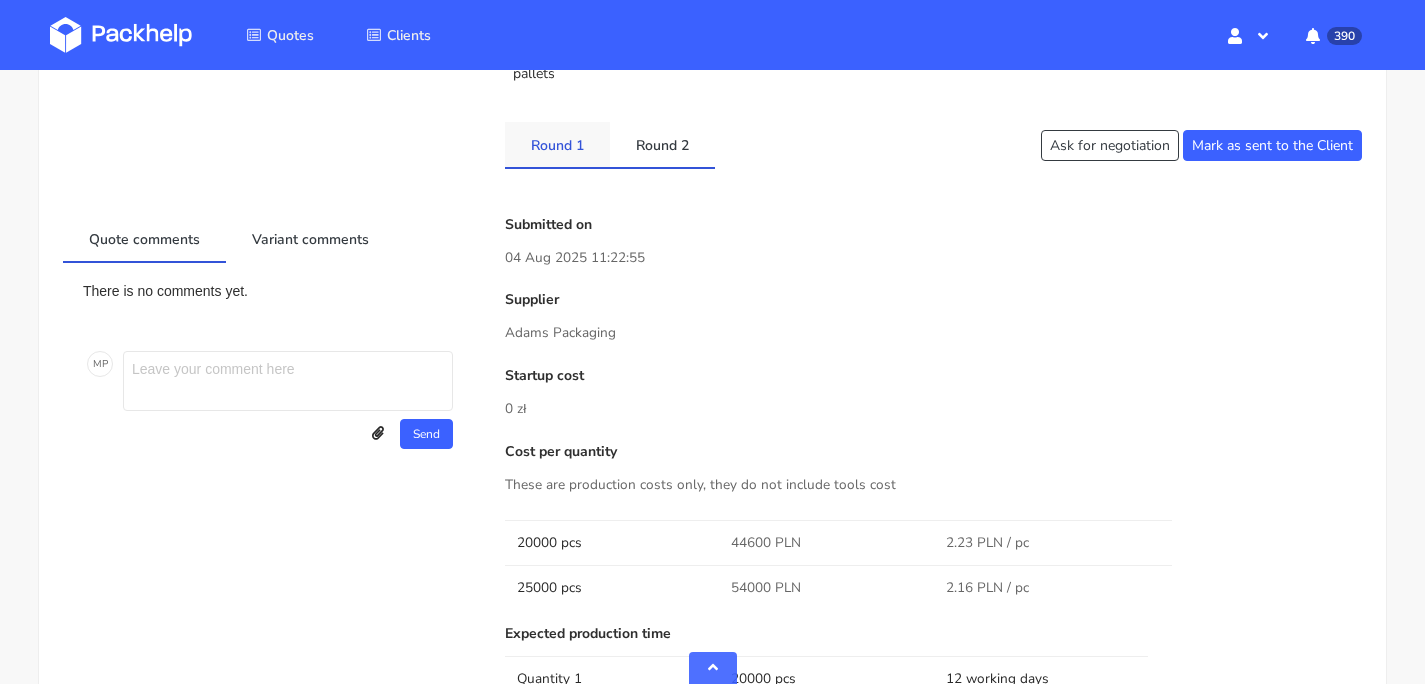 click on "Round 1" at bounding box center [557, 144] 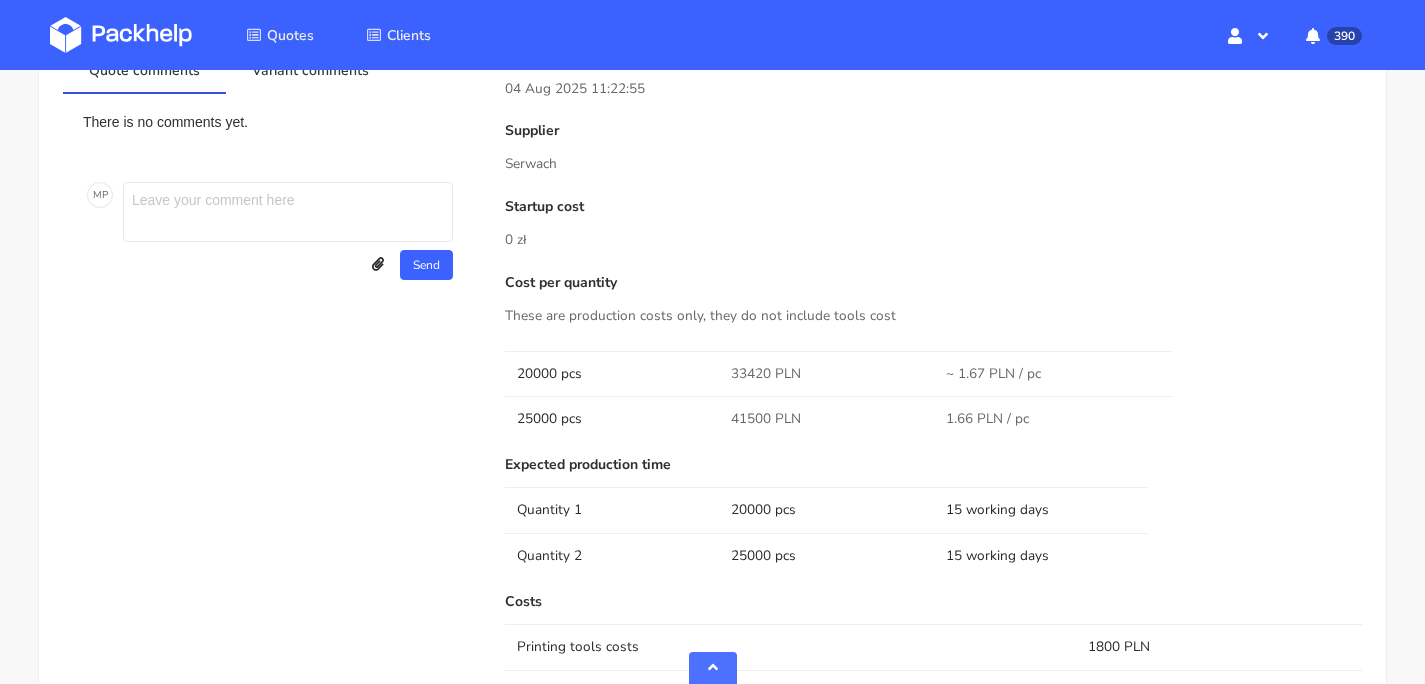 scroll, scrollTop: 1228, scrollLeft: 0, axis: vertical 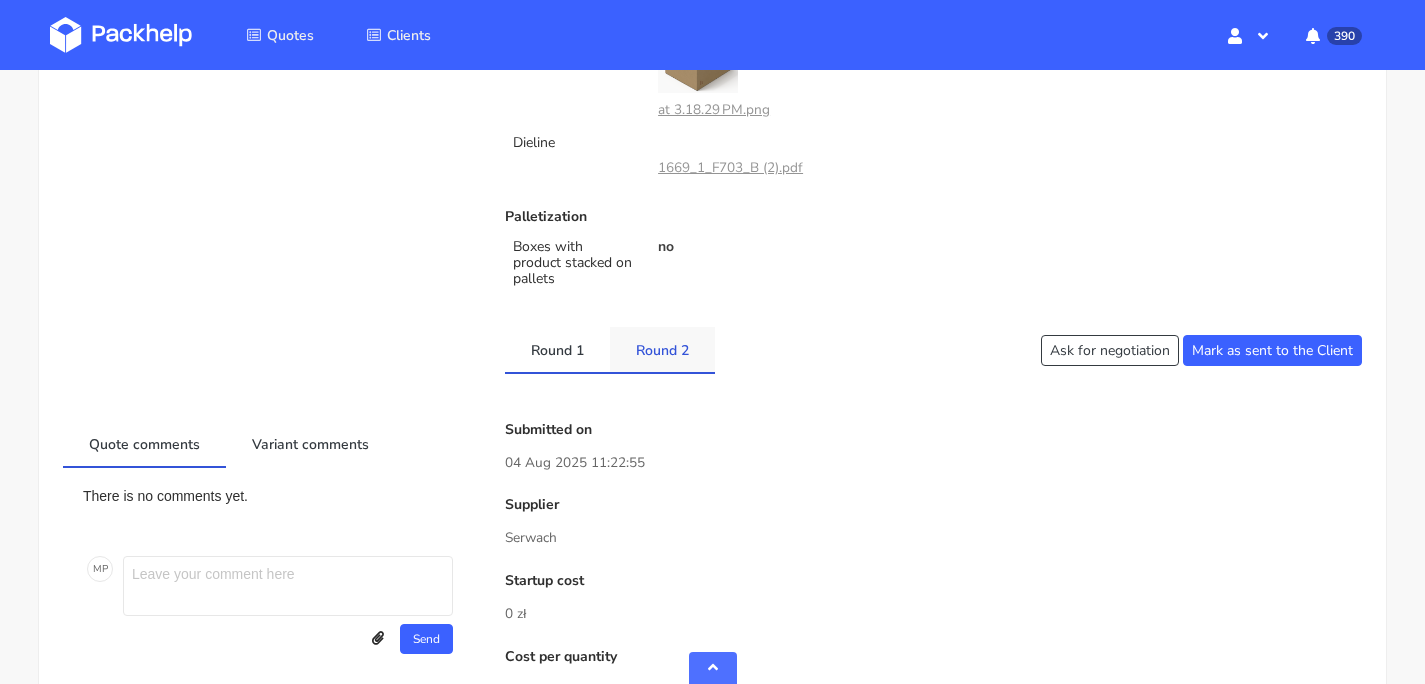click on "Round 2" at bounding box center (662, 349) 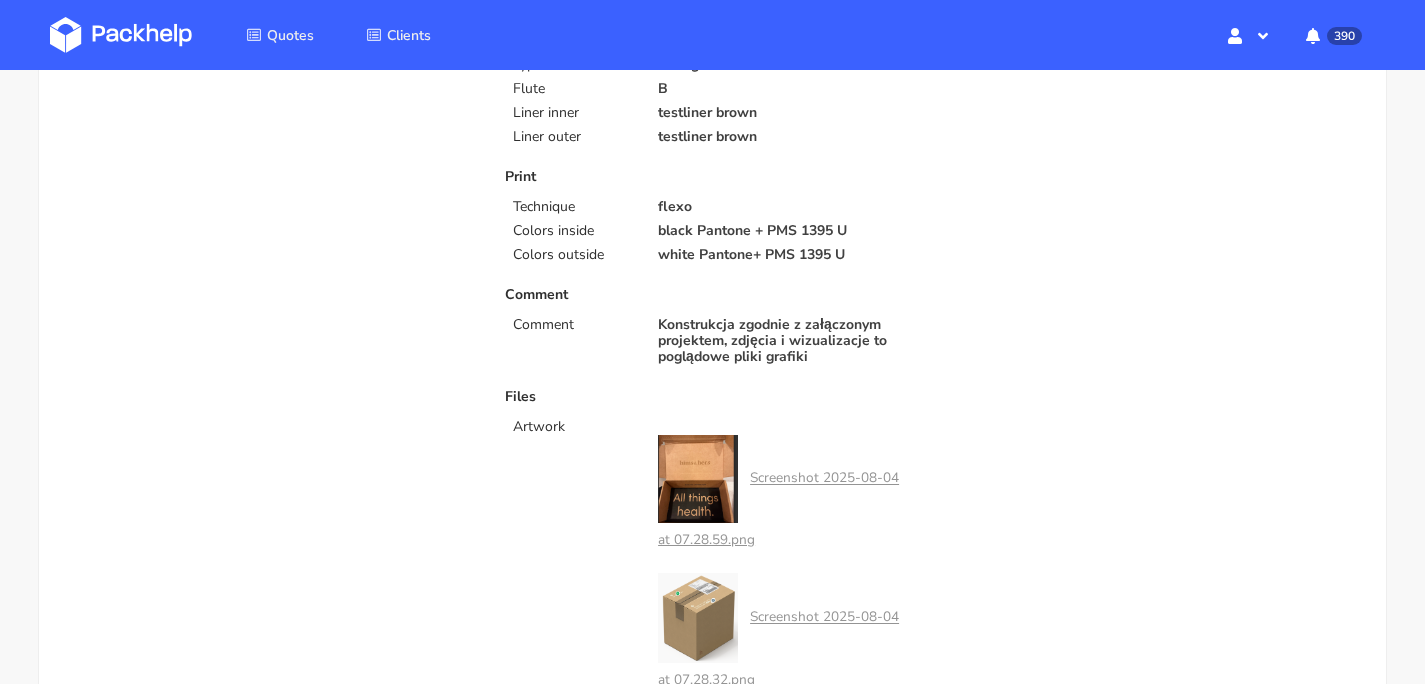 scroll, scrollTop: 0, scrollLeft: 0, axis: both 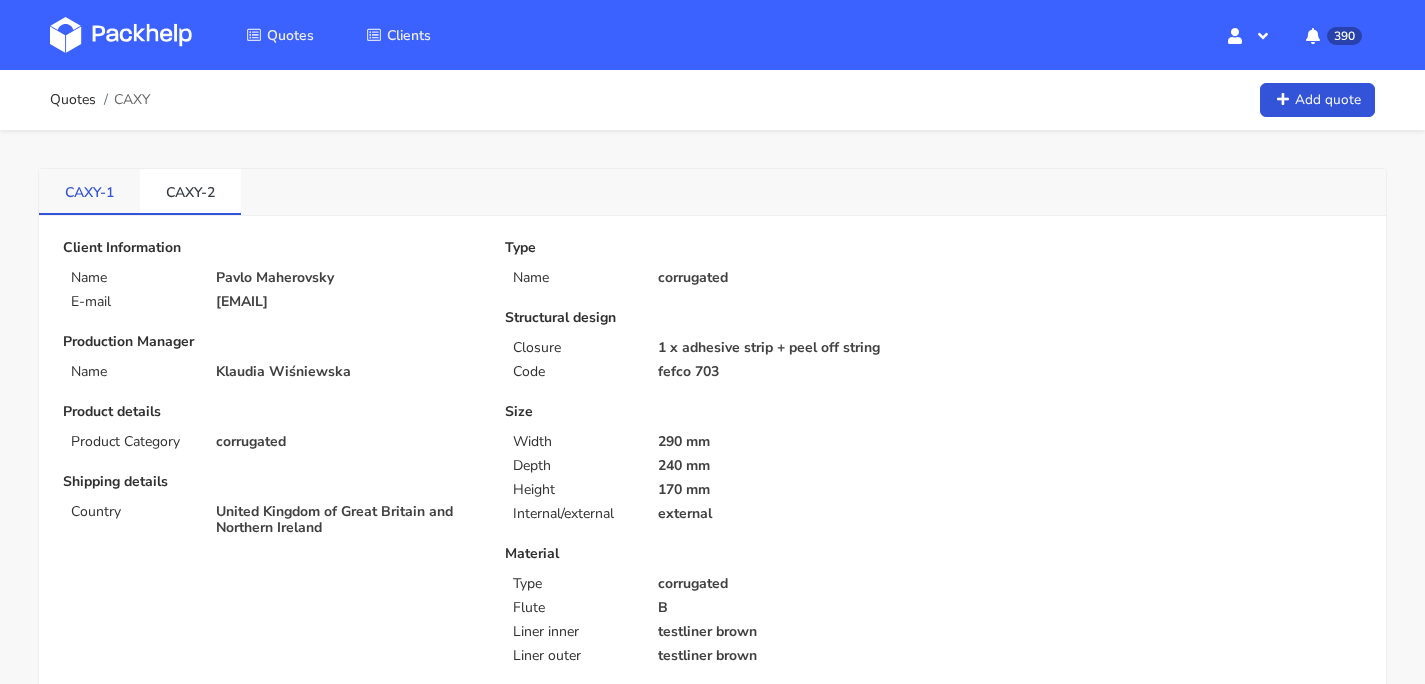 click on "CAXY-1" at bounding box center (89, 191) 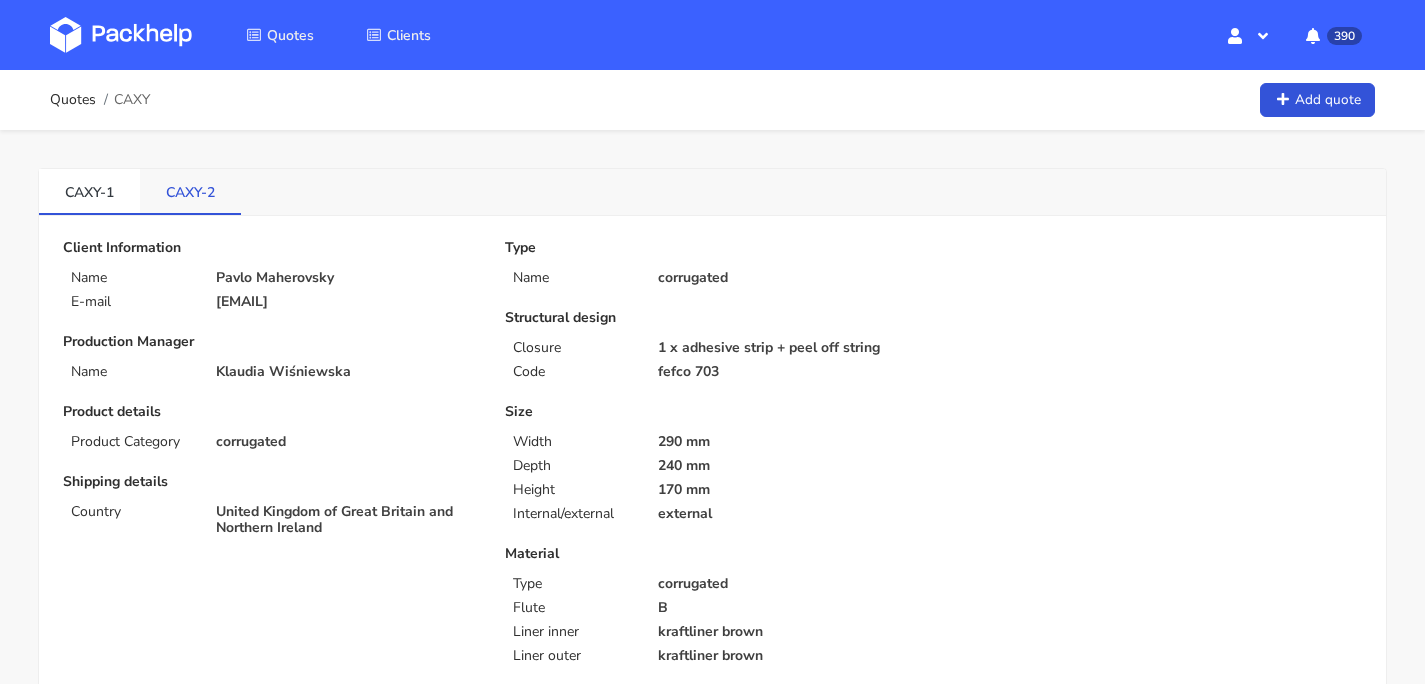 click on "CAXY-2" at bounding box center (190, 191) 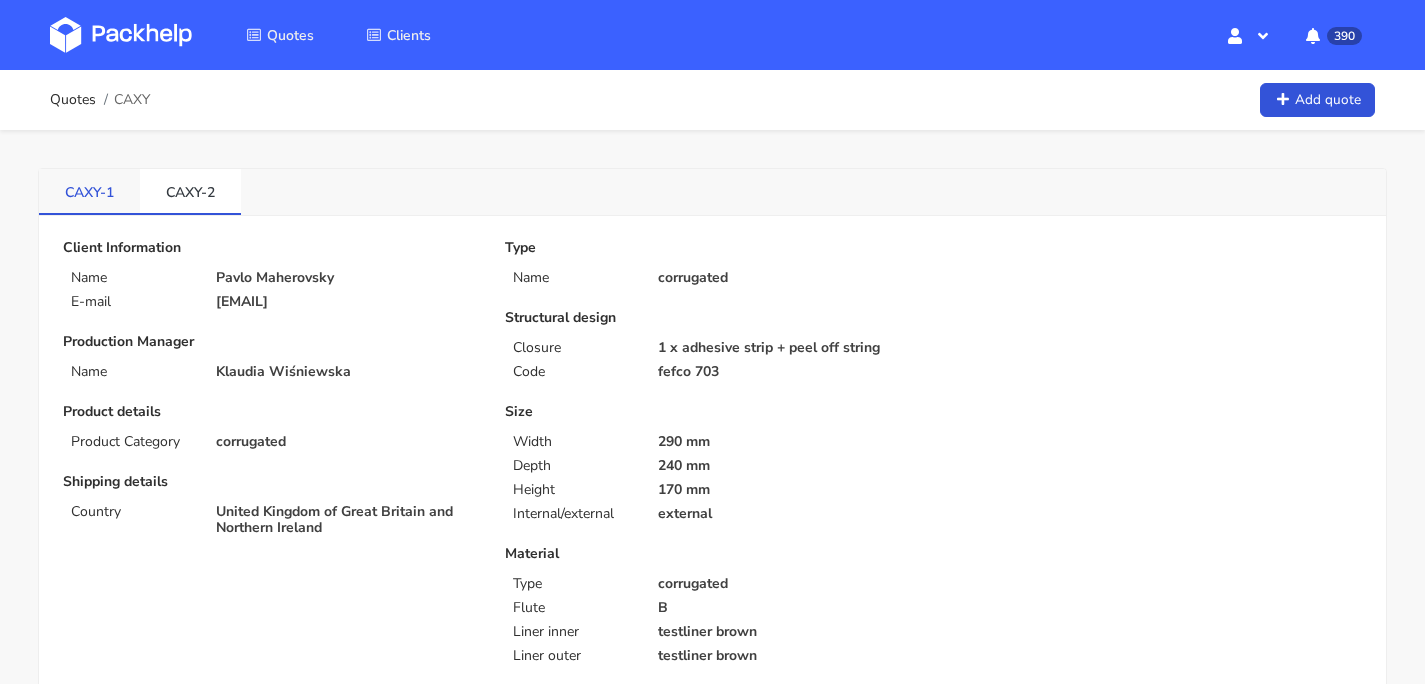 click on "CAXY-1" at bounding box center (89, 191) 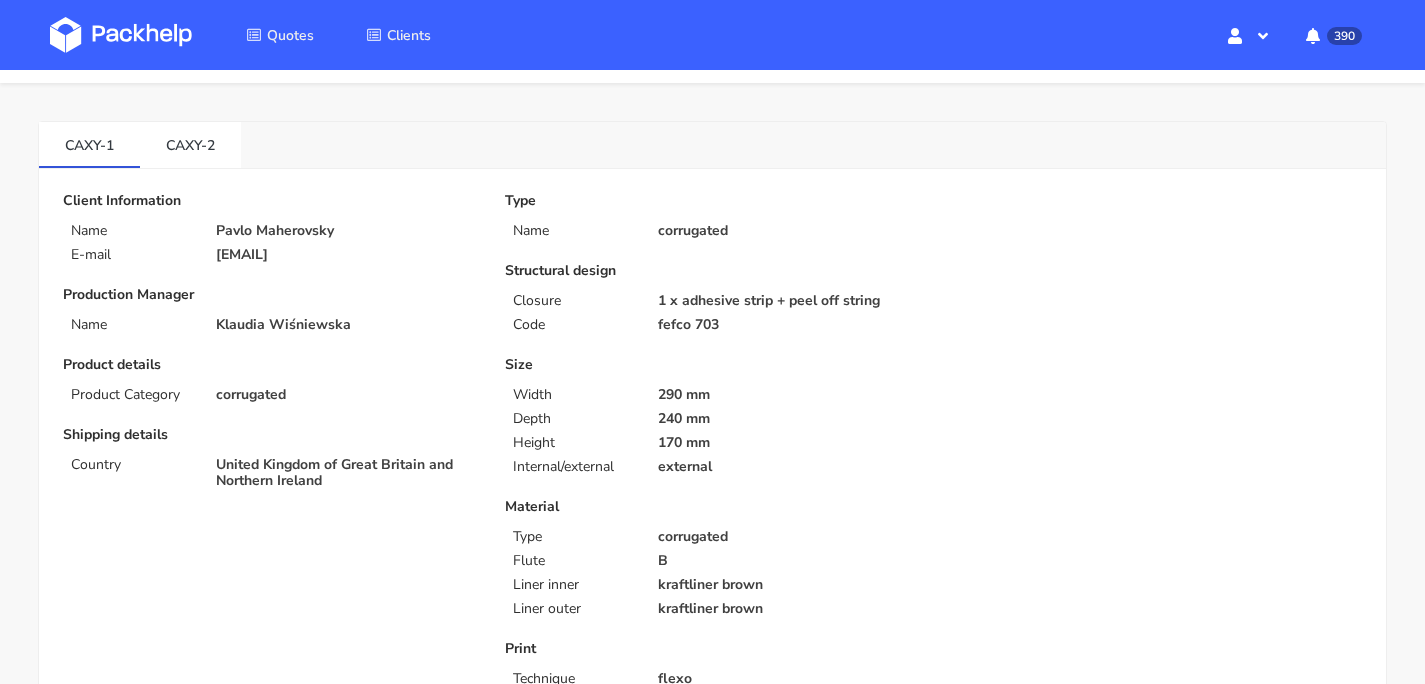 scroll, scrollTop: 0, scrollLeft: 0, axis: both 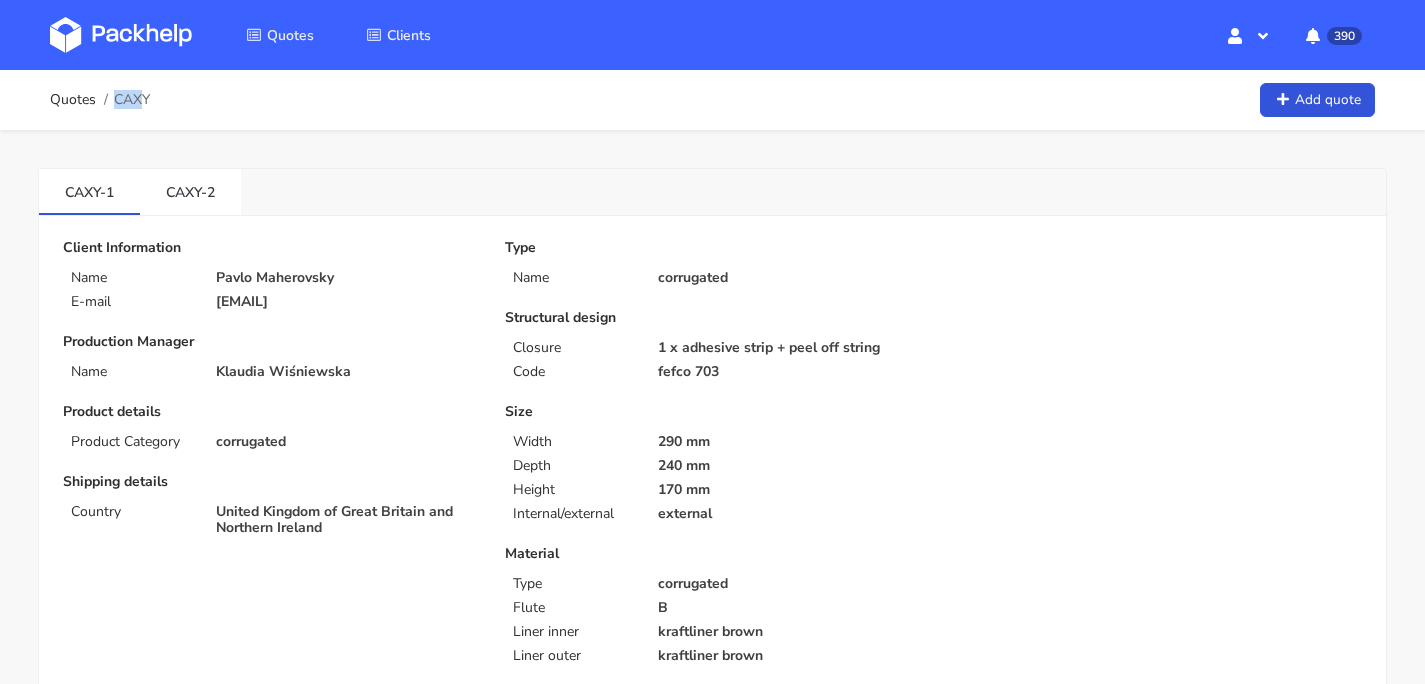 click on "Quotes CAXY             Add quote" at bounding box center [712, 100] 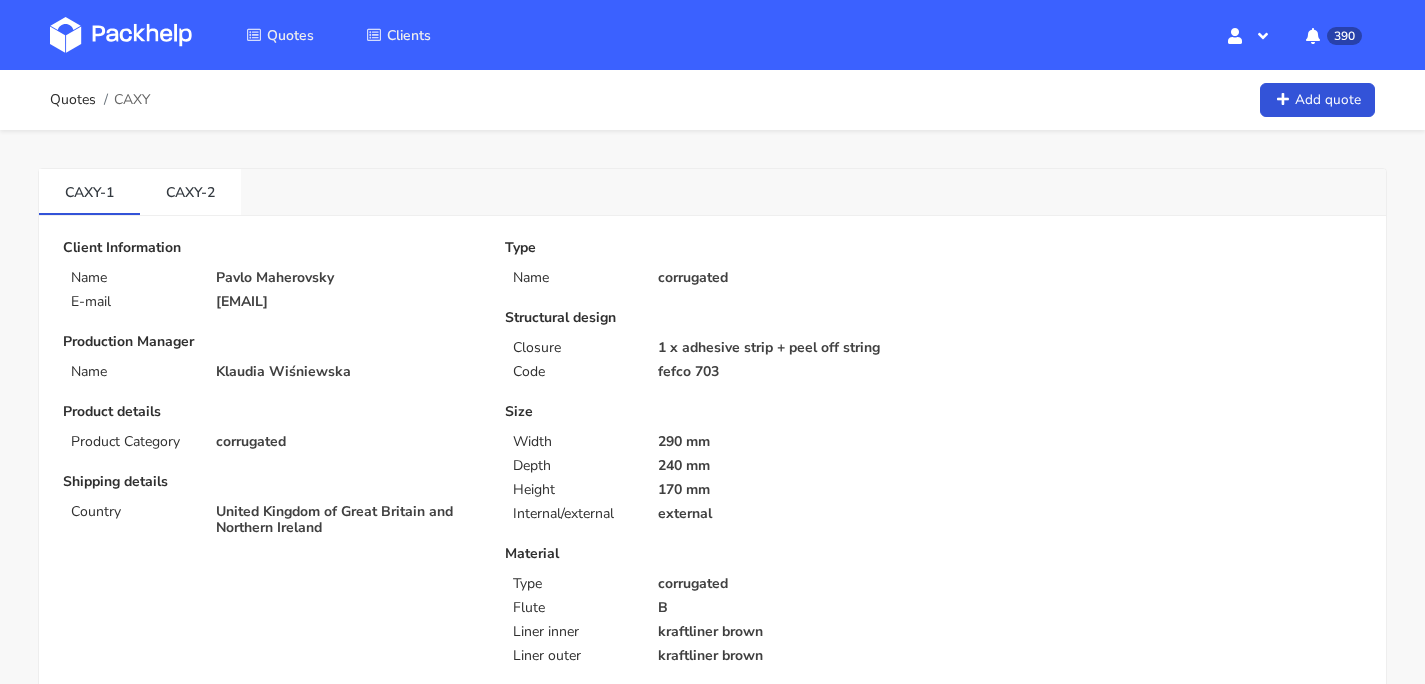 click on "CAXY" at bounding box center [132, 100] 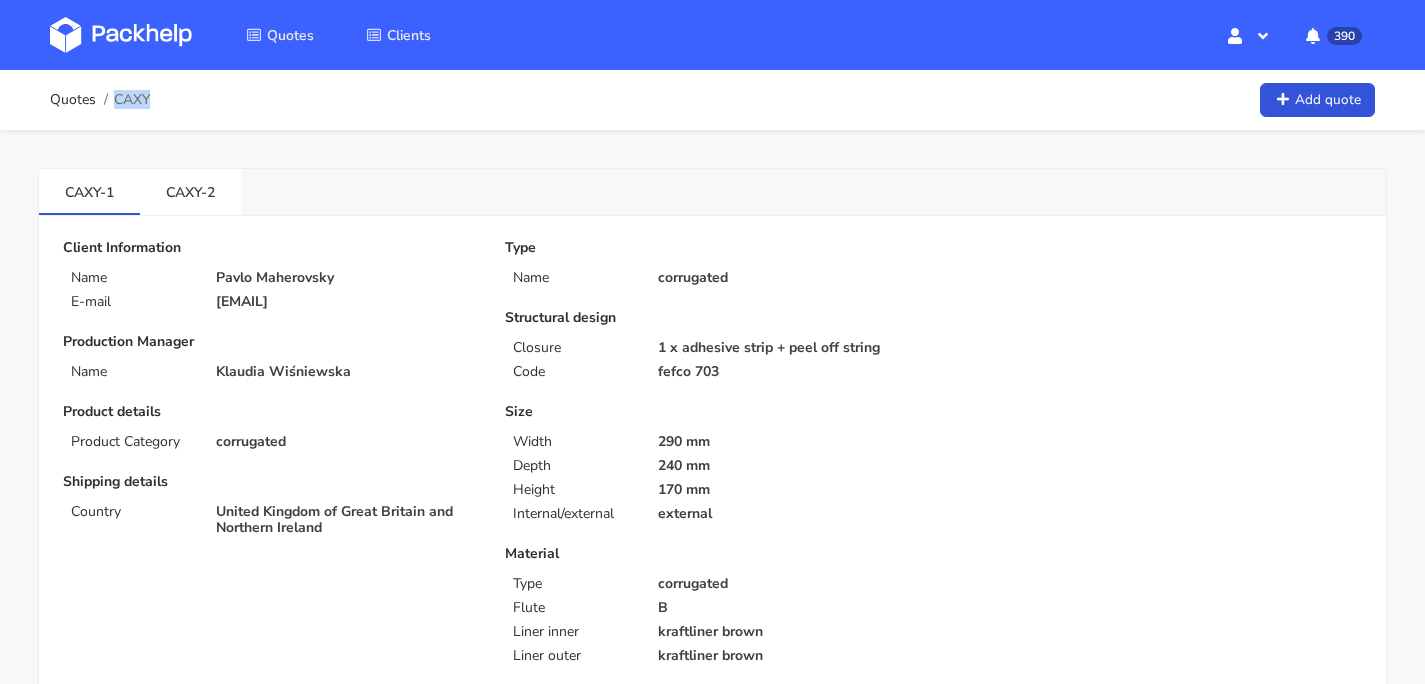 drag, startPoint x: 149, startPoint y: 99, endPoint x: 116, endPoint y: 99, distance: 33 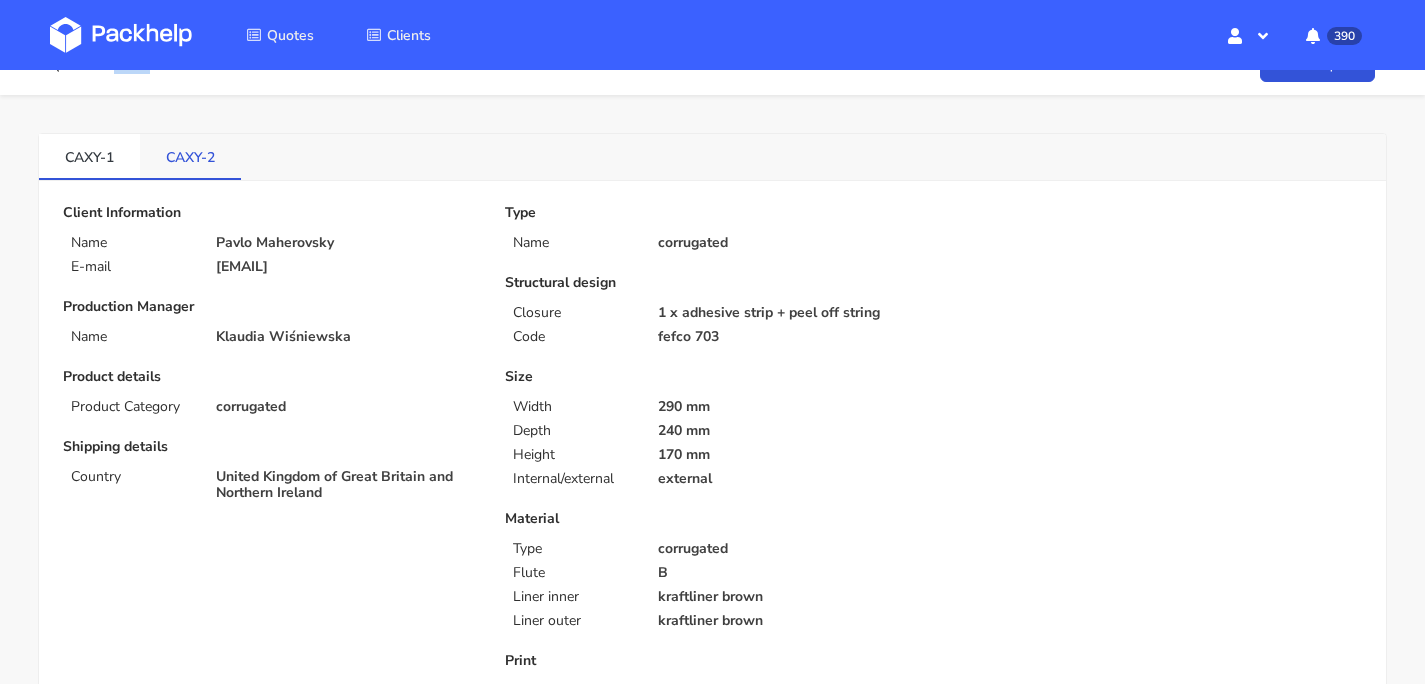 scroll, scrollTop: 0, scrollLeft: 0, axis: both 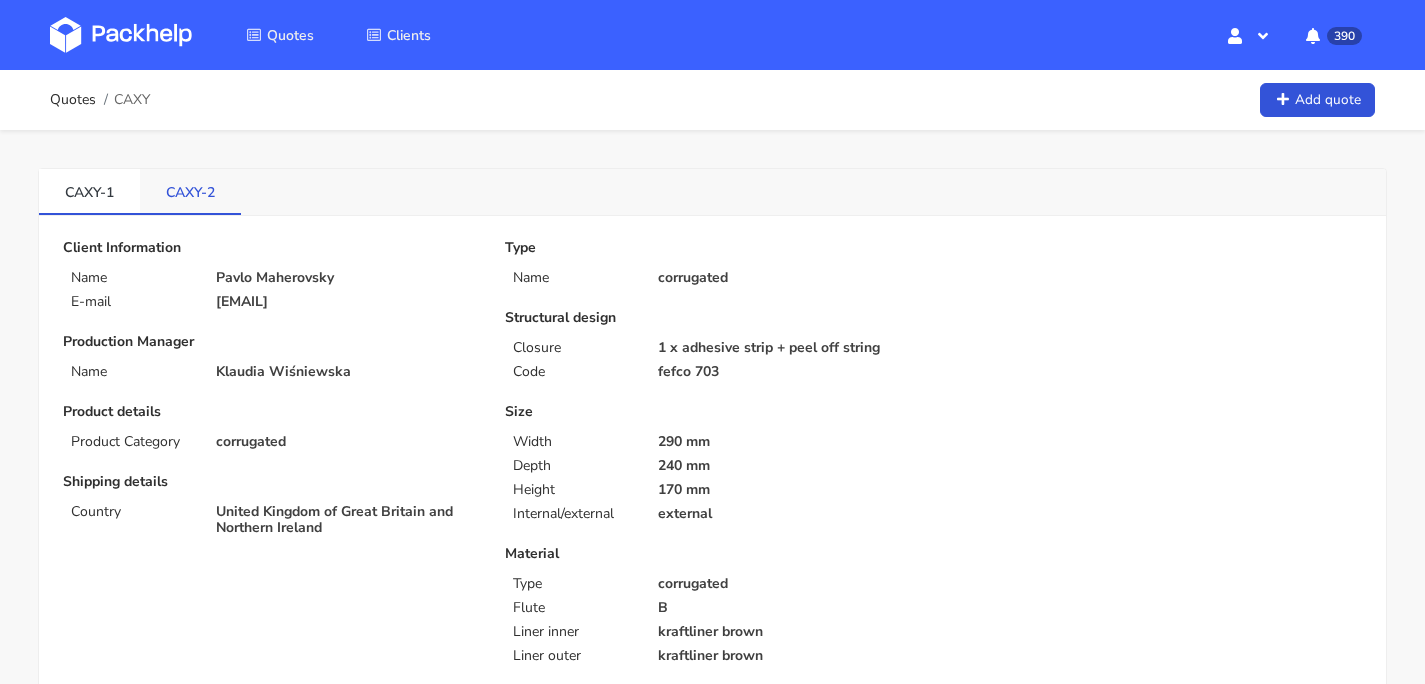 click on "CAXY-2" at bounding box center [190, 191] 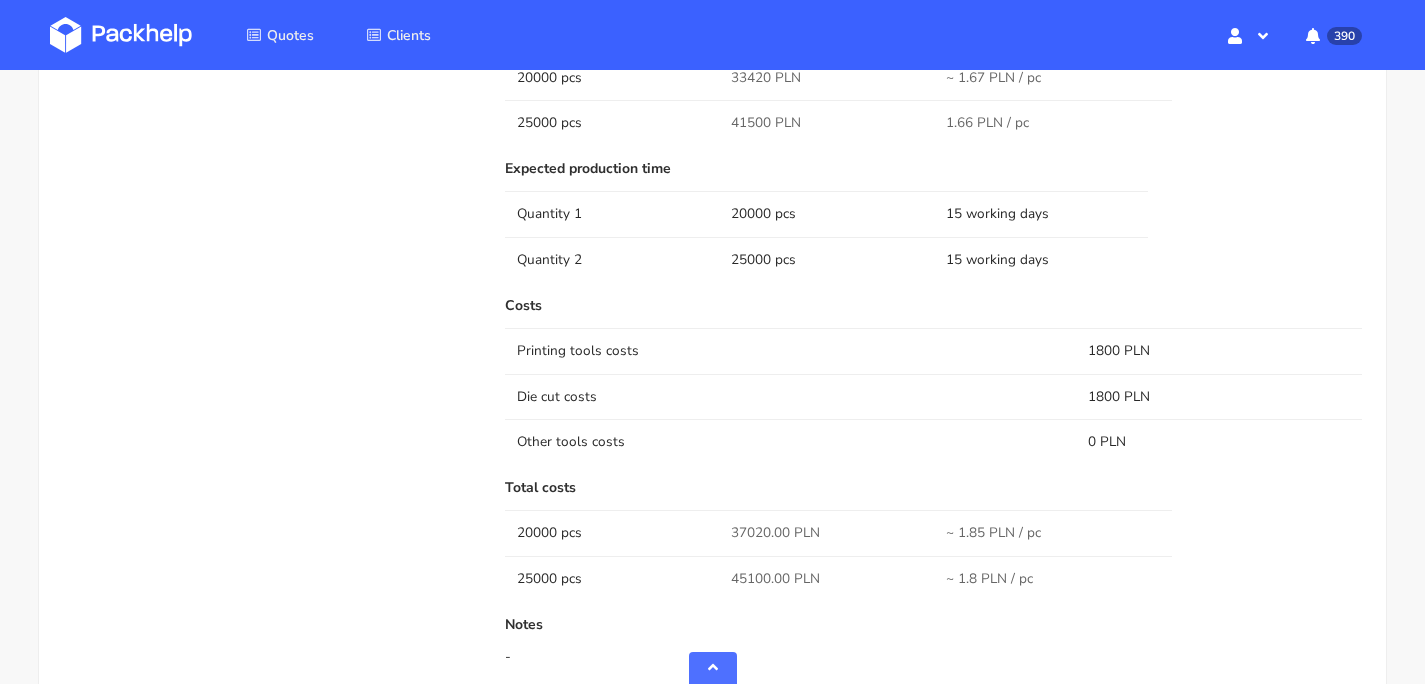 scroll, scrollTop: 1227, scrollLeft: 0, axis: vertical 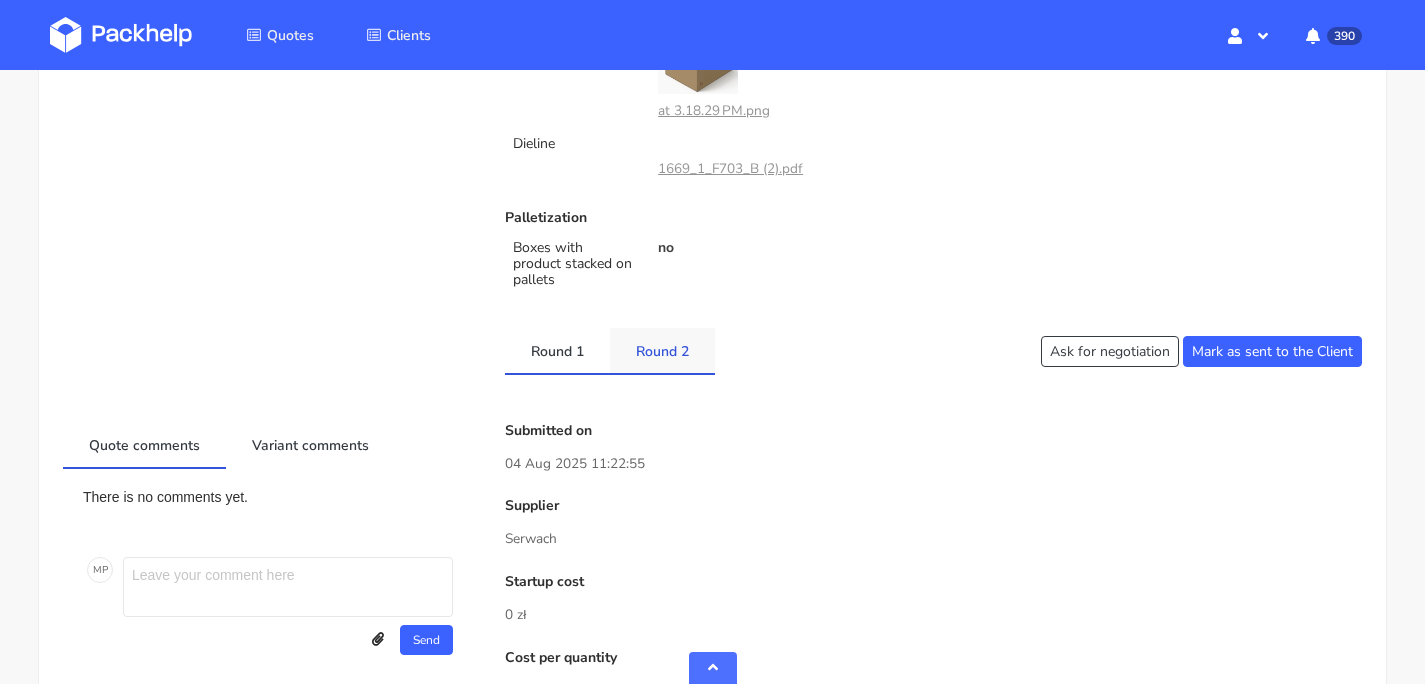 click on "Round 2" at bounding box center (662, 350) 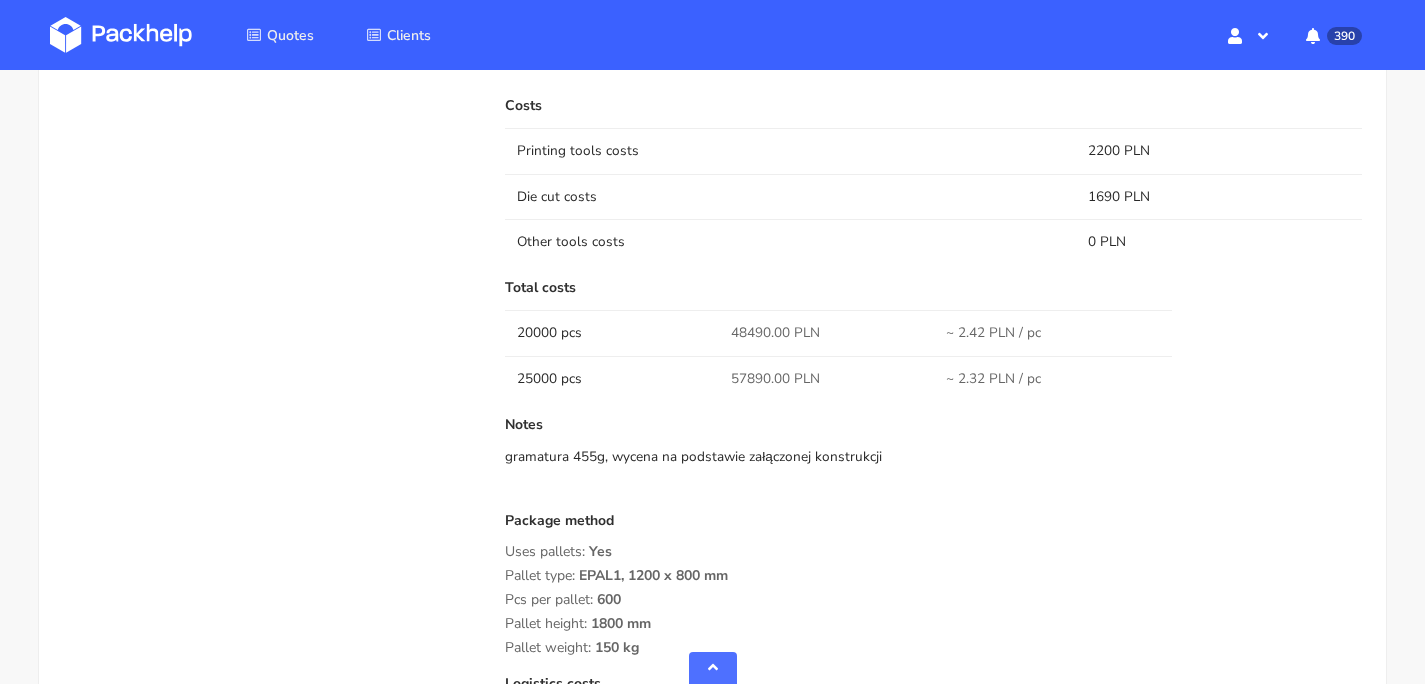 scroll, scrollTop: 1388, scrollLeft: 0, axis: vertical 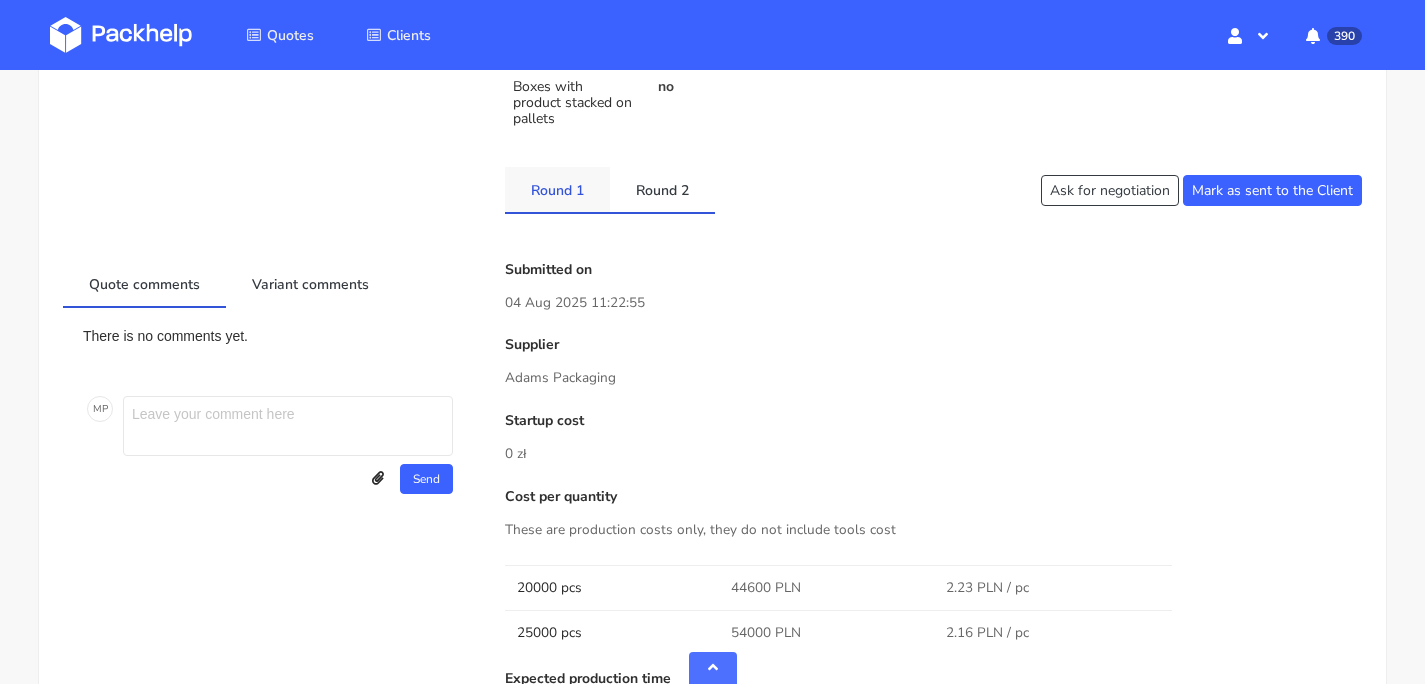 click on "Round 1" at bounding box center [557, 189] 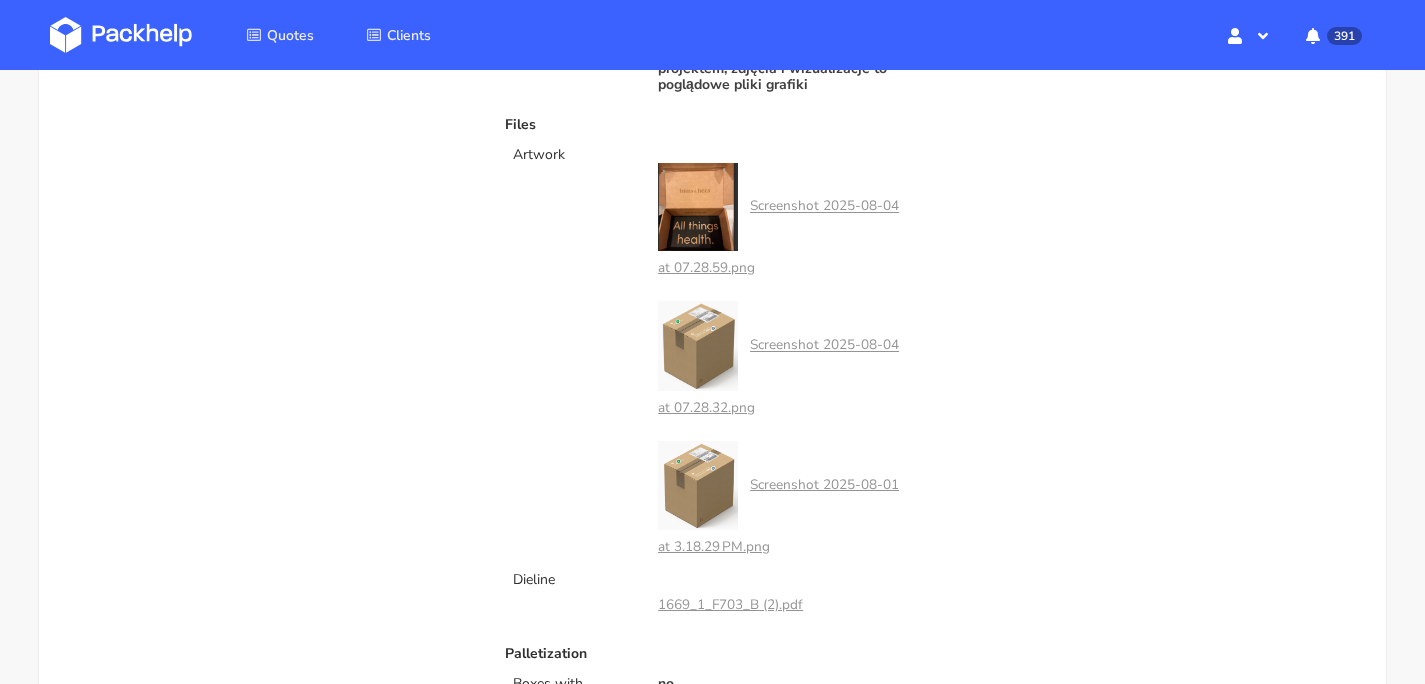 scroll, scrollTop: 0, scrollLeft: 0, axis: both 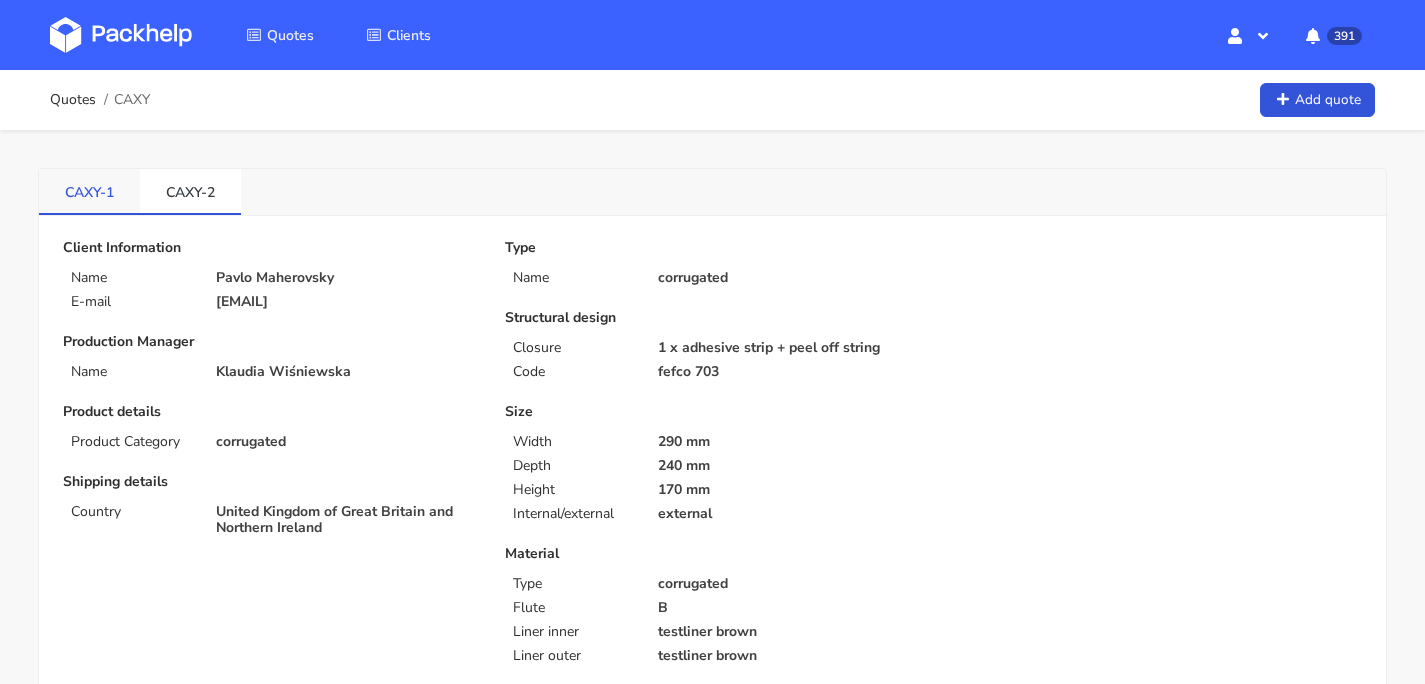 click on "CAXY-1" at bounding box center [89, 191] 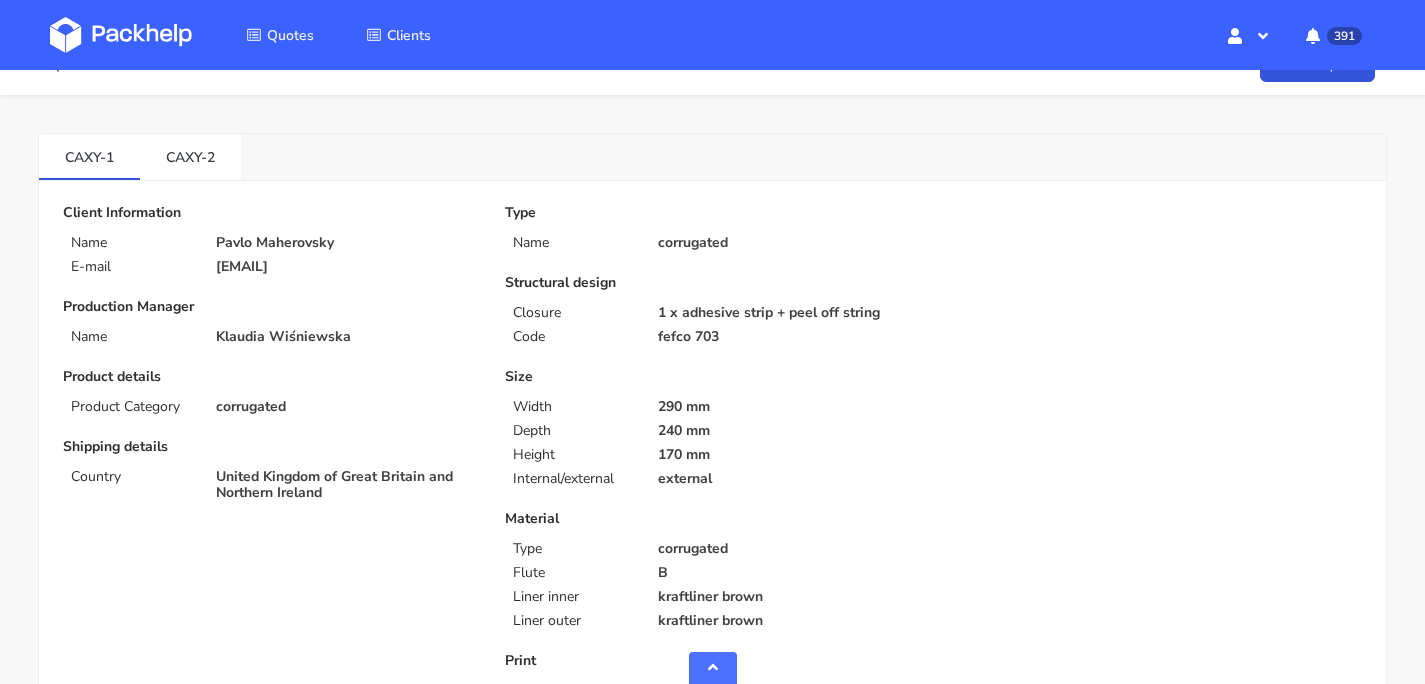 scroll, scrollTop: 0, scrollLeft: 0, axis: both 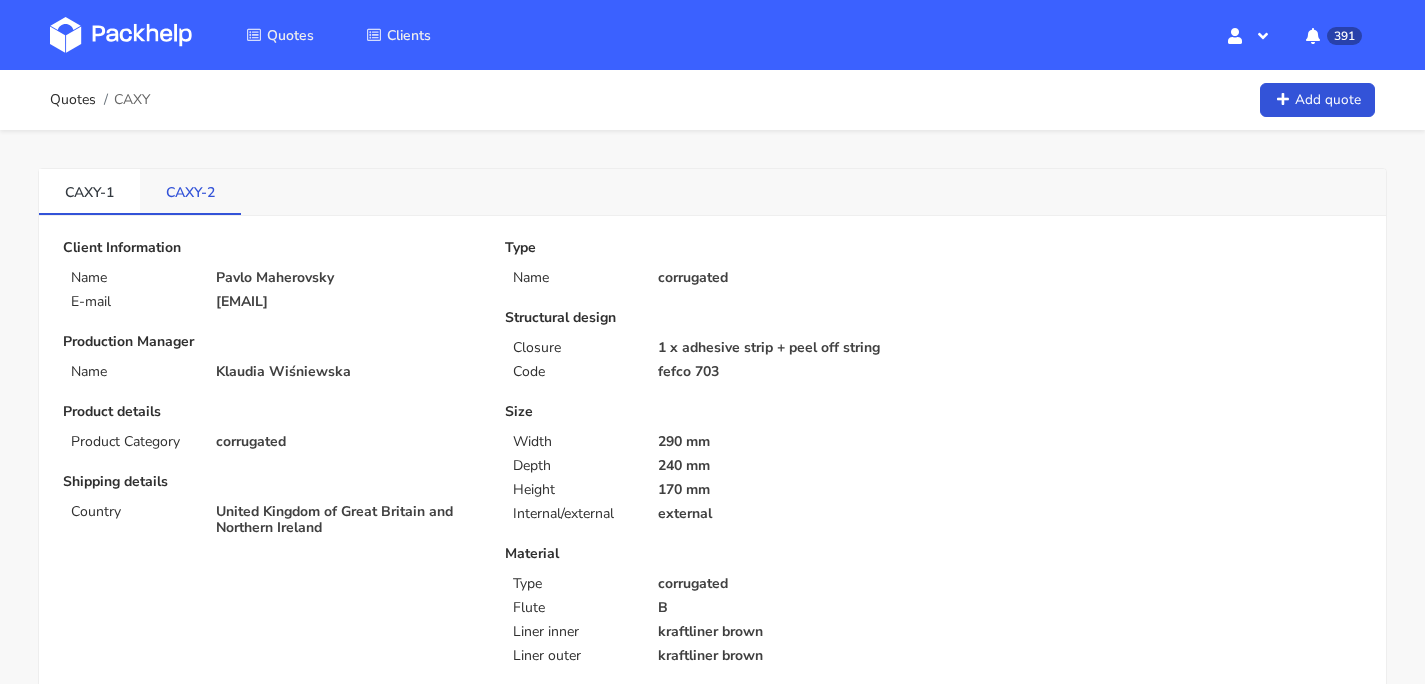 click on "CAXY-2" at bounding box center [190, 191] 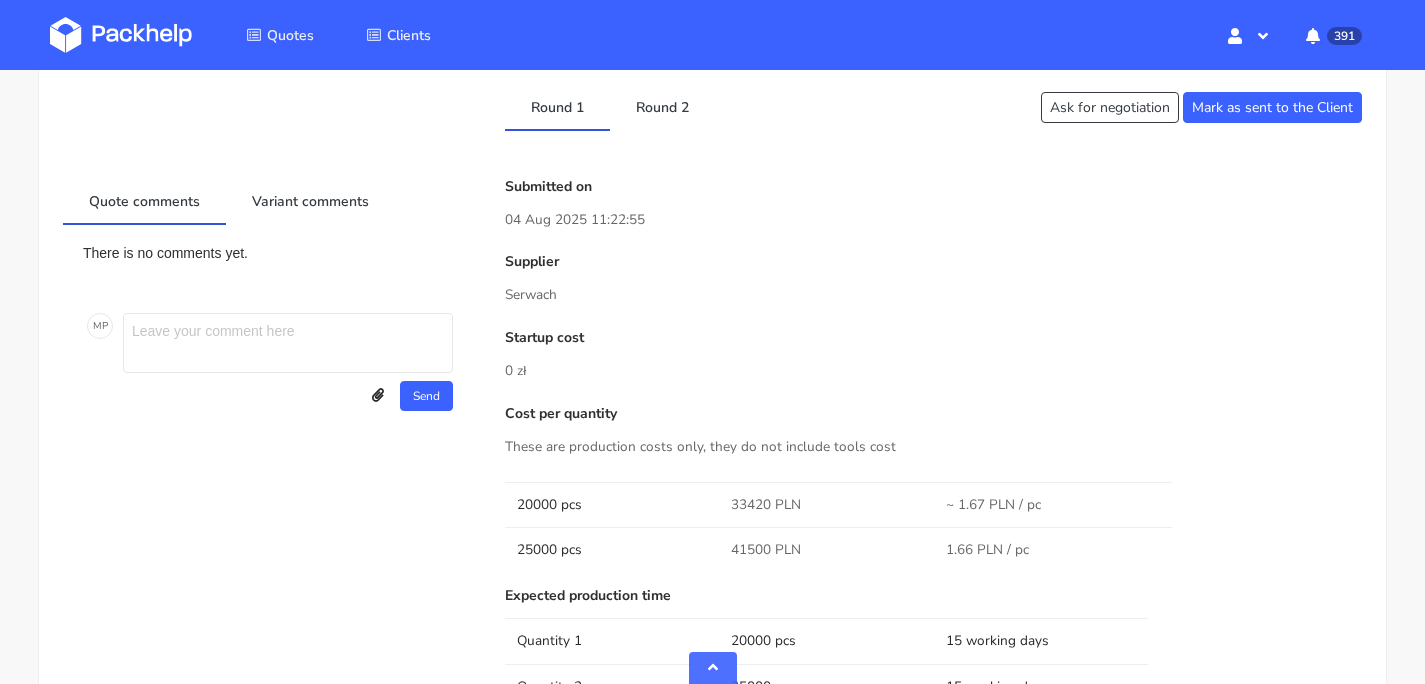 scroll, scrollTop: 1247, scrollLeft: 0, axis: vertical 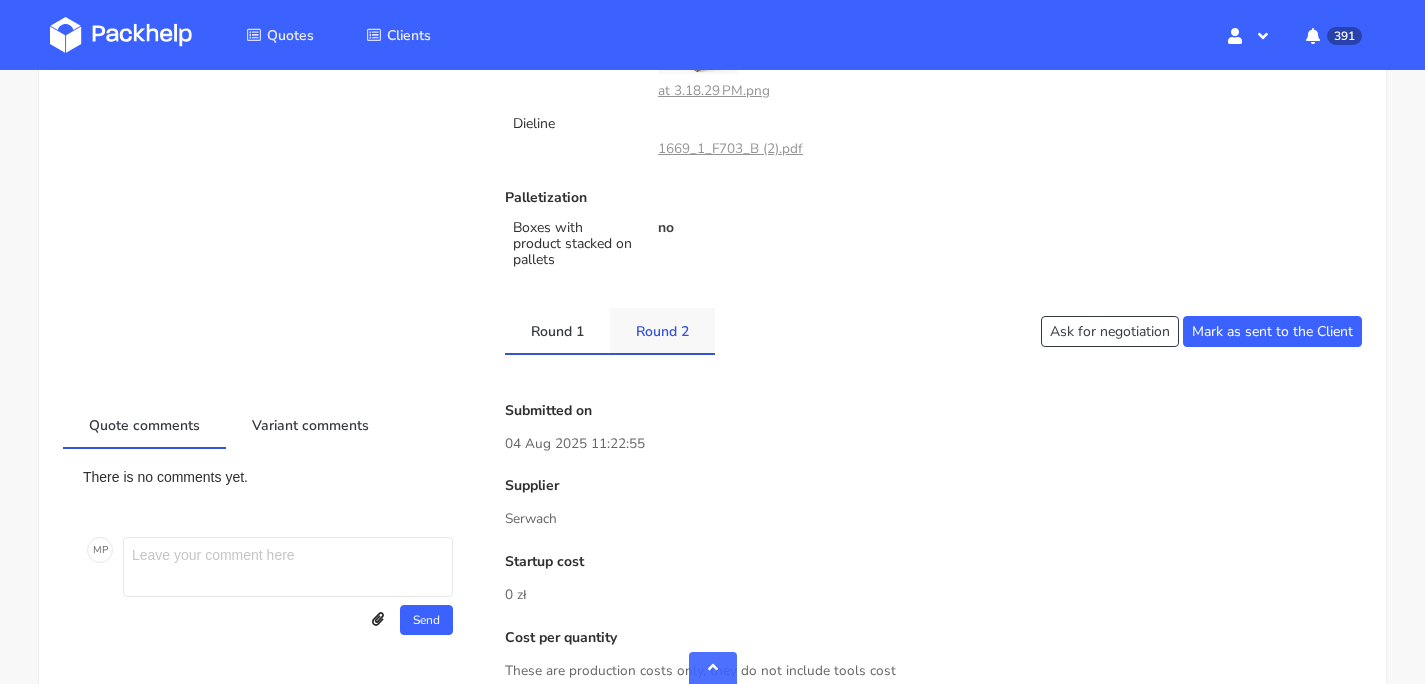 click on "Round 2" at bounding box center (662, 330) 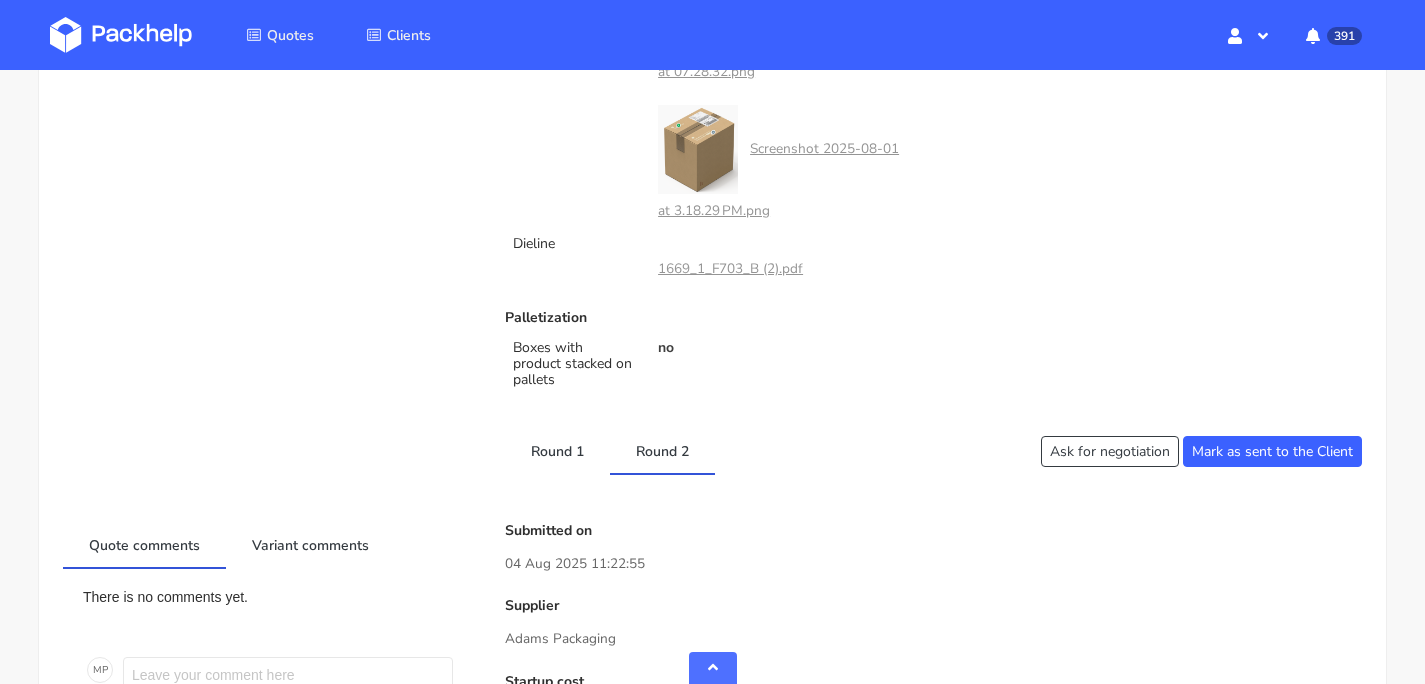 scroll, scrollTop: 1270, scrollLeft: 0, axis: vertical 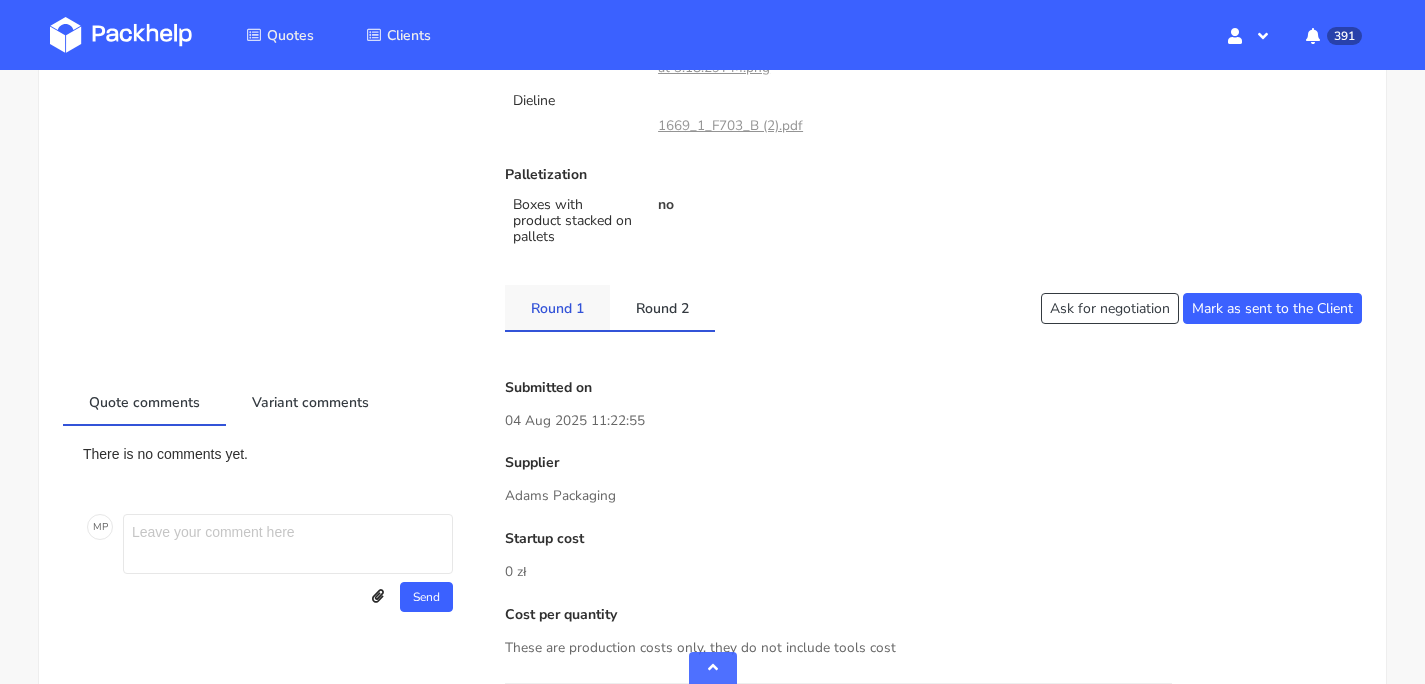 click on "Round 1" at bounding box center (557, 307) 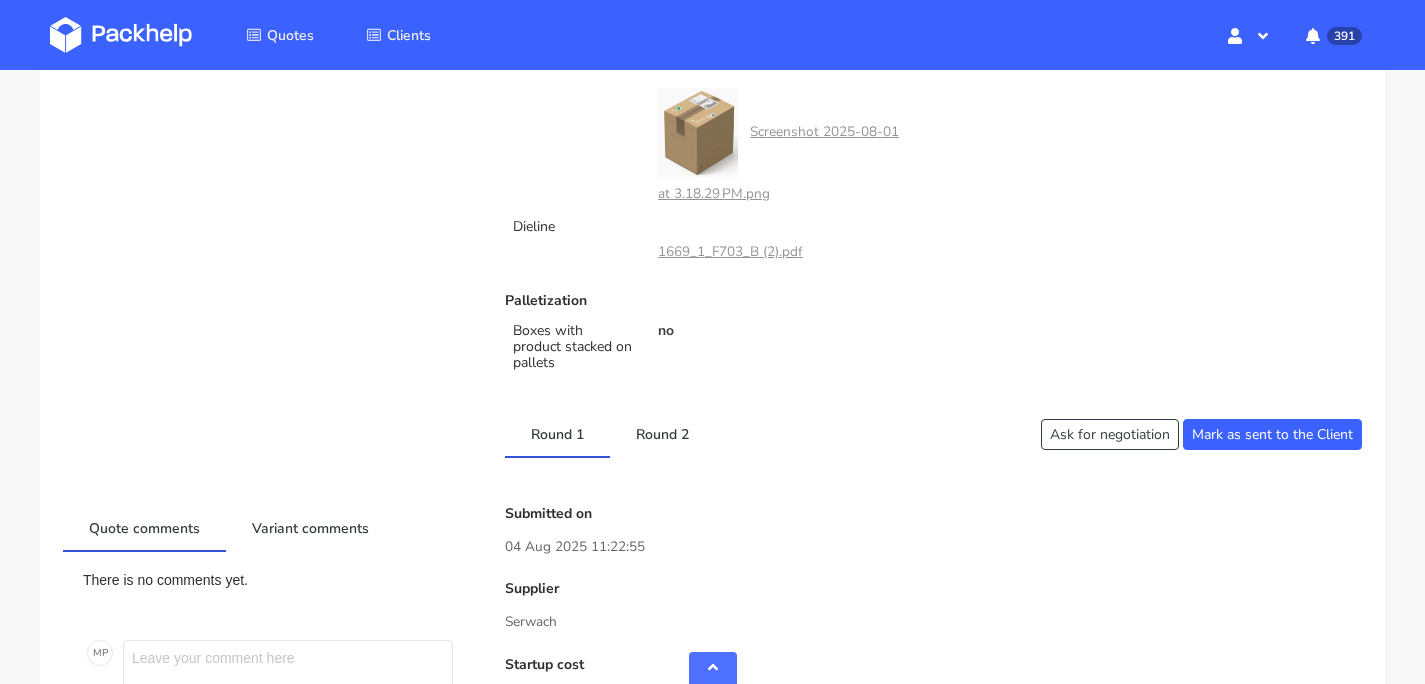 scroll, scrollTop: 1341, scrollLeft: 0, axis: vertical 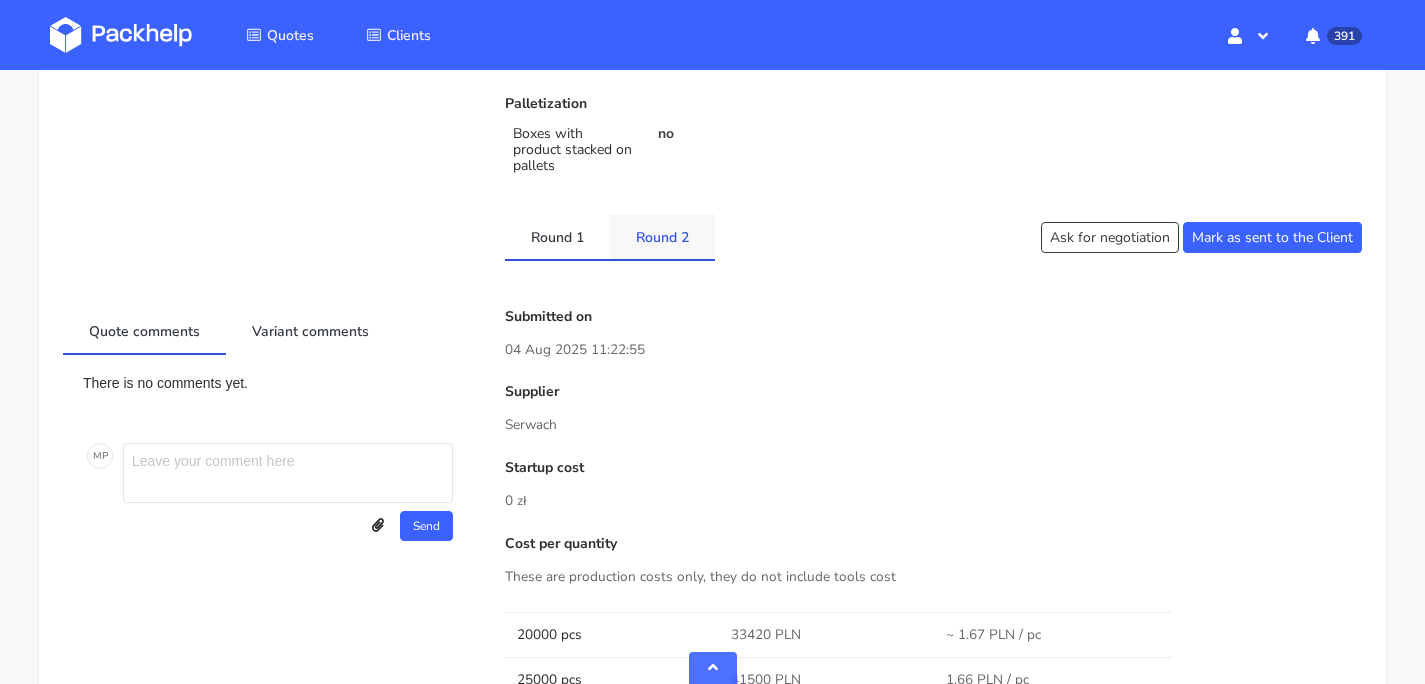 click on "Round 2" at bounding box center (662, 236) 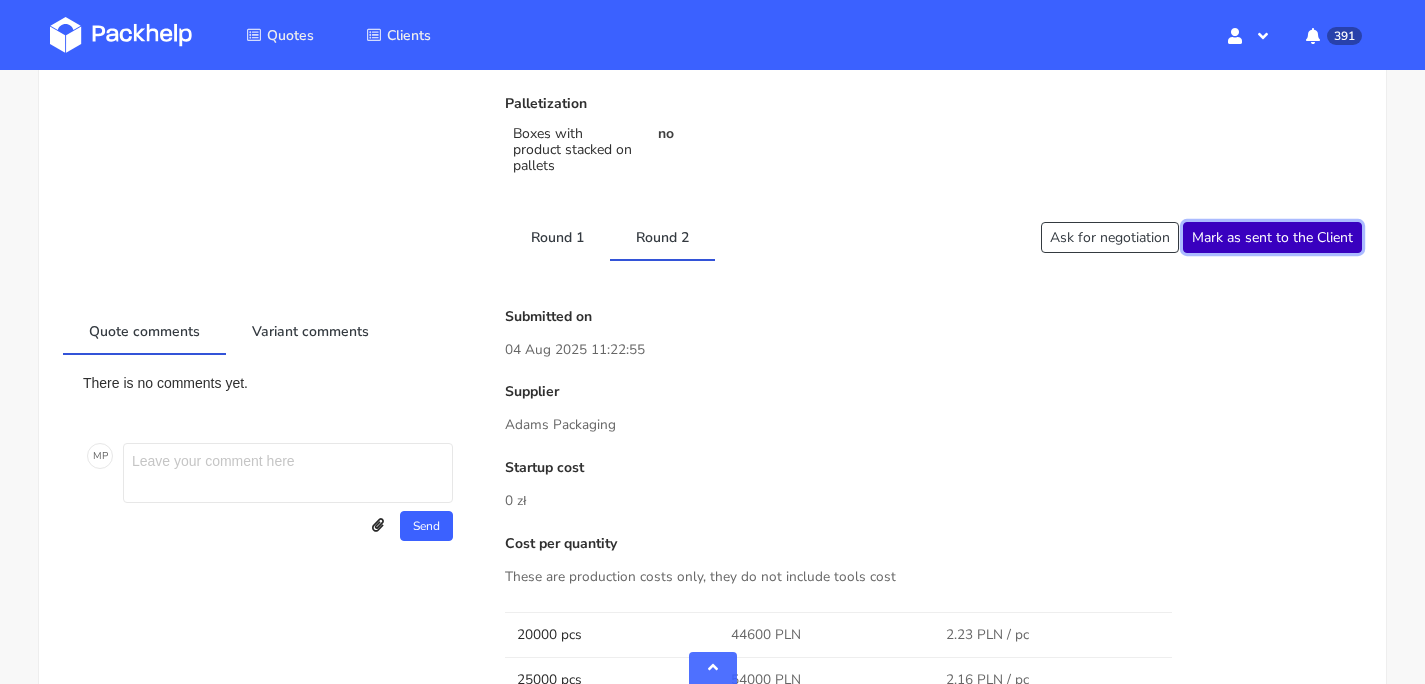 click on "Mark as sent to the Client" at bounding box center [1272, 237] 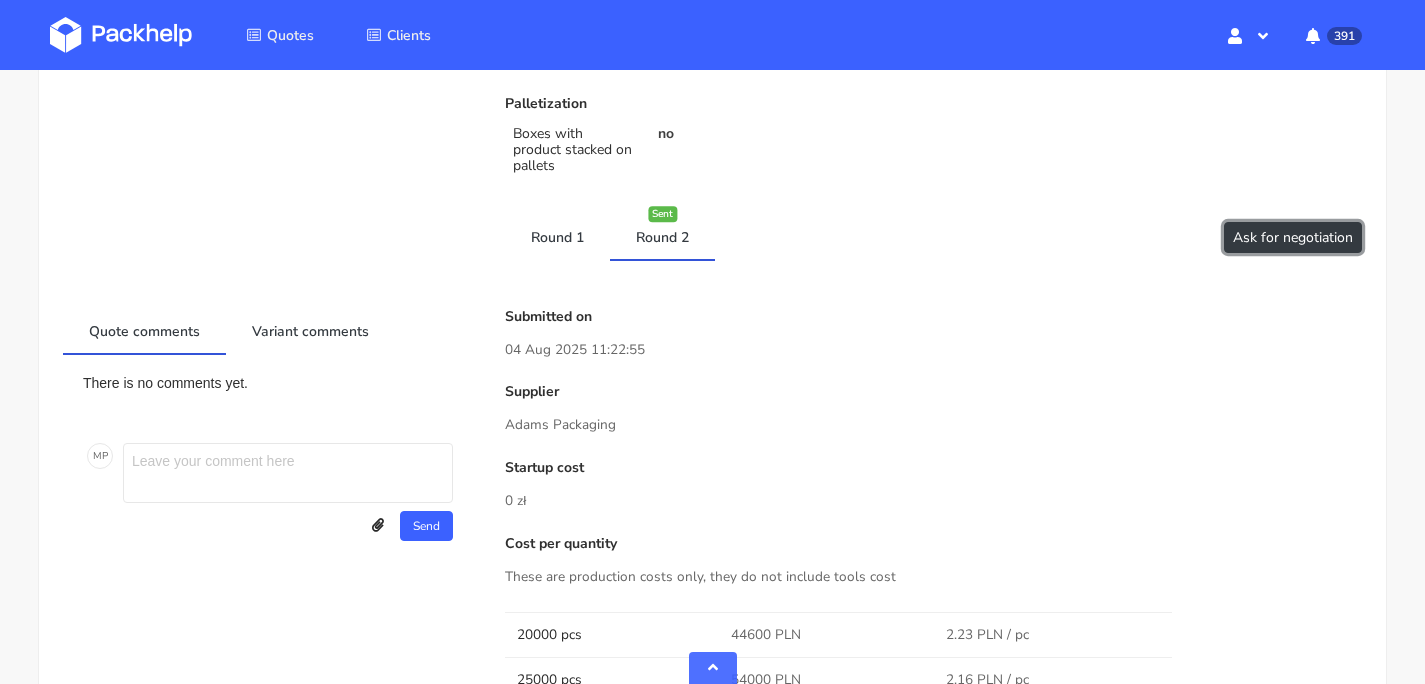 click on "Ask for negotiation" at bounding box center [1293, 237] 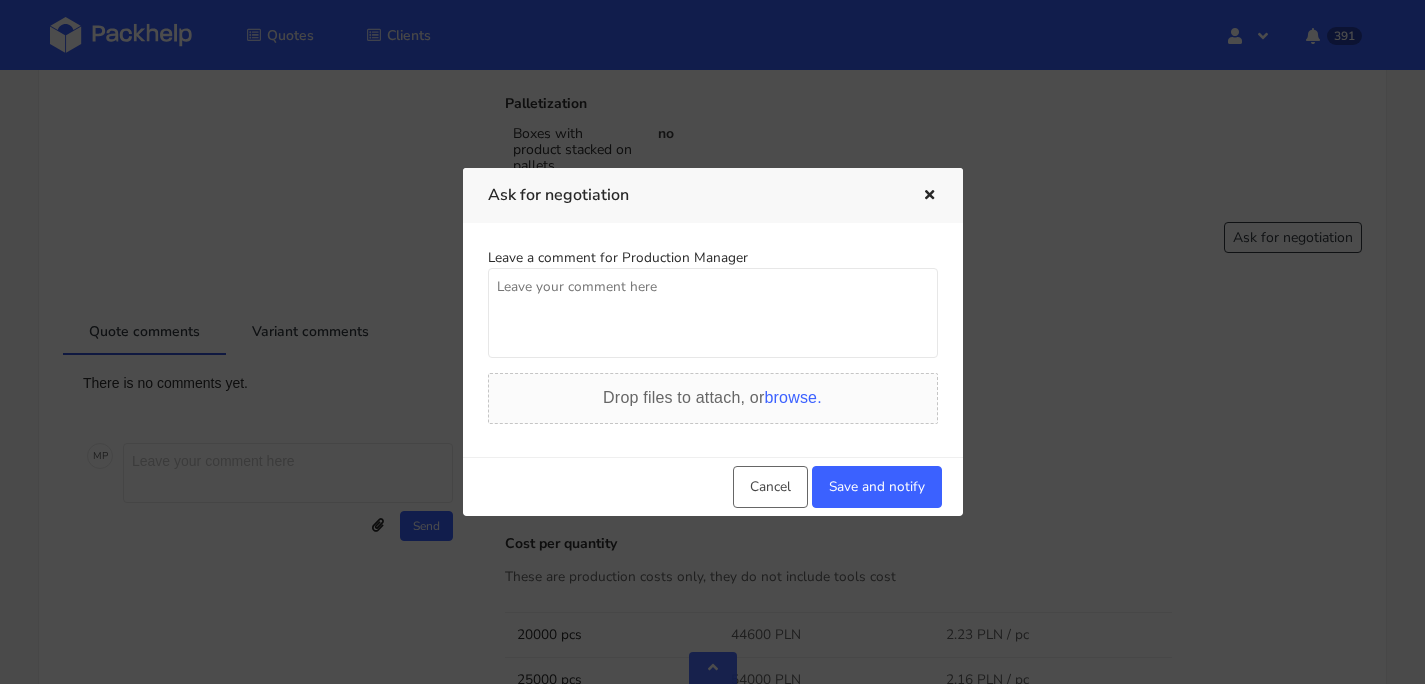 click at bounding box center (713, 313) 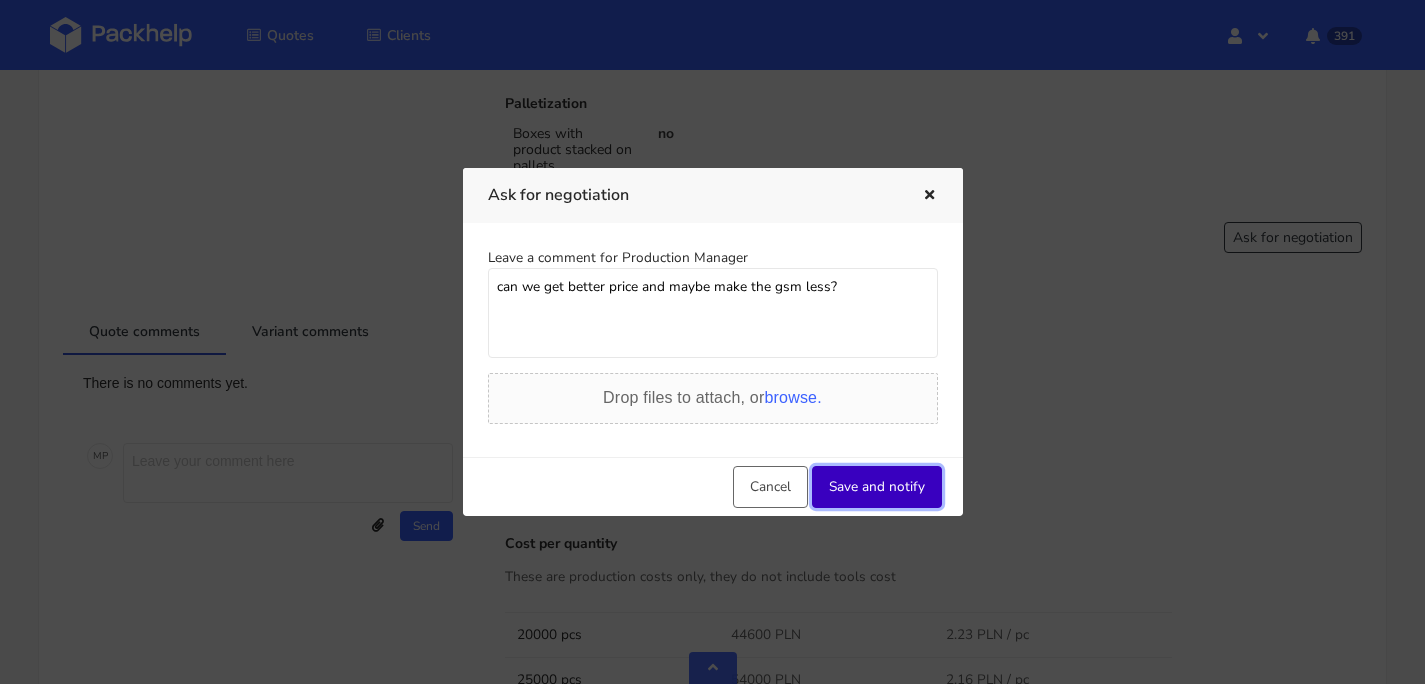 click on "Save and notify" at bounding box center (877, 487) 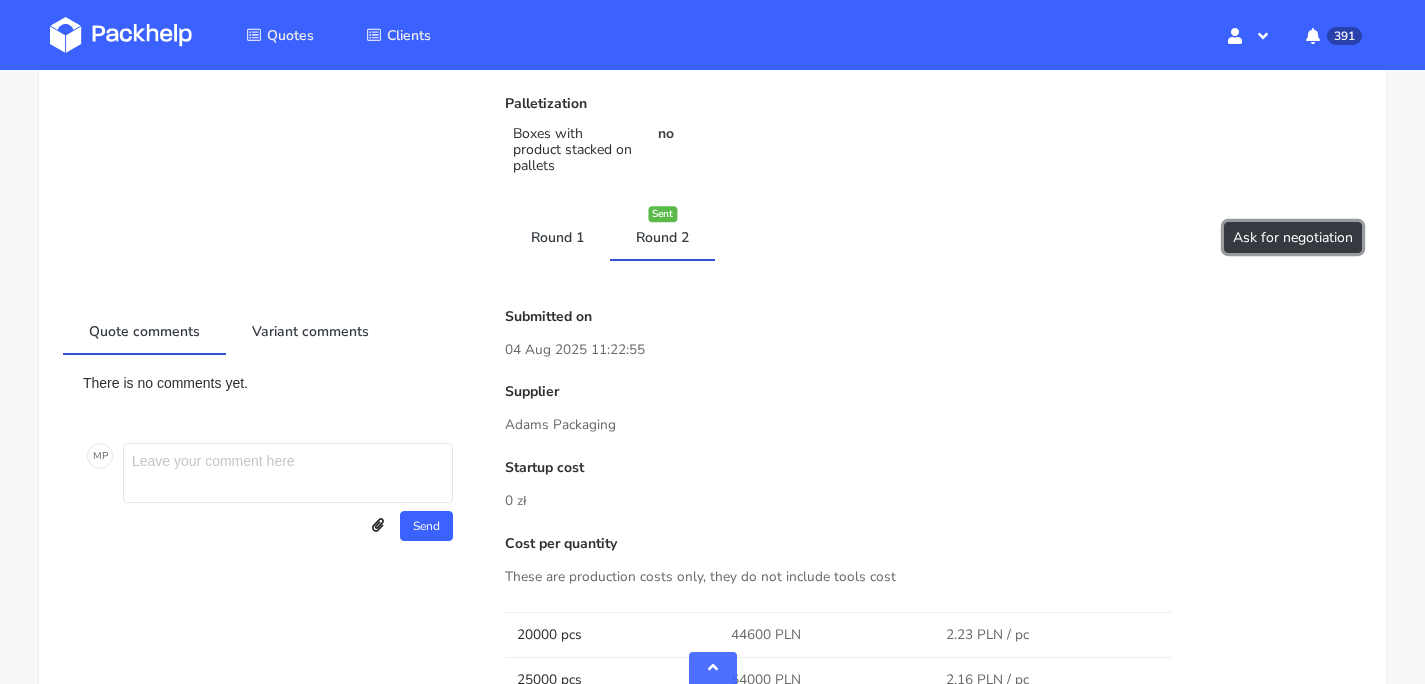 click on "Ask for negotiation" at bounding box center (1293, 237) 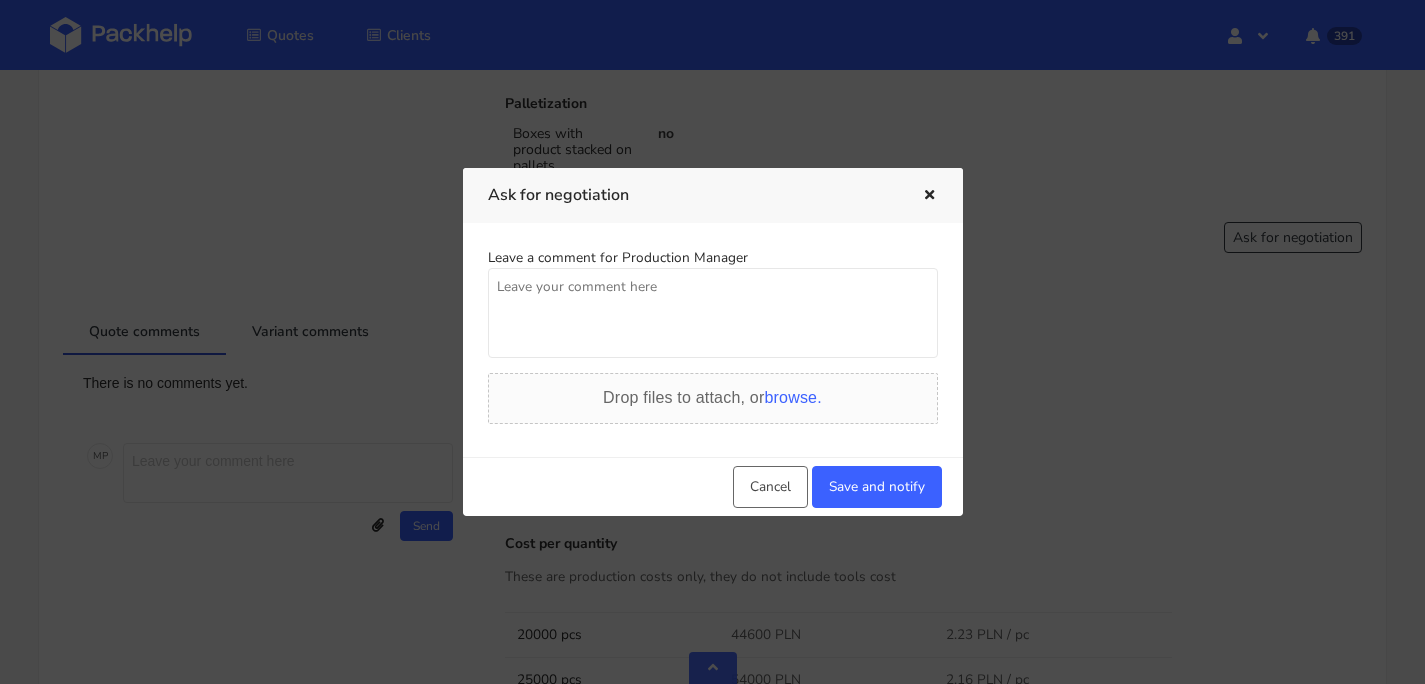 click at bounding box center (713, 313) 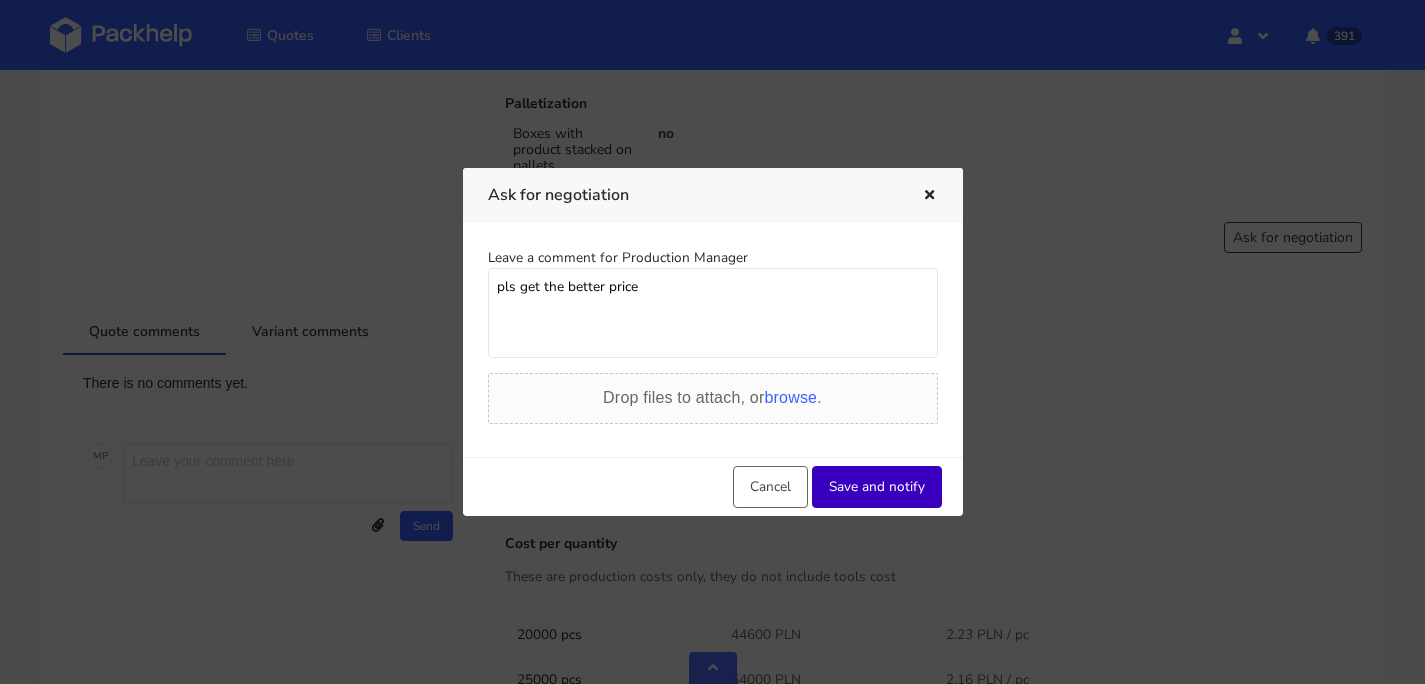 type on "pls get the better price" 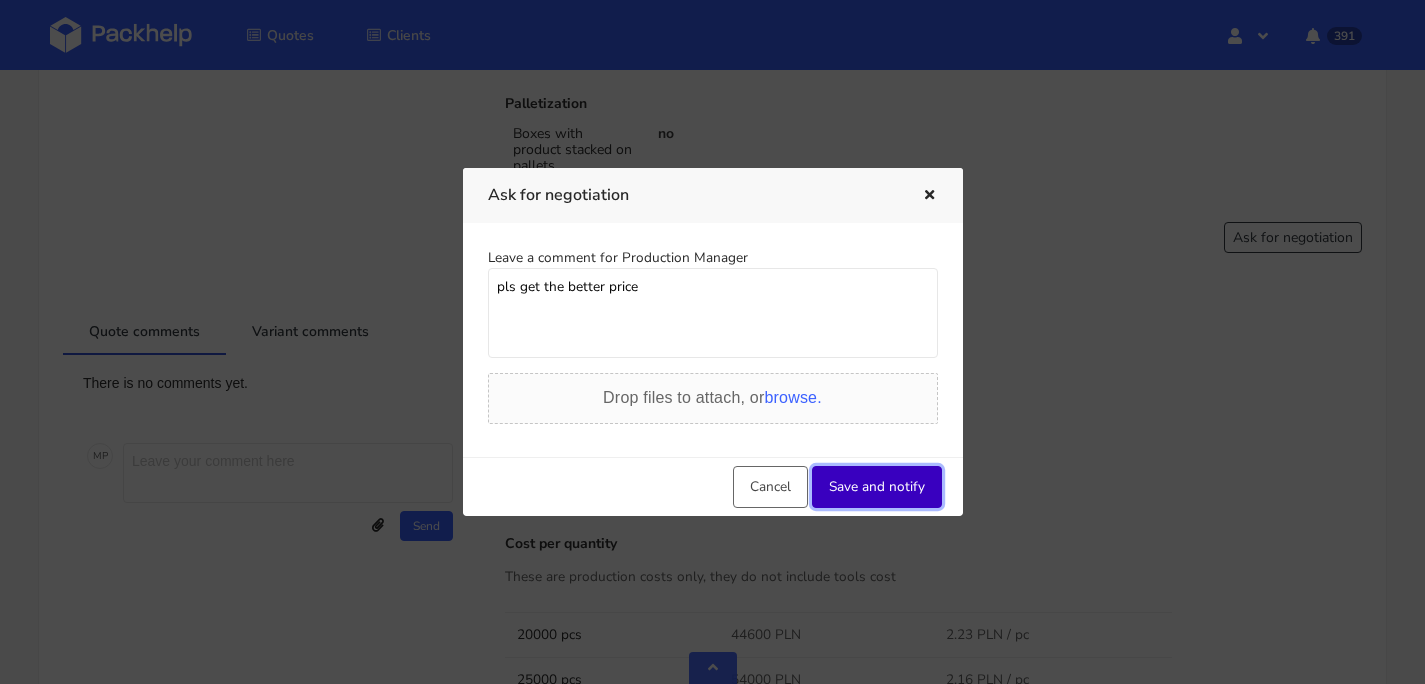 click on "Save and notify" at bounding box center [877, 487] 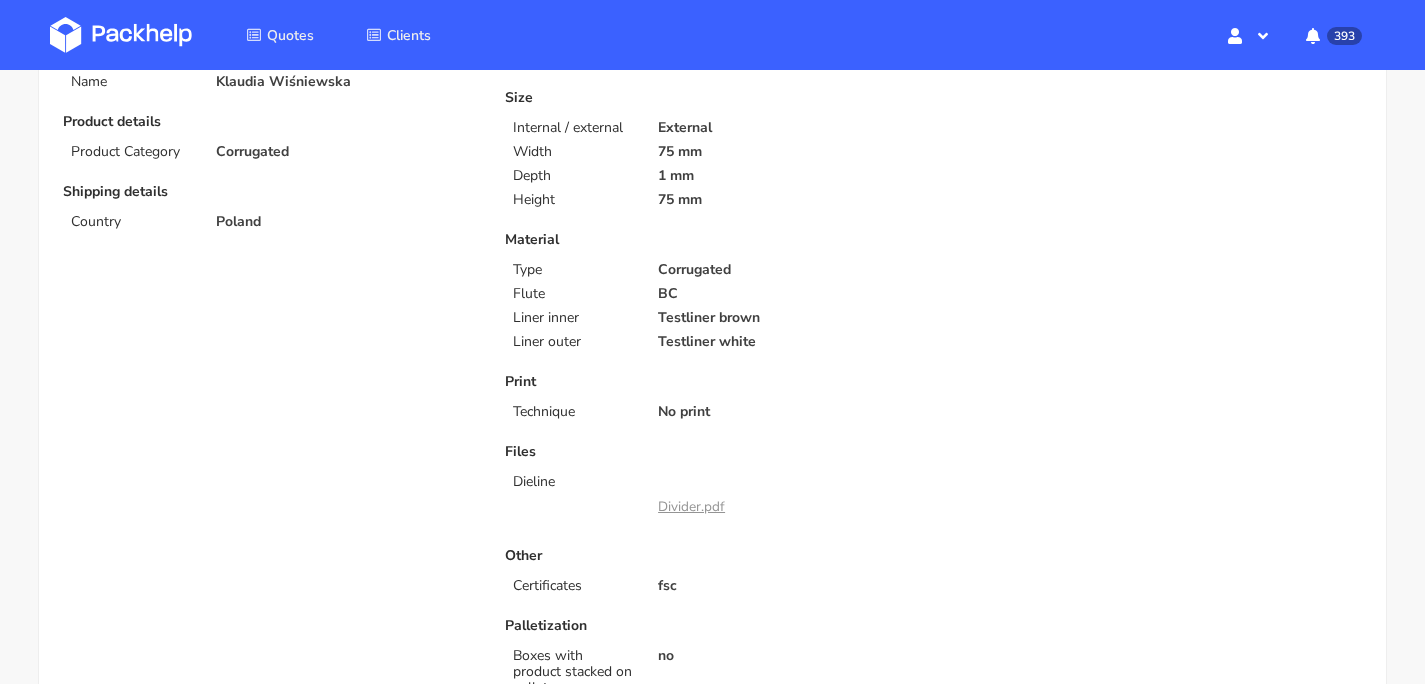 scroll, scrollTop: 0, scrollLeft: 0, axis: both 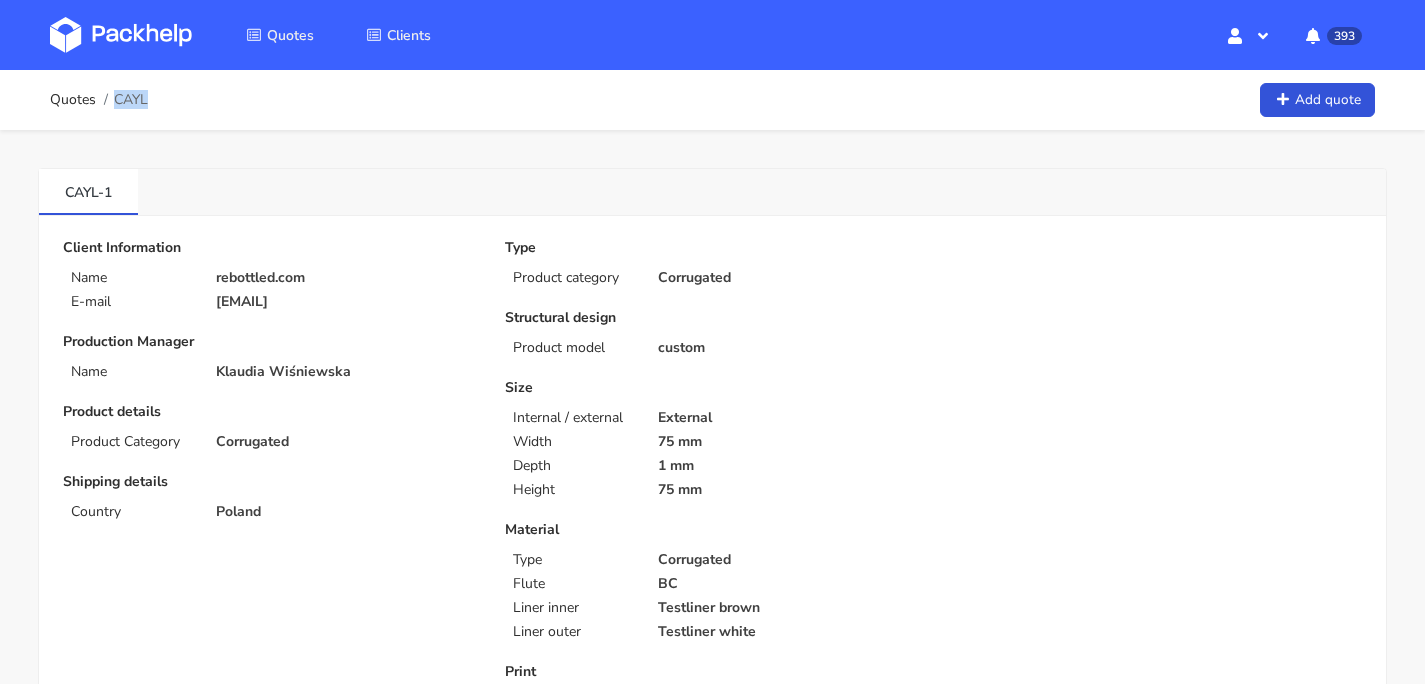 drag, startPoint x: 113, startPoint y: 98, endPoint x: 146, endPoint y: 96, distance: 33.06055 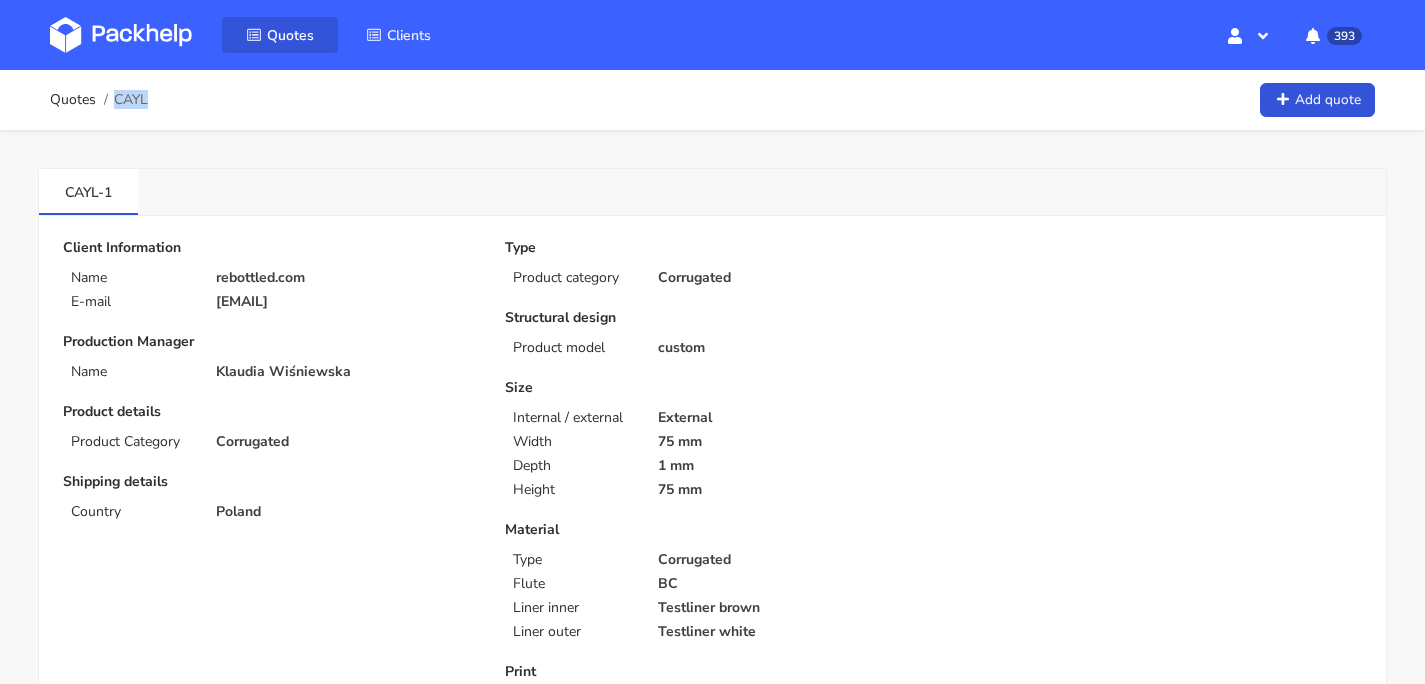 copy on "CAYL" 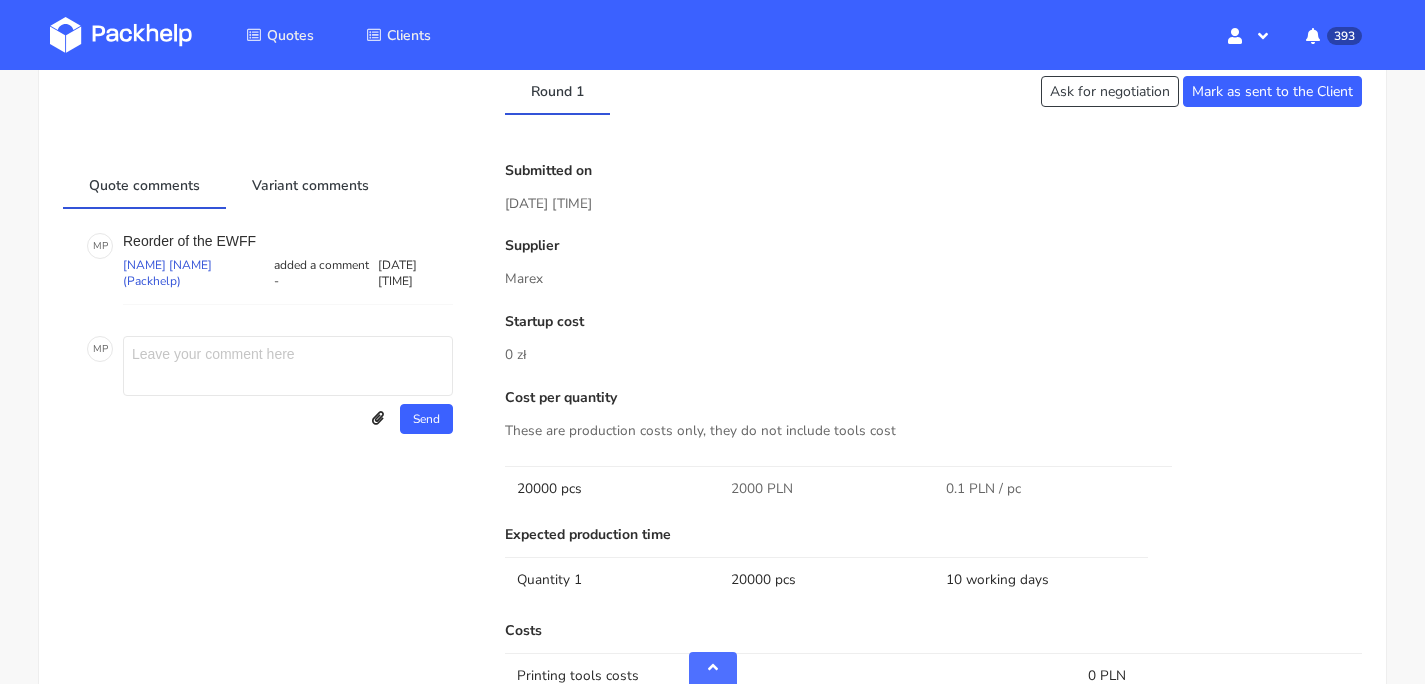 scroll, scrollTop: 1090, scrollLeft: 0, axis: vertical 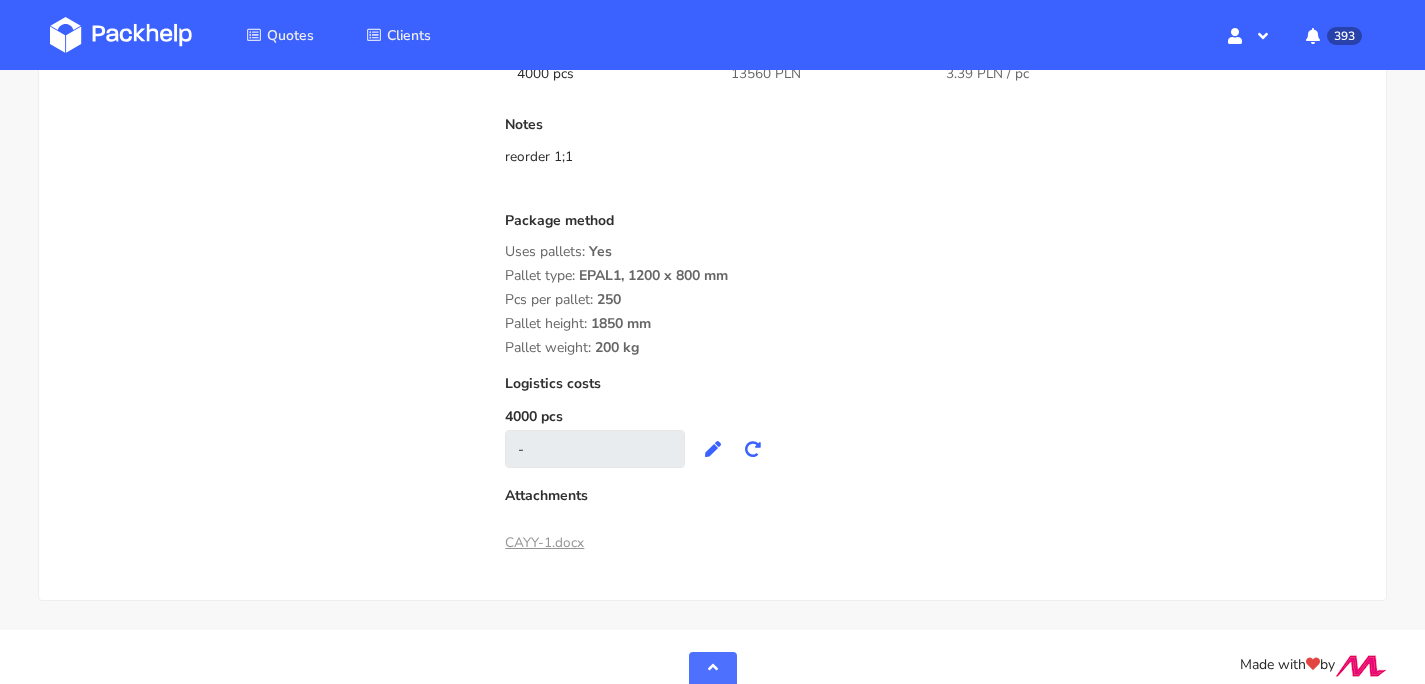 drag, startPoint x: 652, startPoint y: 335, endPoint x: 509, endPoint y: 240, distance: 171.67993 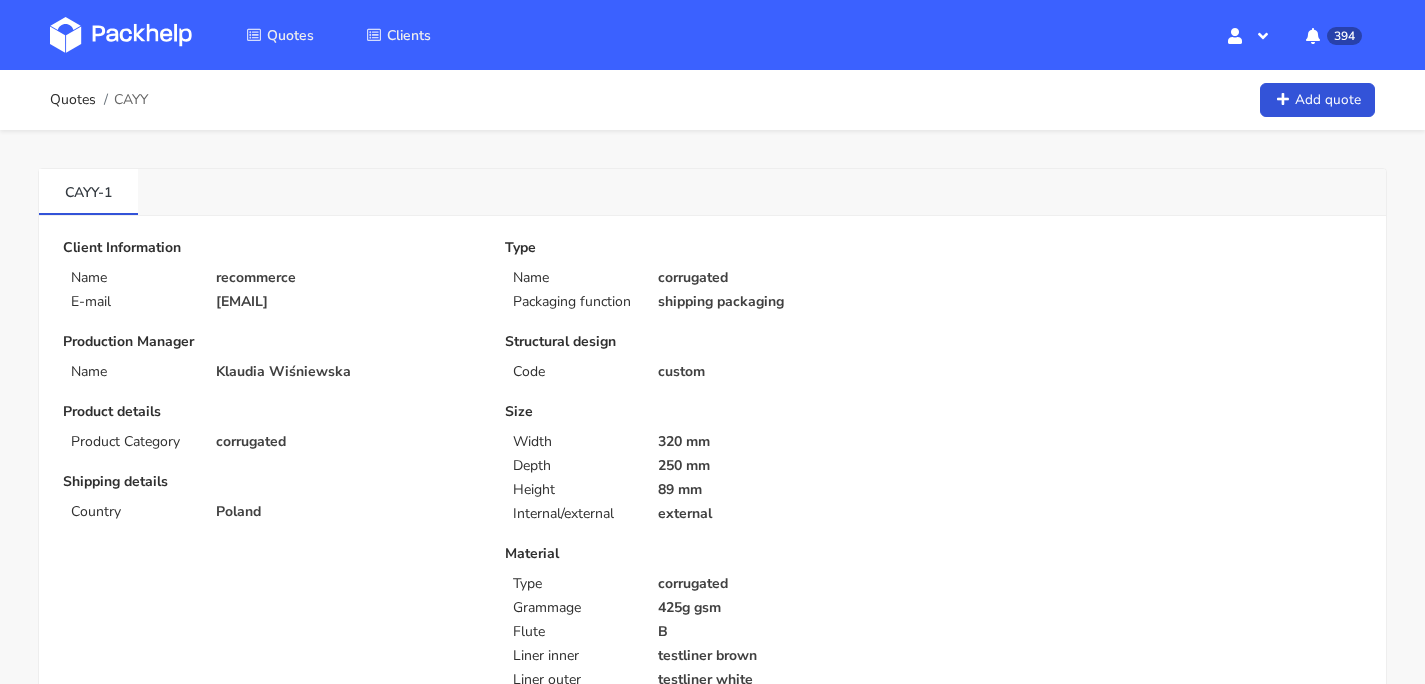 scroll, scrollTop: 165, scrollLeft: 0, axis: vertical 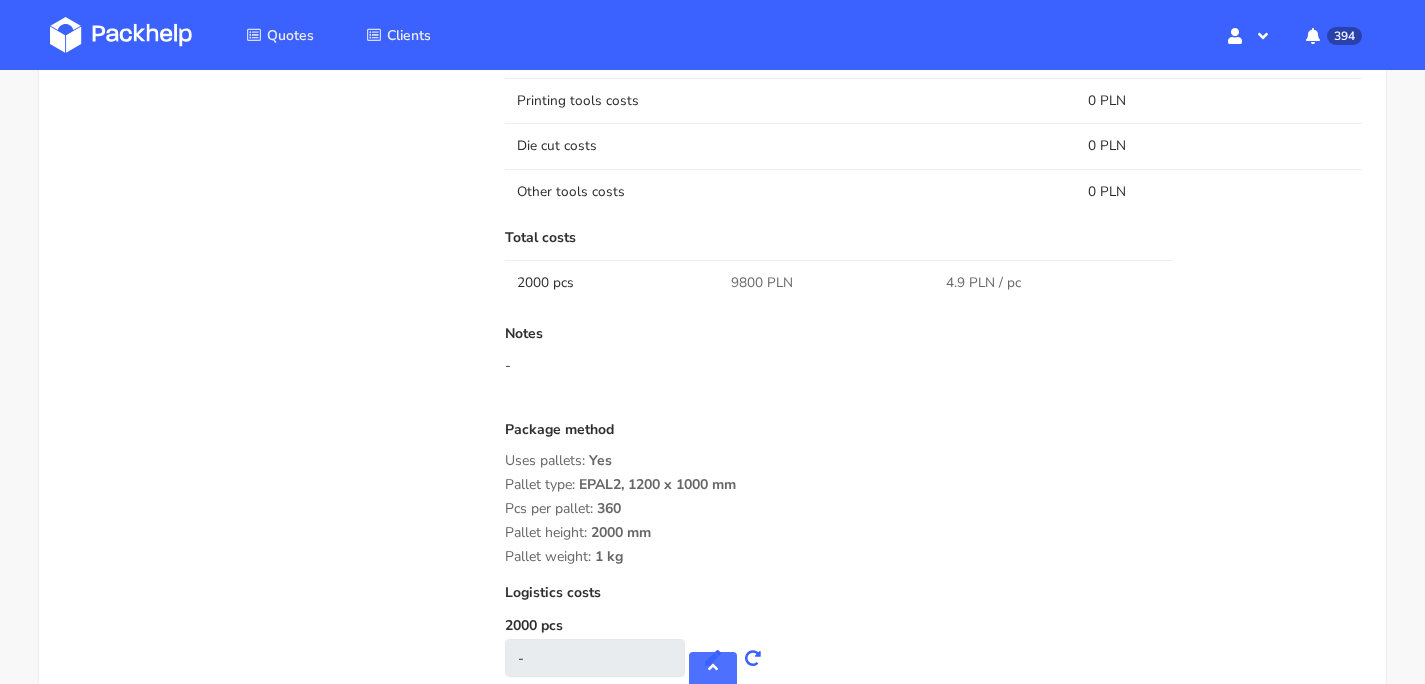 drag, startPoint x: 501, startPoint y: 466, endPoint x: 626, endPoint y: 544, distance: 147.33974 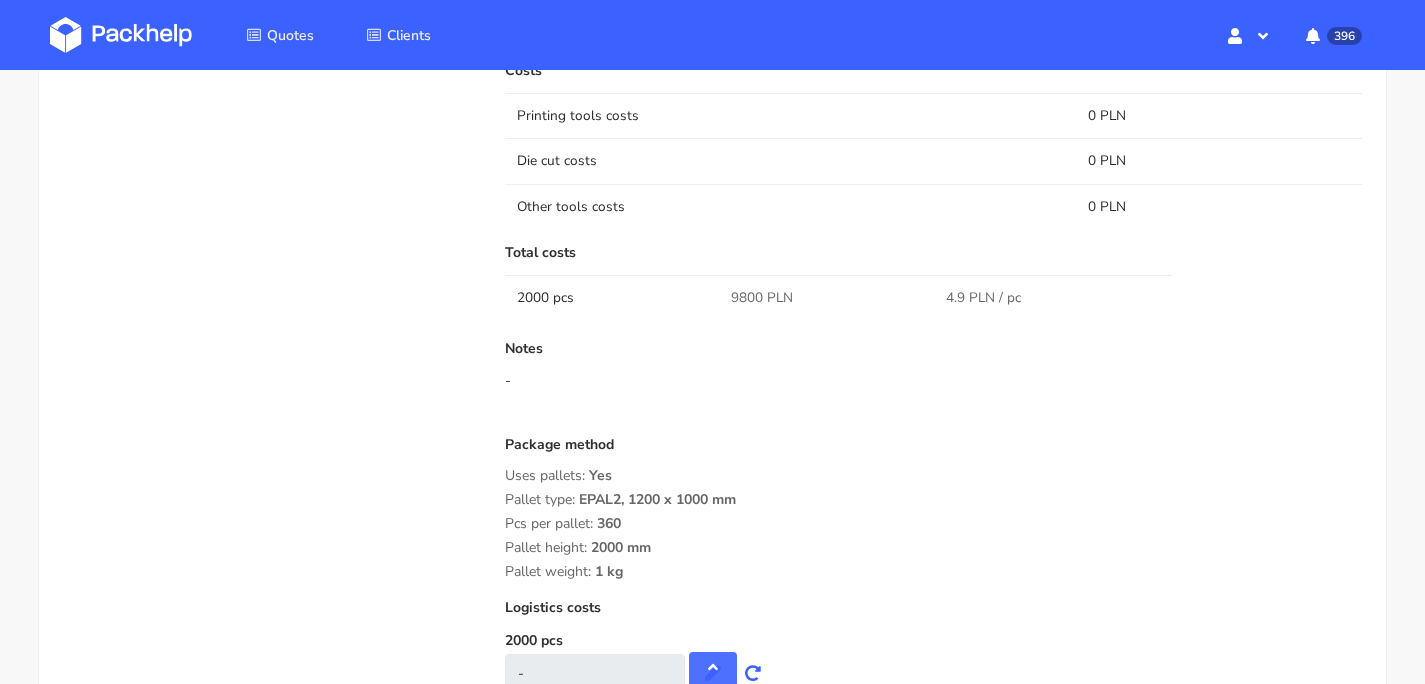 scroll, scrollTop: 1856, scrollLeft: 0, axis: vertical 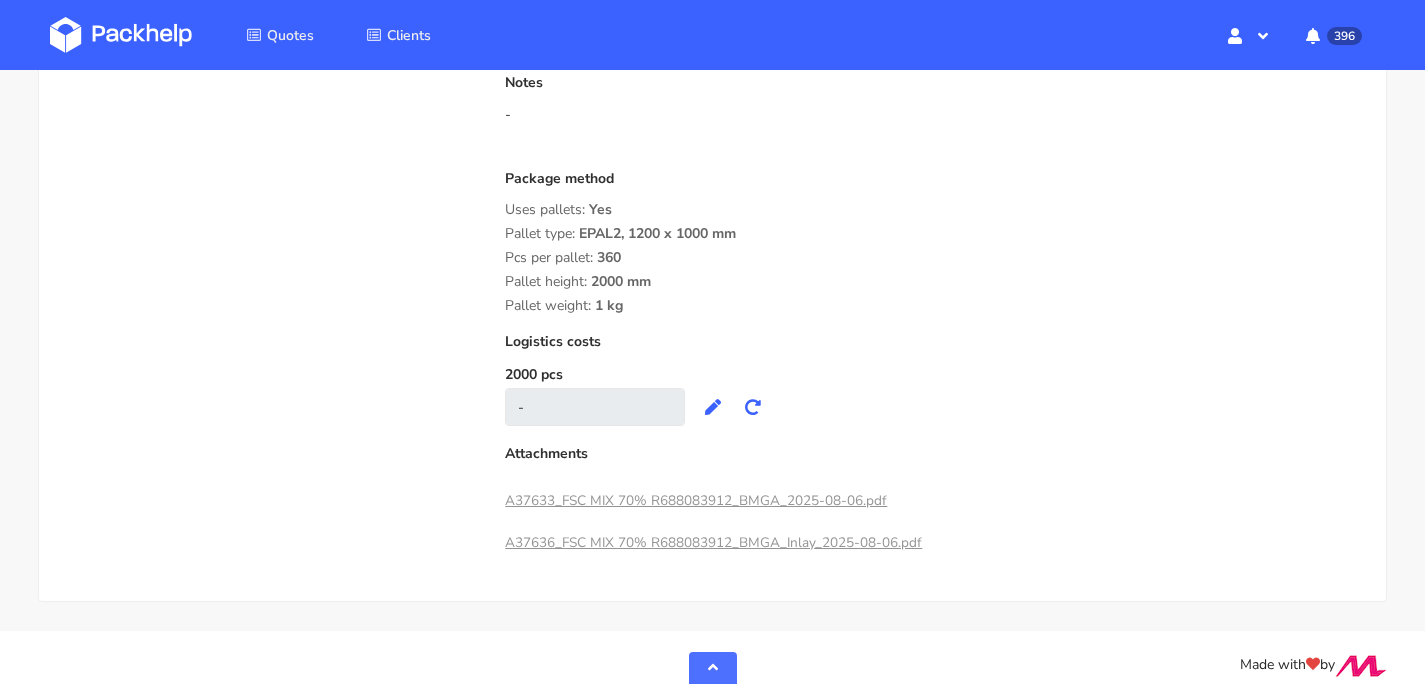 click on "Pallet height:
2000 mm" at bounding box center [933, 282] 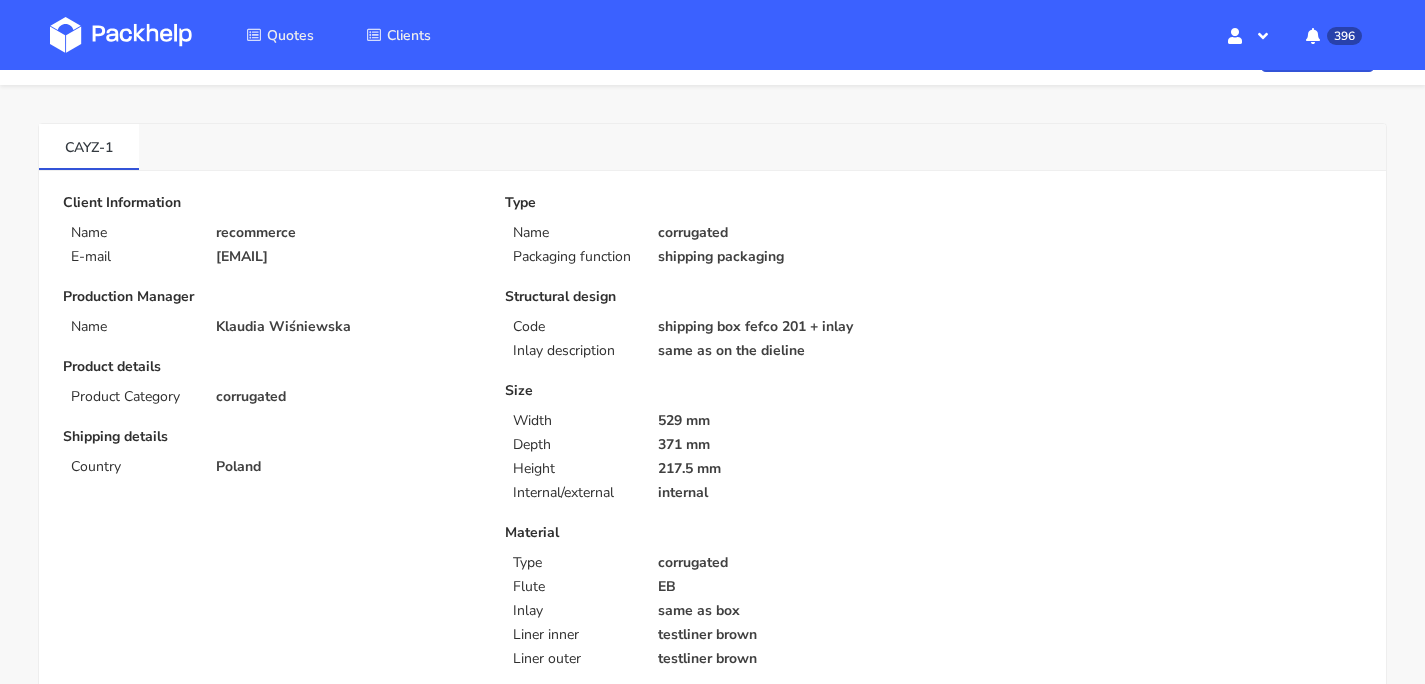 scroll, scrollTop: 0, scrollLeft: 0, axis: both 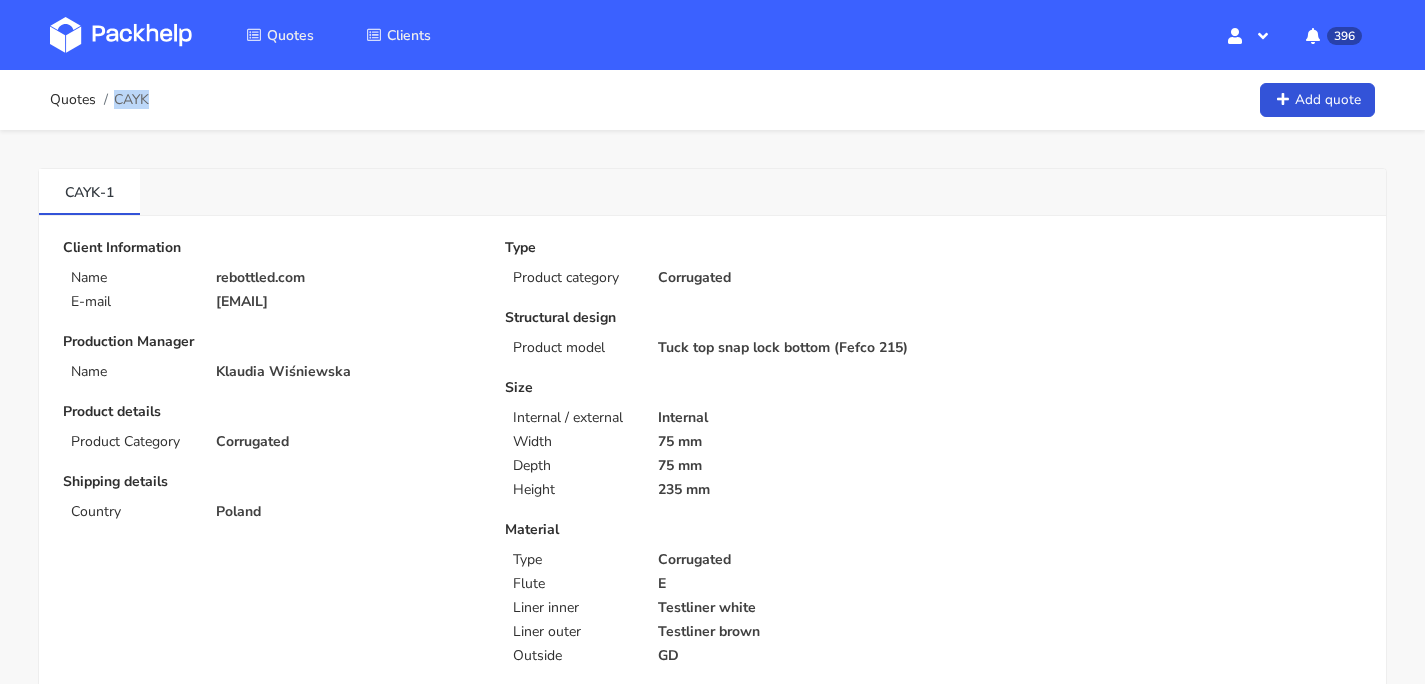 drag, startPoint x: 114, startPoint y: 93, endPoint x: 149, endPoint y: 99, distance: 35.510563 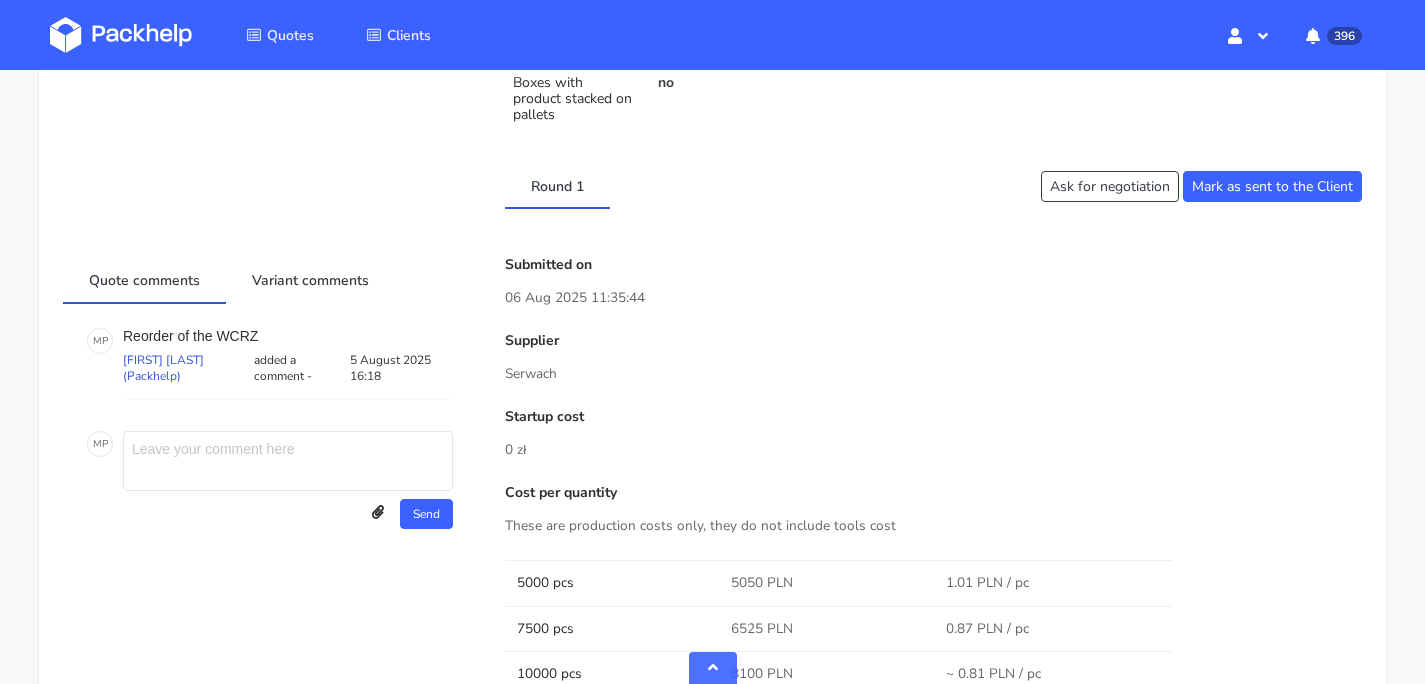 scroll, scrollTop: 976, scrollLeft: 0, axis: vertical 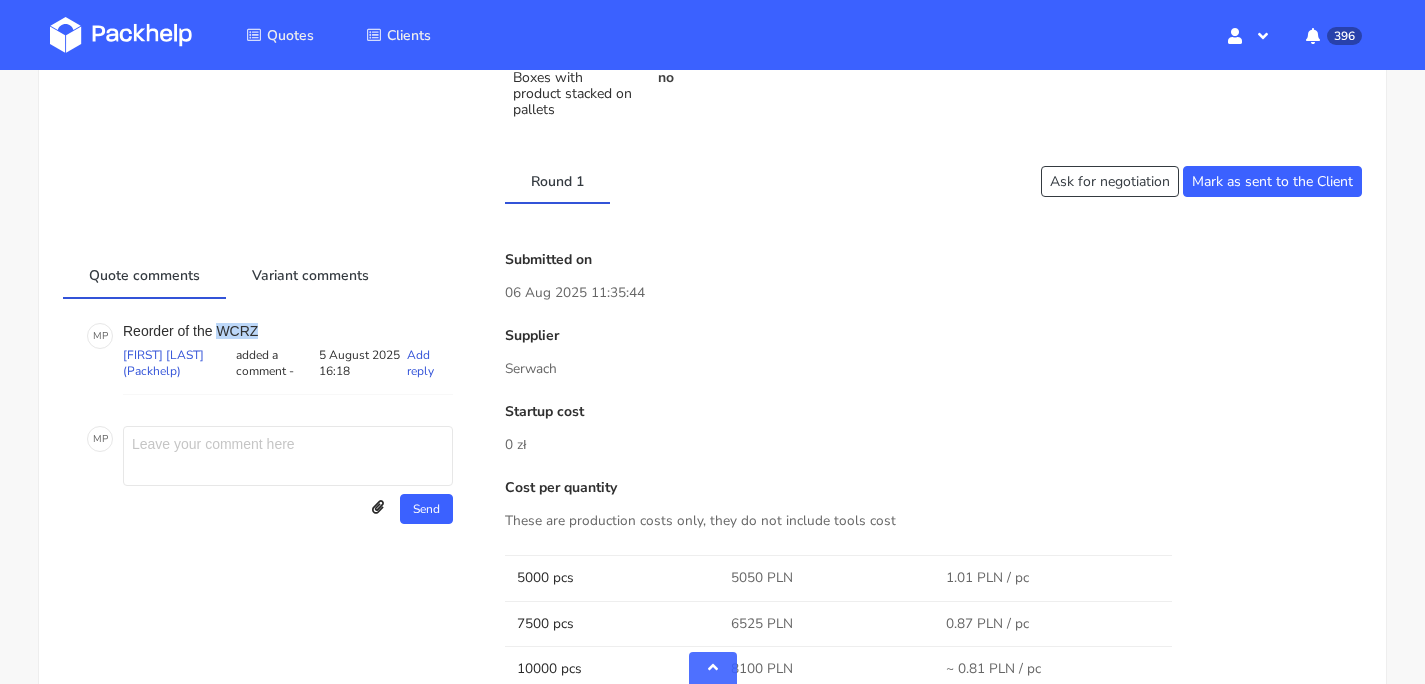 drag, startPoint x: 220, startPoint y: 306, endPoint x: 259, endPoint y: 309, distance: 39.115215 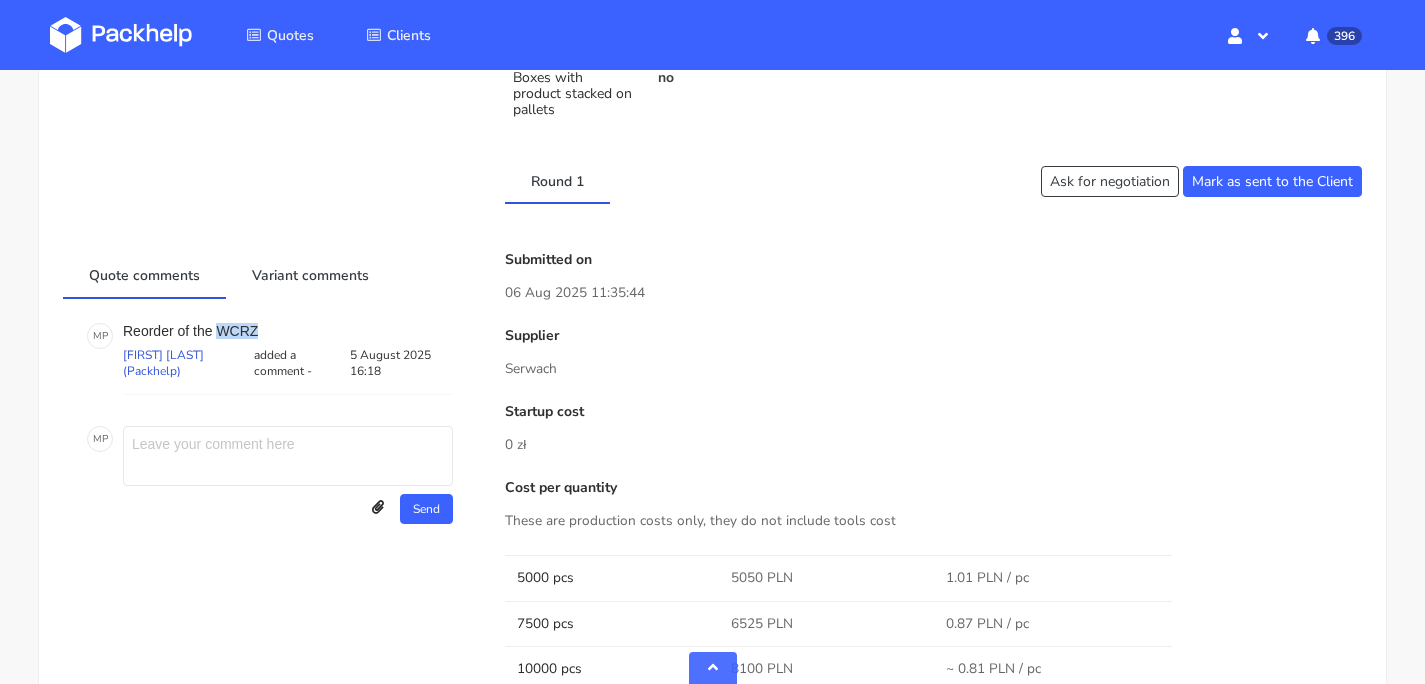 copy on "WCRZ" 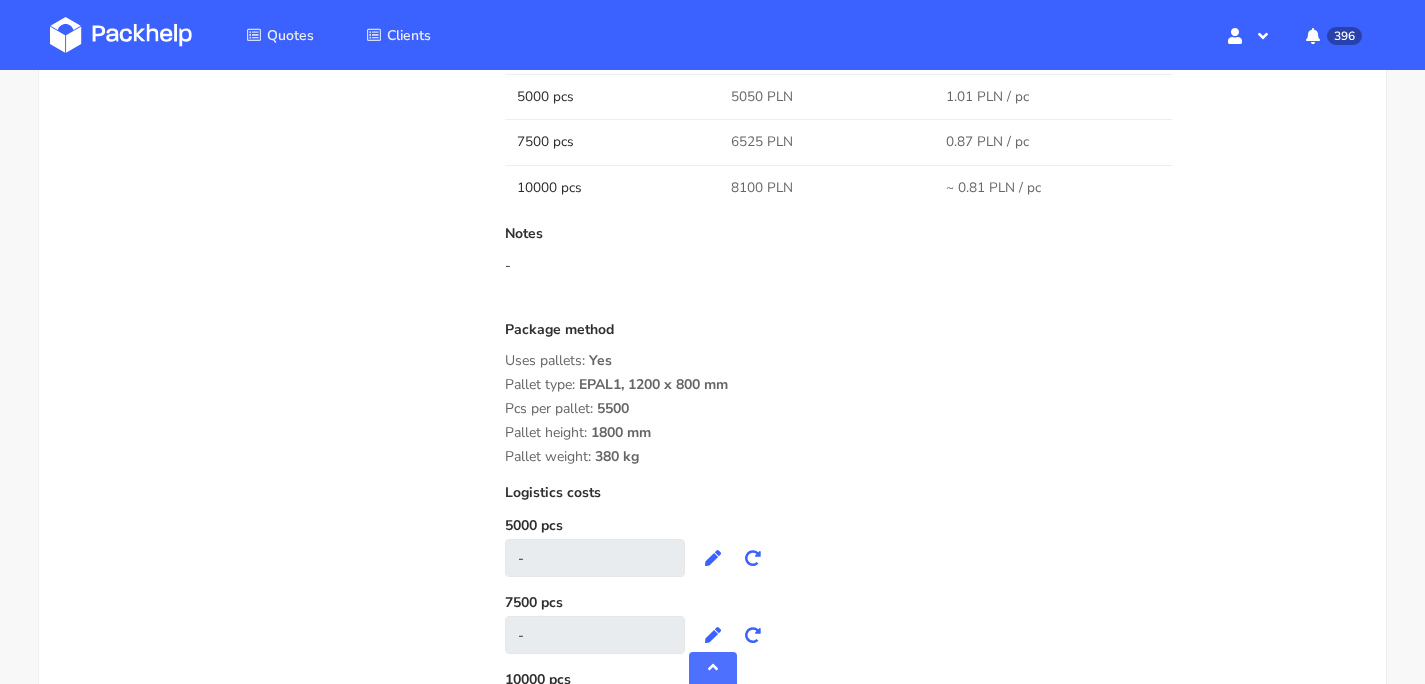 scroll, scrollTop: 1715, scrollLeft: 0, axis: vertical 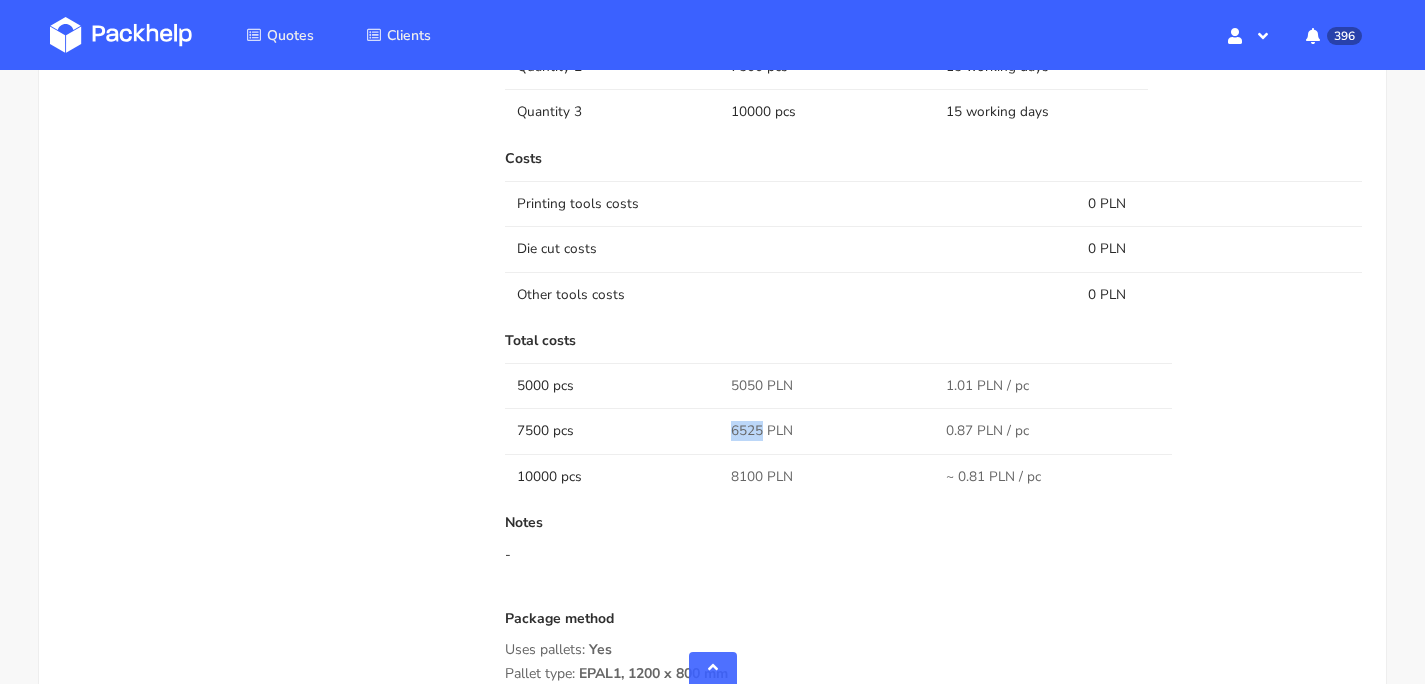 drag, startPoint x: 762, startPoint y: 412, endPoint x: 730, endPoint y: 413, distance: 32.01562 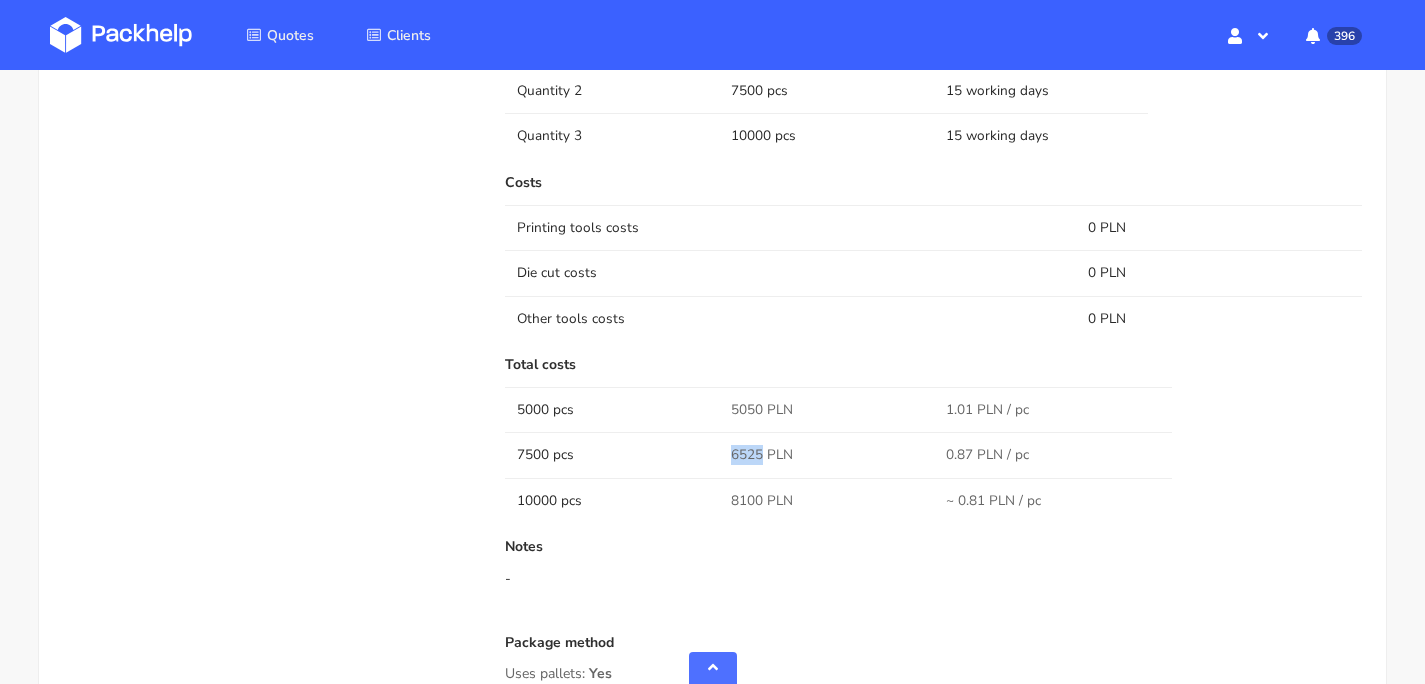 scroll, scrollTop: 1418, scrollLeft: 0, axis: vertical 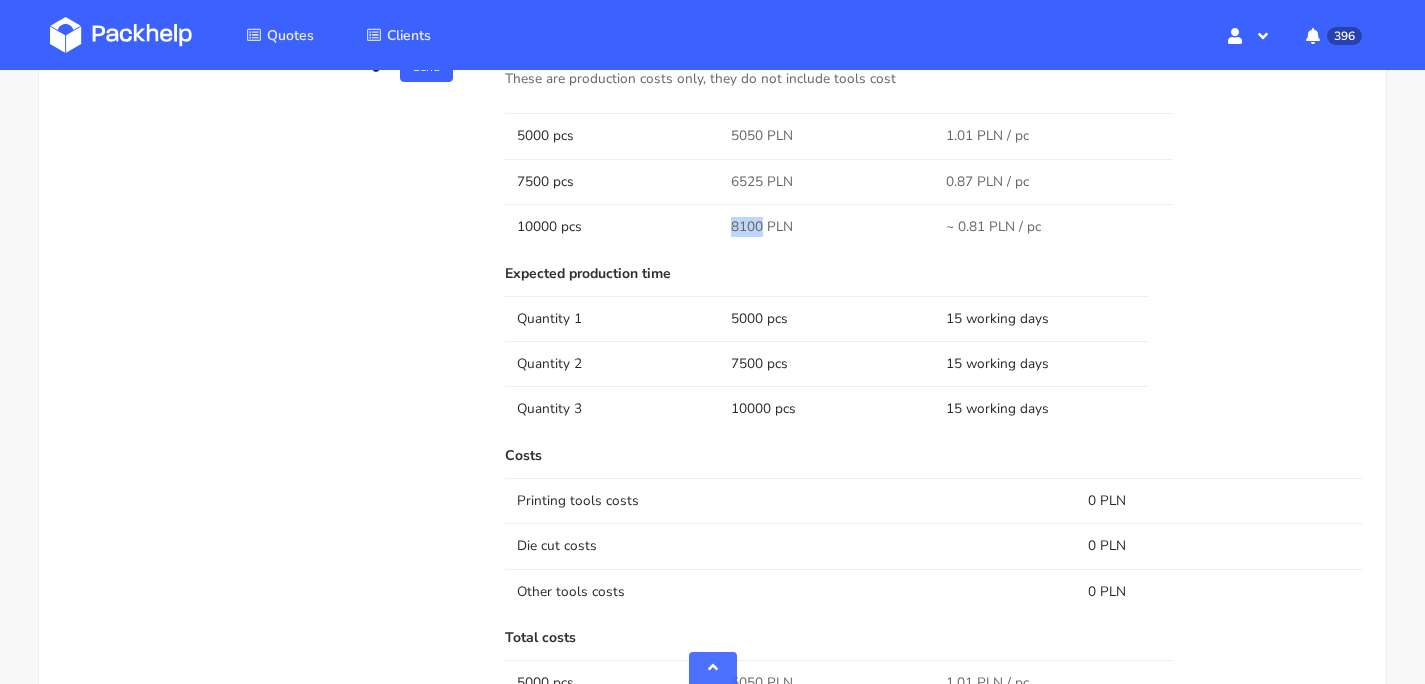 drag, startPoint x: 761, startPoint y: 210, endPoint x: 730, endPoint y: 210, distance: 31 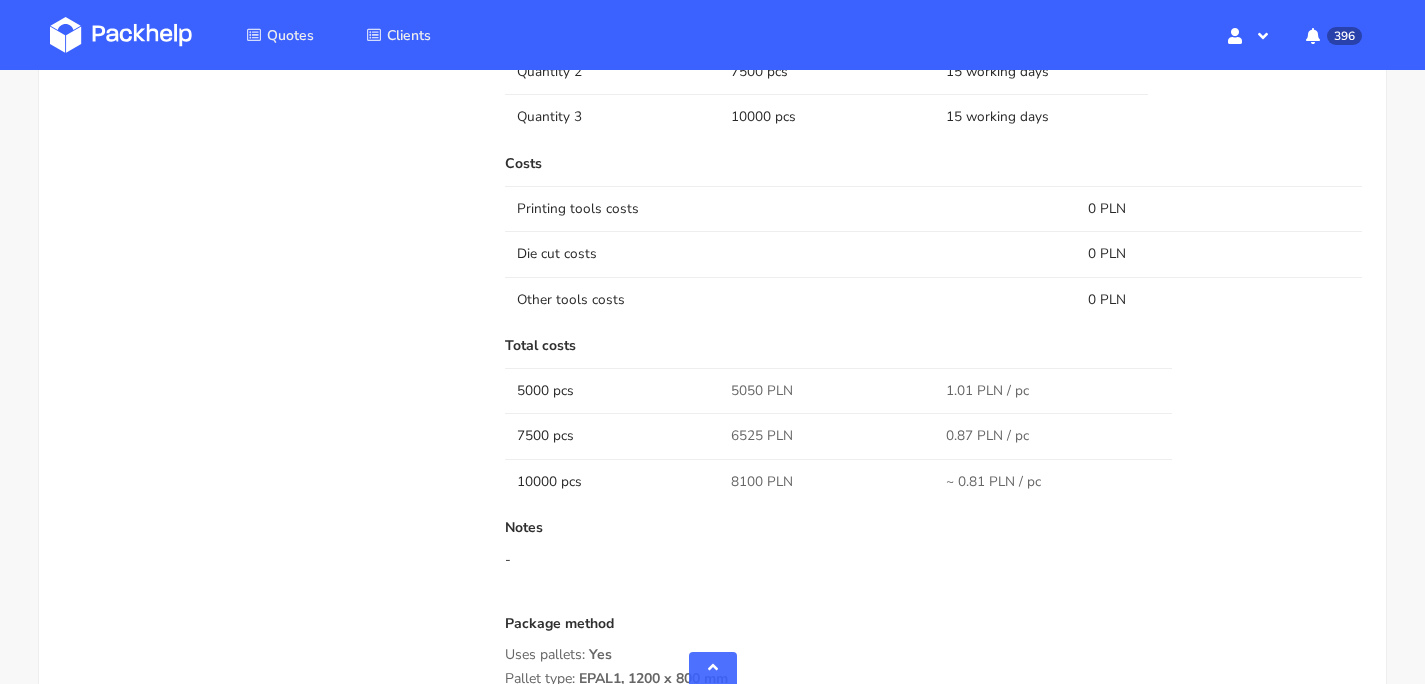 scroll, scrollTop: 2073, scrollLeft: 0, axis: vertical 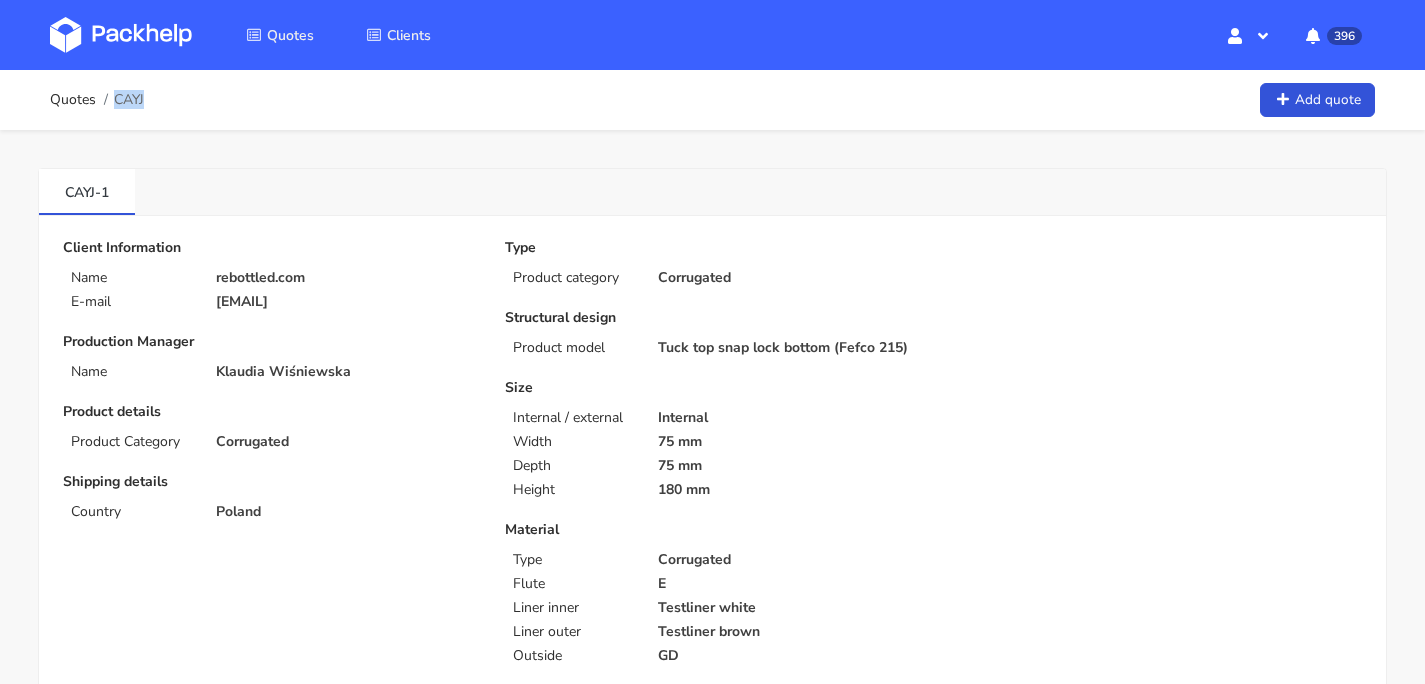 drag, startPoint x: 117, startPoint y: 101, endPoint x: 147, endPoint y: 94, distance: 30.805843 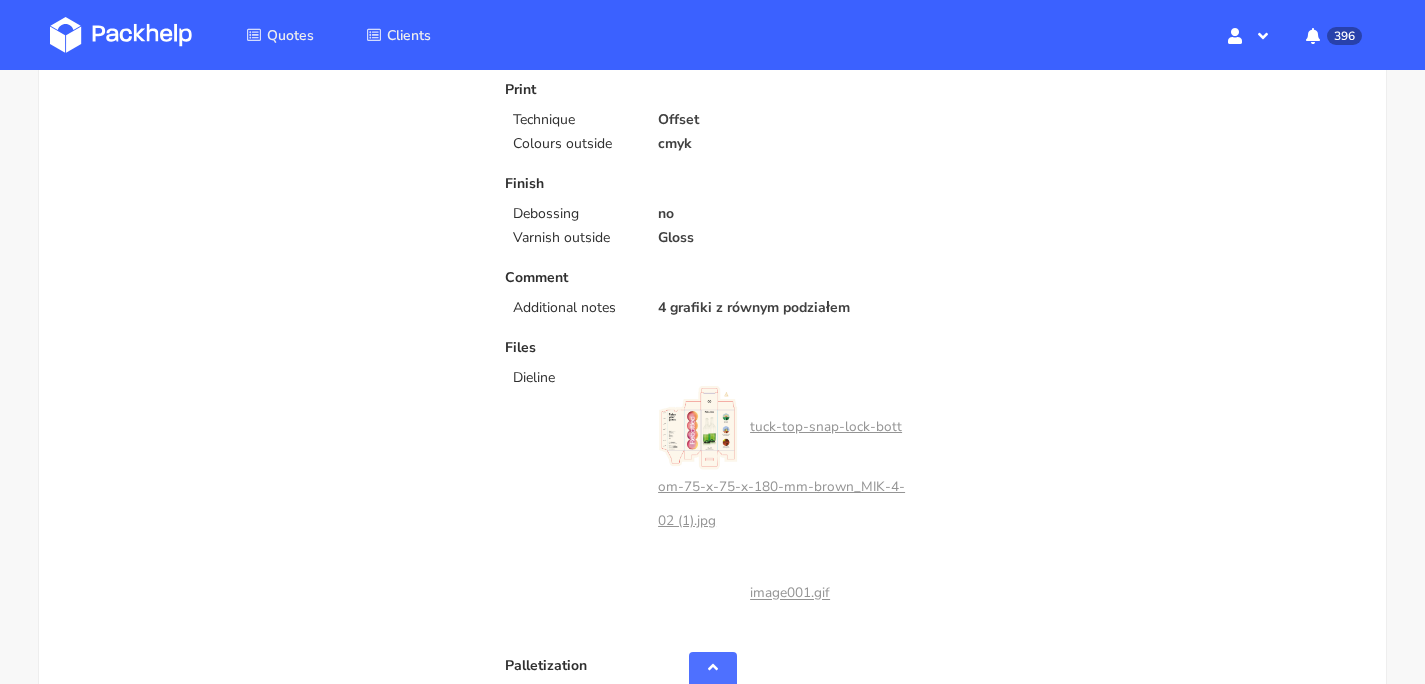 scroll, scrollTop: 1324, scrollLeft: 0, axis: vertical 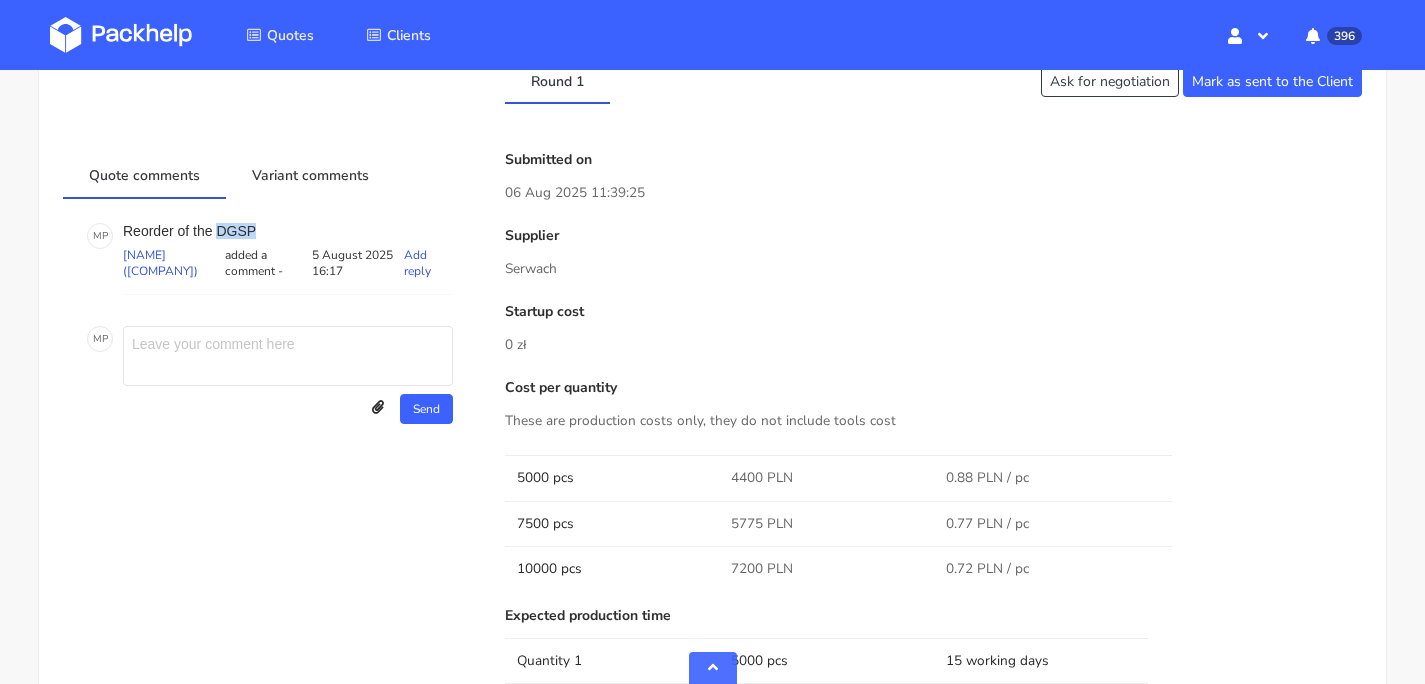 drag, startPoint x: 218, startPoint y: 205, endPoint x: 263, endPoint y: 212, distance: 45.54119 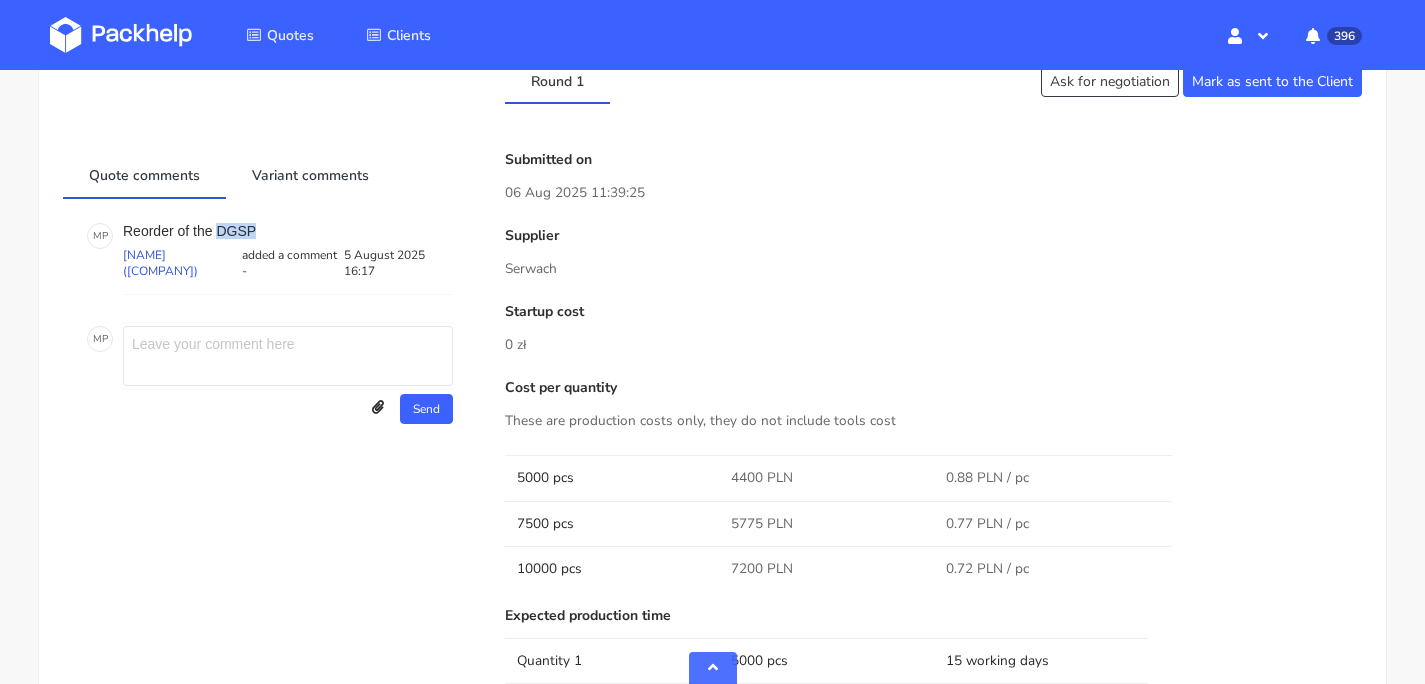 copy on "DGSP" 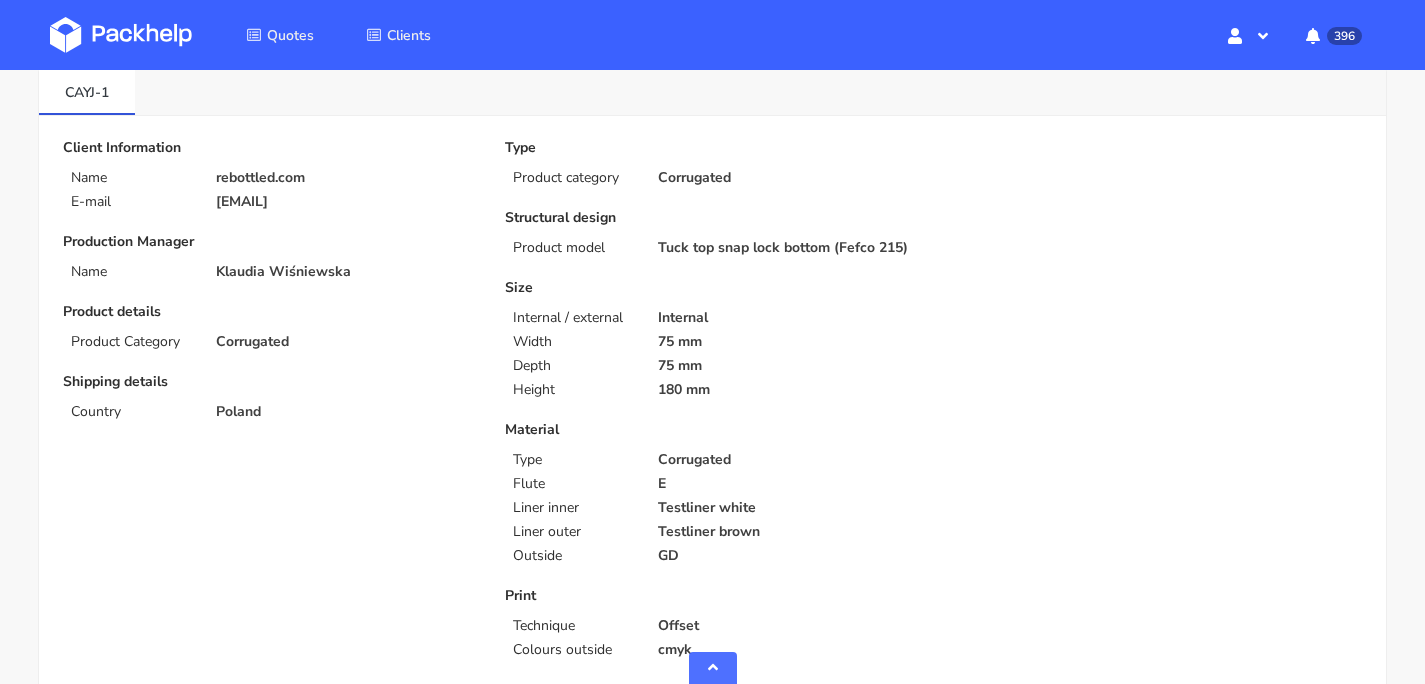 scroll, scrollTop: 0, scrollLeft: 0, axis: both 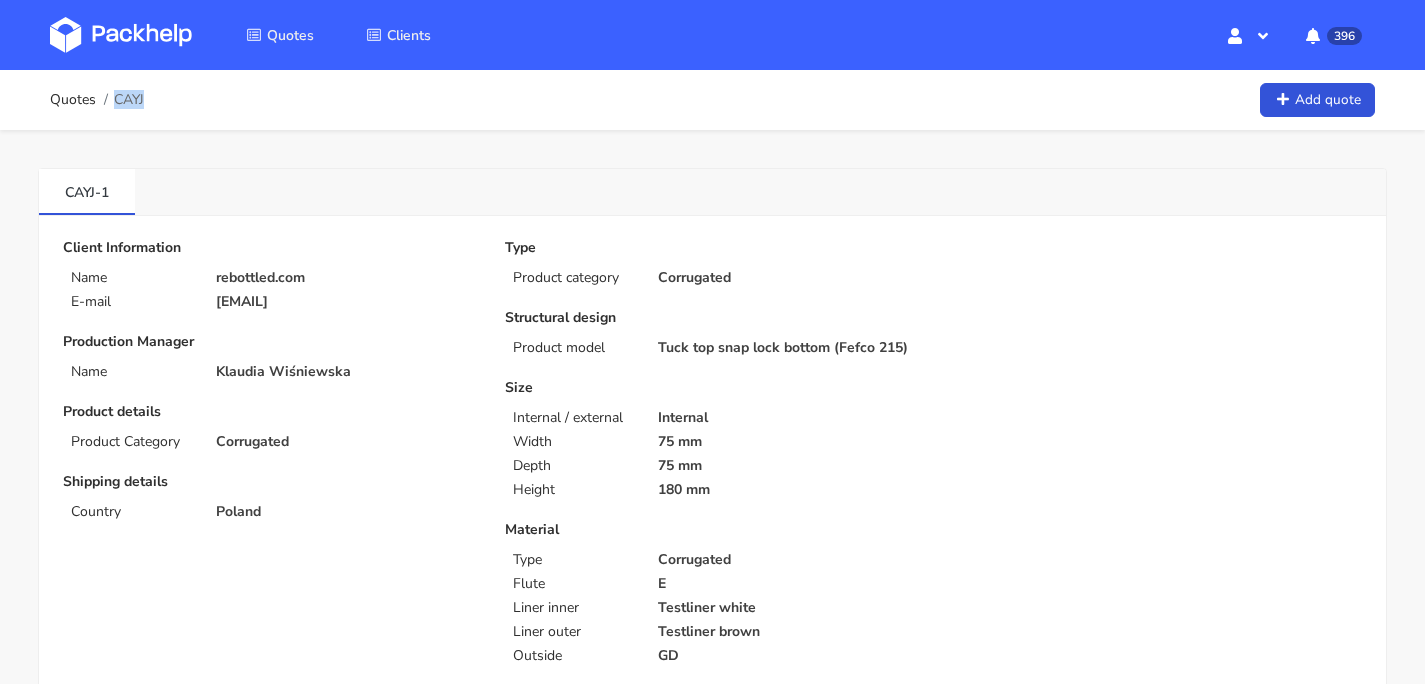 drag, startPoint x: 117, startPoint y: 102, endPoint x: 154, endPoint y: 108, distance: 37.48333 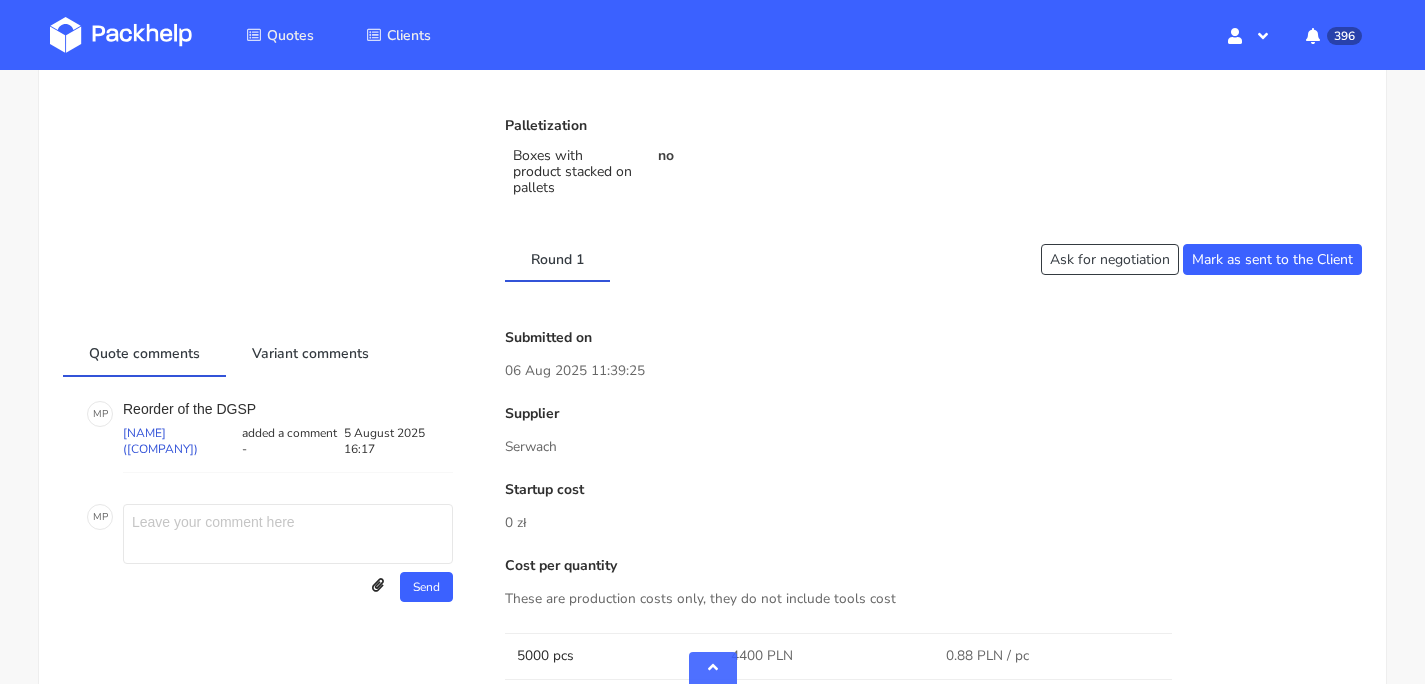 scroll, scrollTop: 1382, scrollLeft: 0, axis: vertical 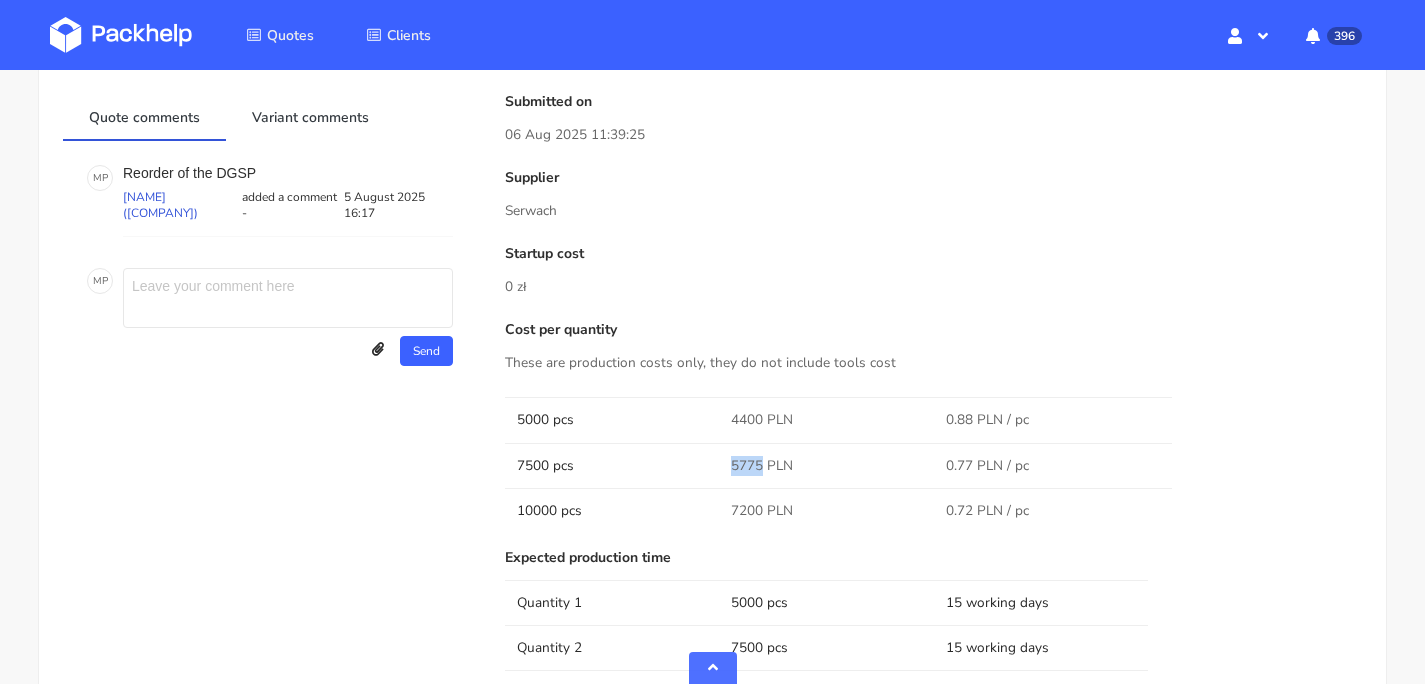drag, startPoint x: 761, startPoint y: 445, endPoint x: 731, endPoint y: 446, distance: 30.016663 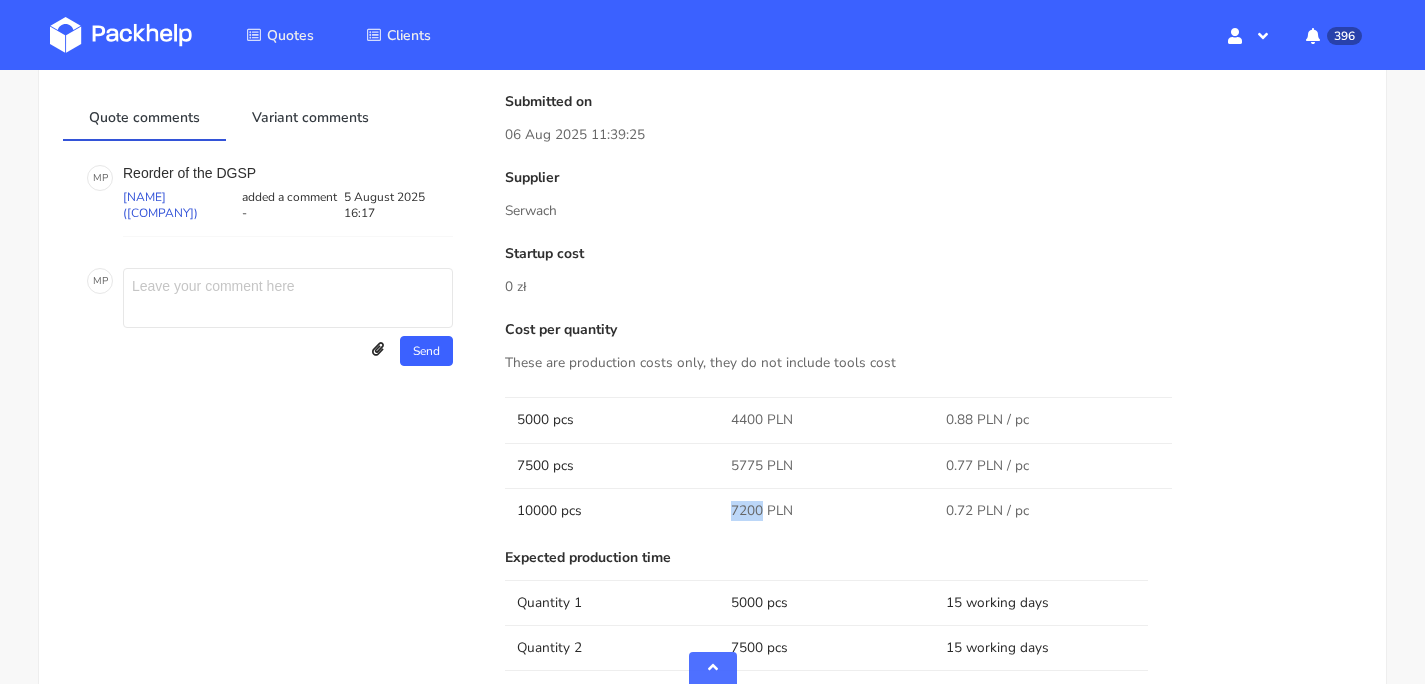 drag, startPoint x: 763, startPoint y: 488, endPoint x: 722, endPoint y: 491, distance: 41.109608 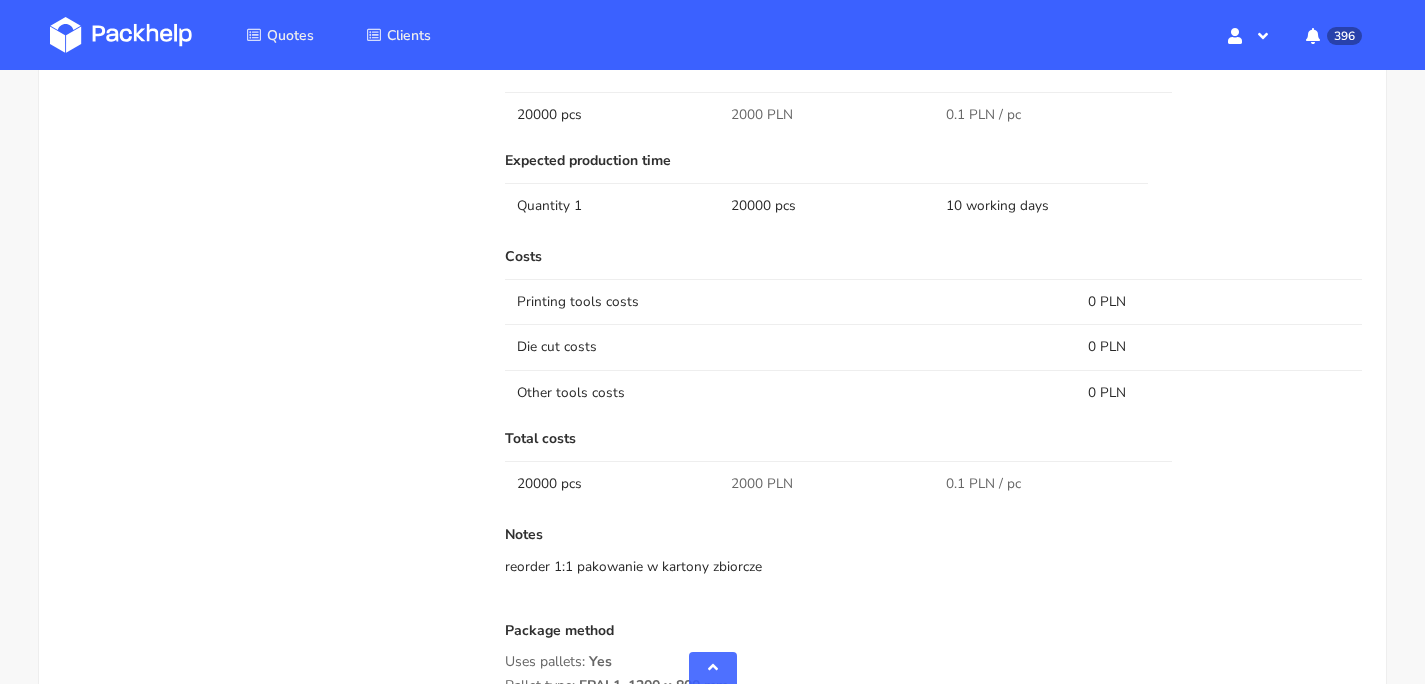 scroll, scrollTop: 1335, scrollLeft: 0, axis: vertical 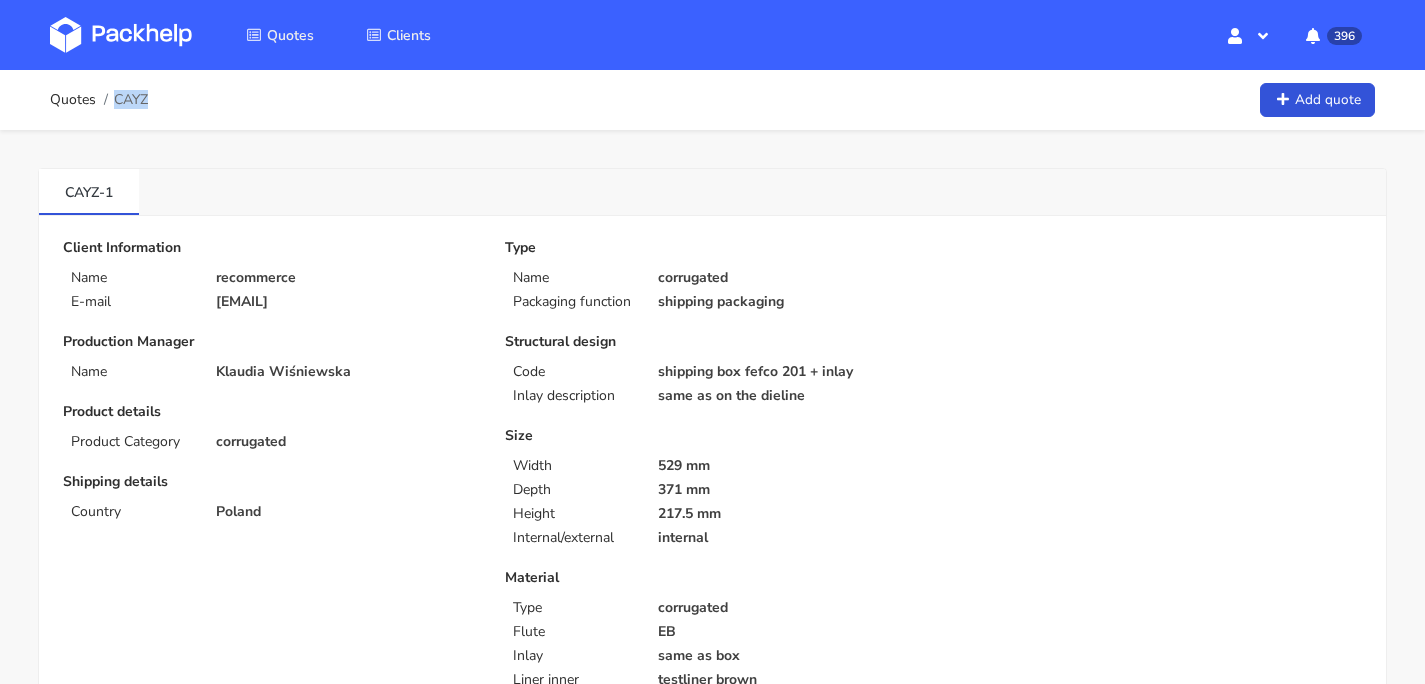 drag, startPoint x: 117, startPoint y: 100, endPoint x: 146, endPoint y: 99, distance: 29.017237 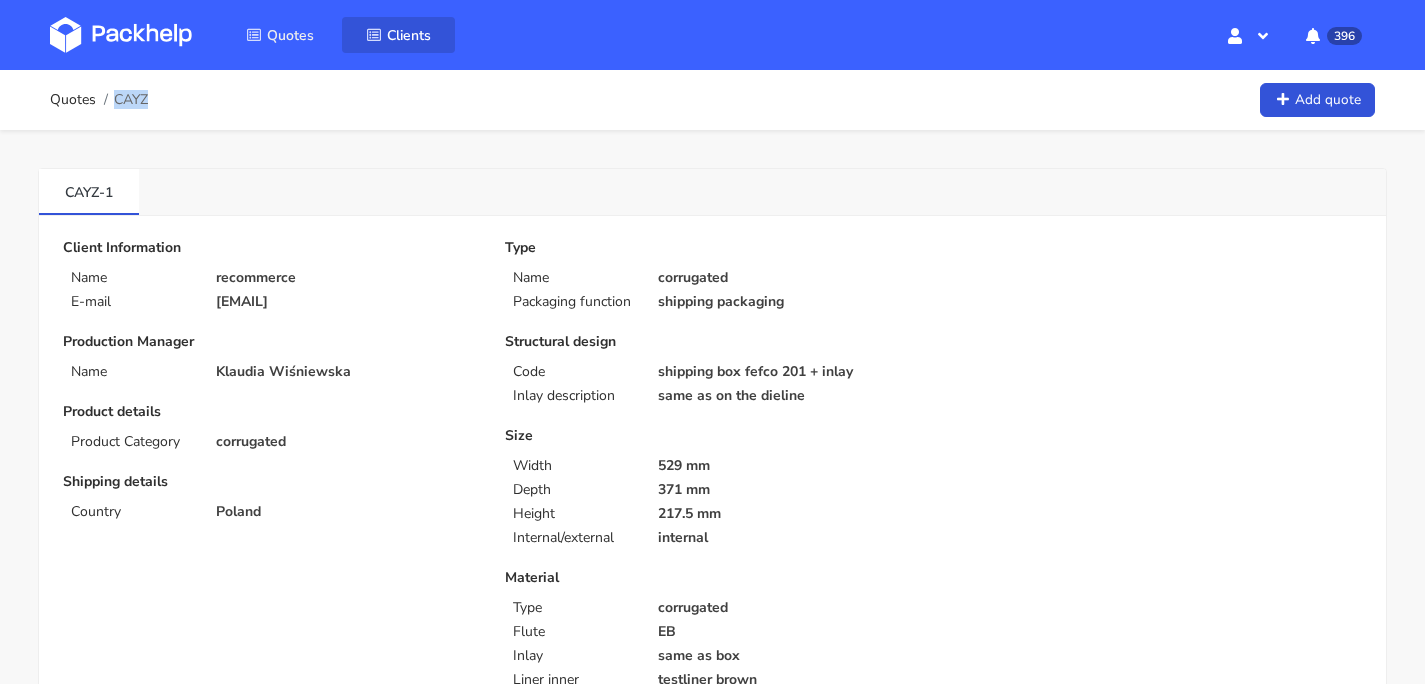 copy on "CAYZ" 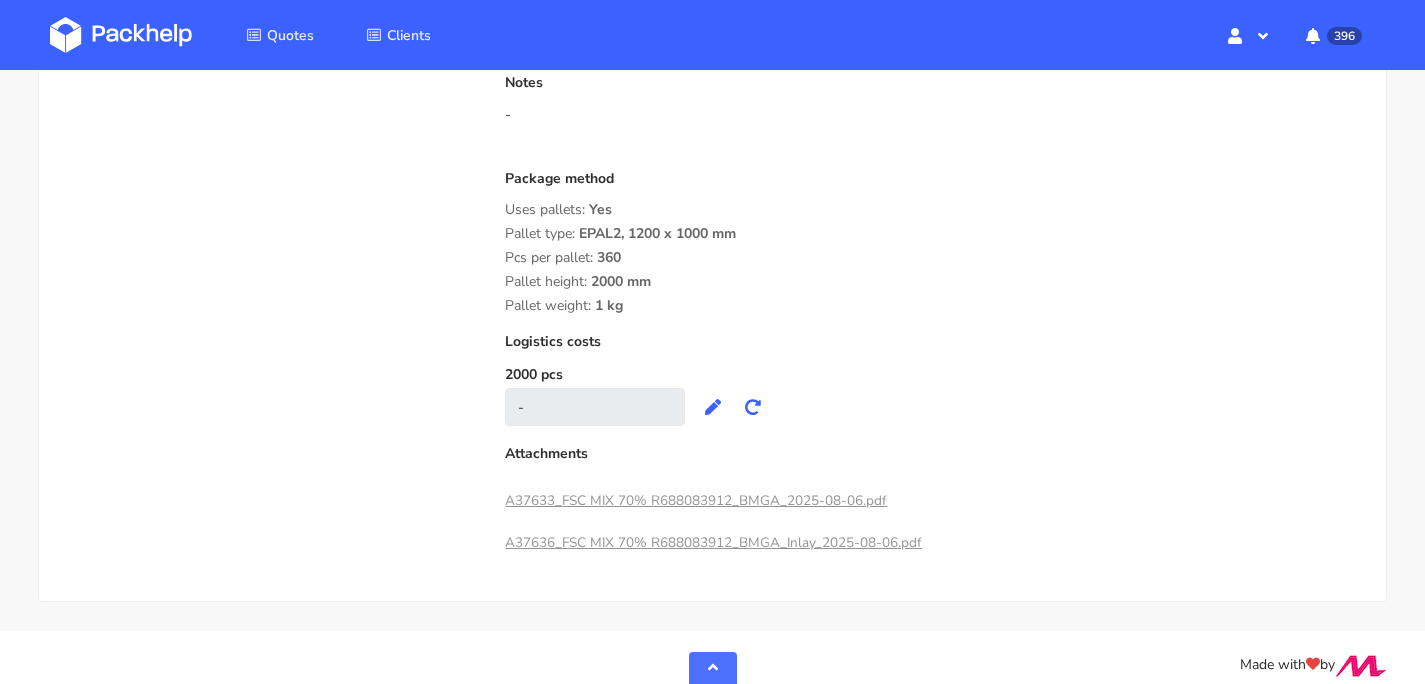 scroll, scrollTop: 1459, scrollLeft: 0, axis: vertical 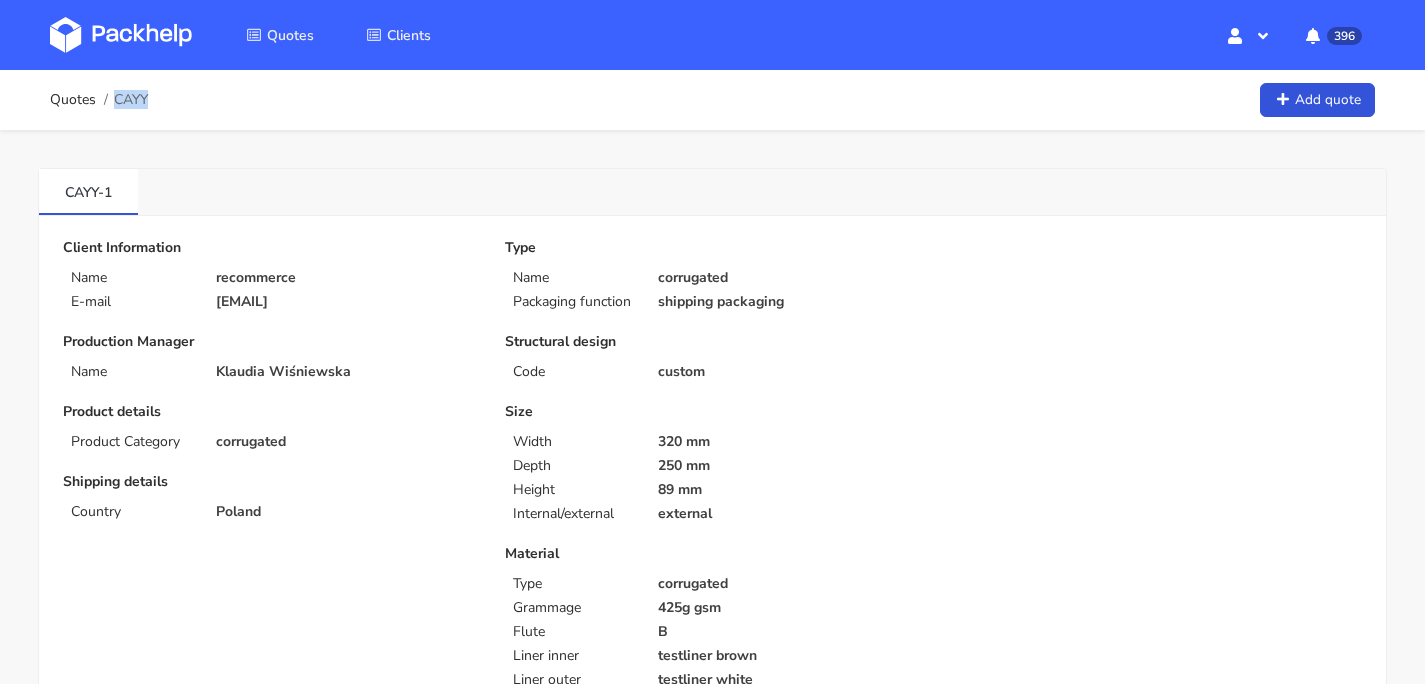 drag, startPoint x: 113, startPoint y: 100, endPoint x: 148, endPoint y: 98, distance: 35.057095 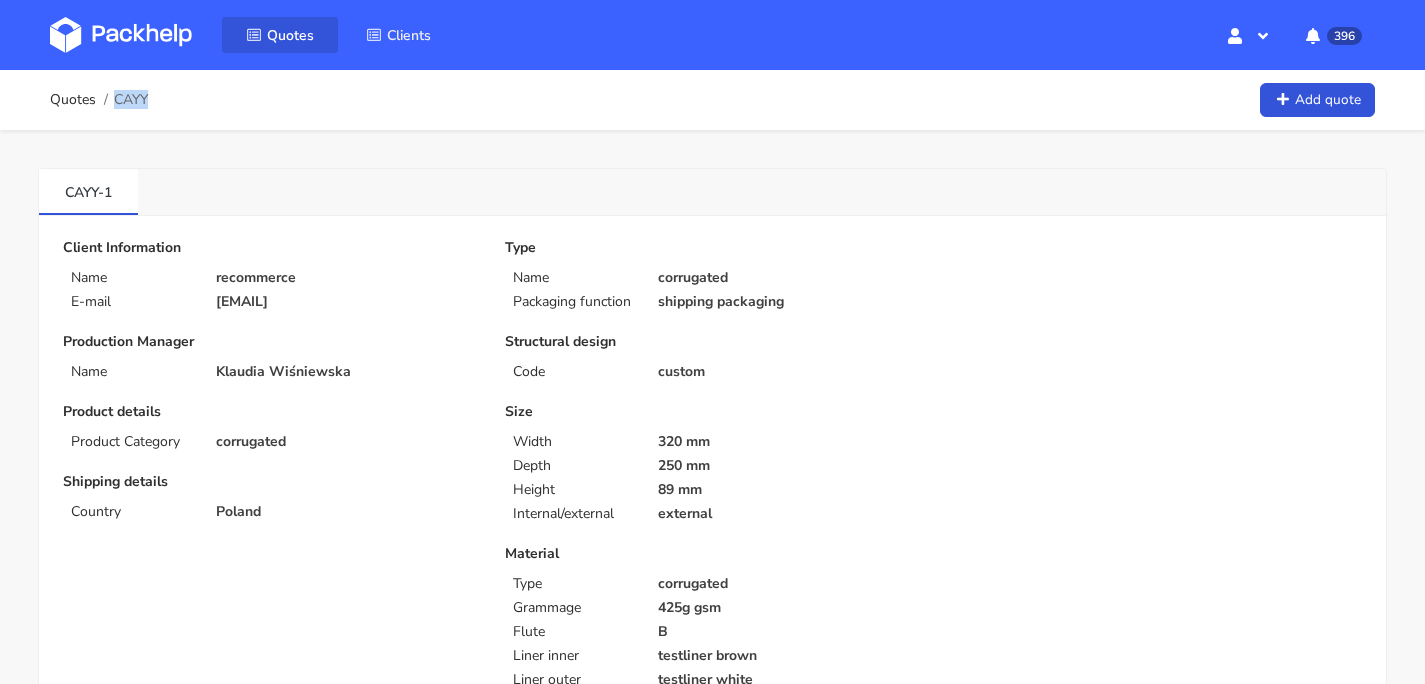 copy on "CAYY" 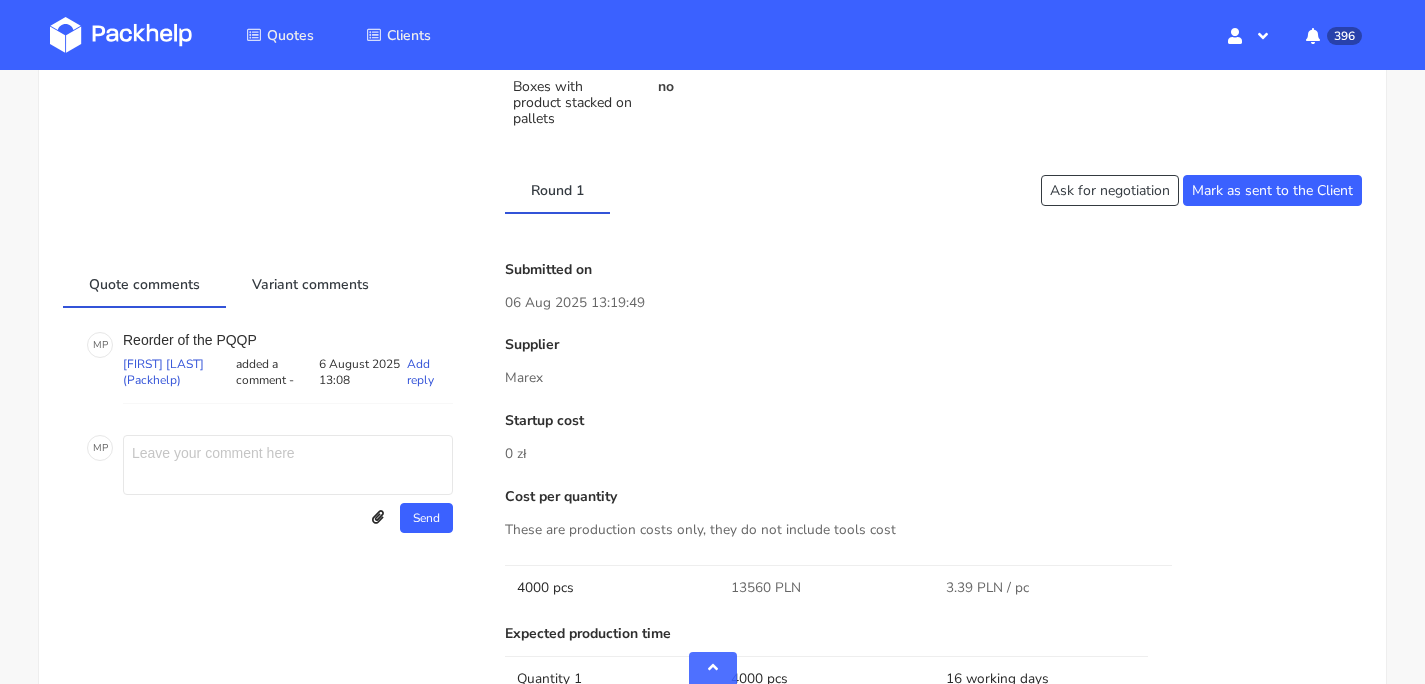 scroll, scrollTop: 943, scrollLeft: 0, axis: vertical 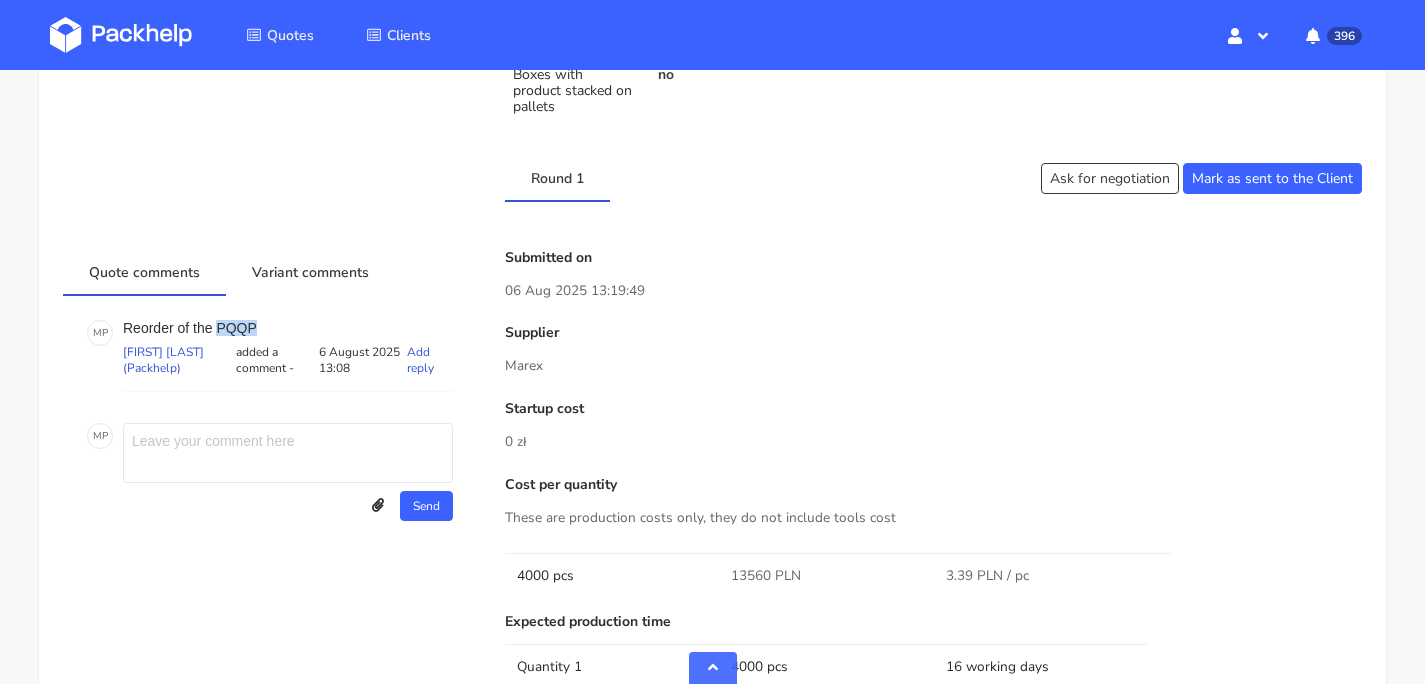 drag, startPoint x: 215, startPoint y: 311, endPoint x: 275, endPoint y: 309, distance: 60.033325 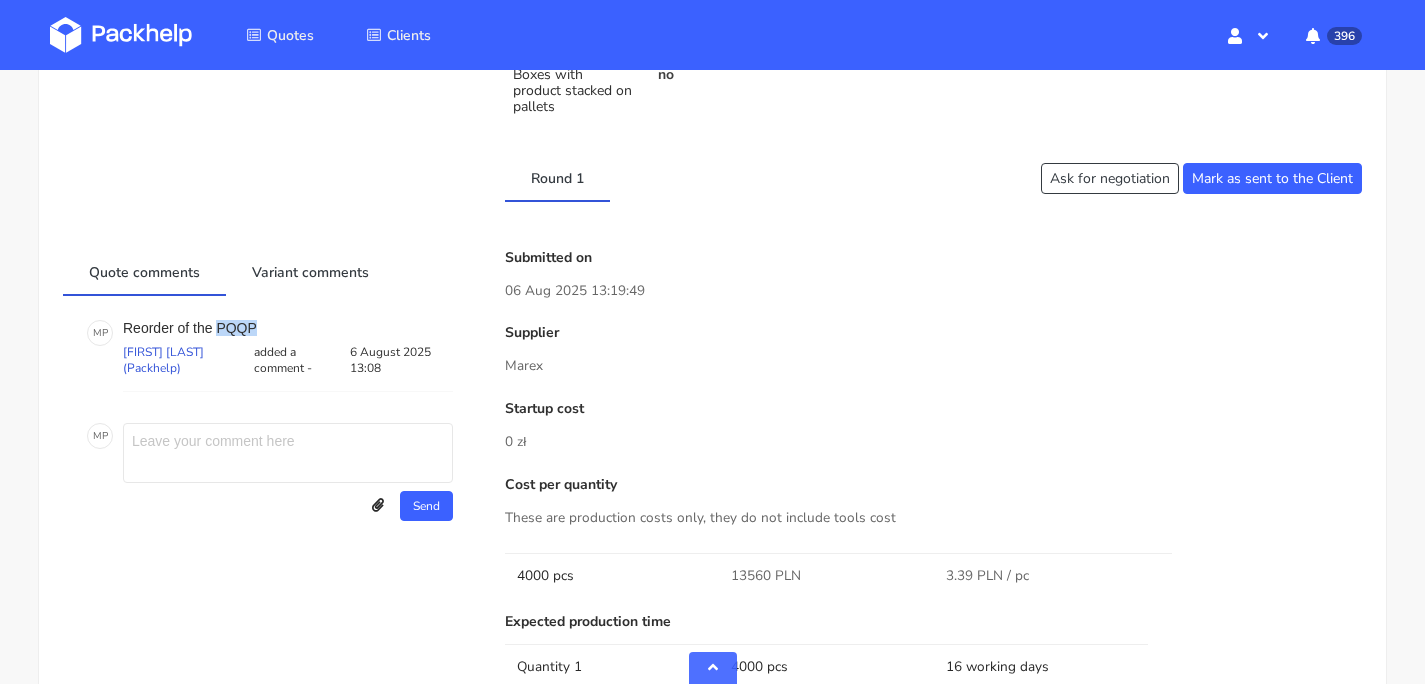 scroll, scrollTop: 1331, scrollLeft: 0, axis: vertical 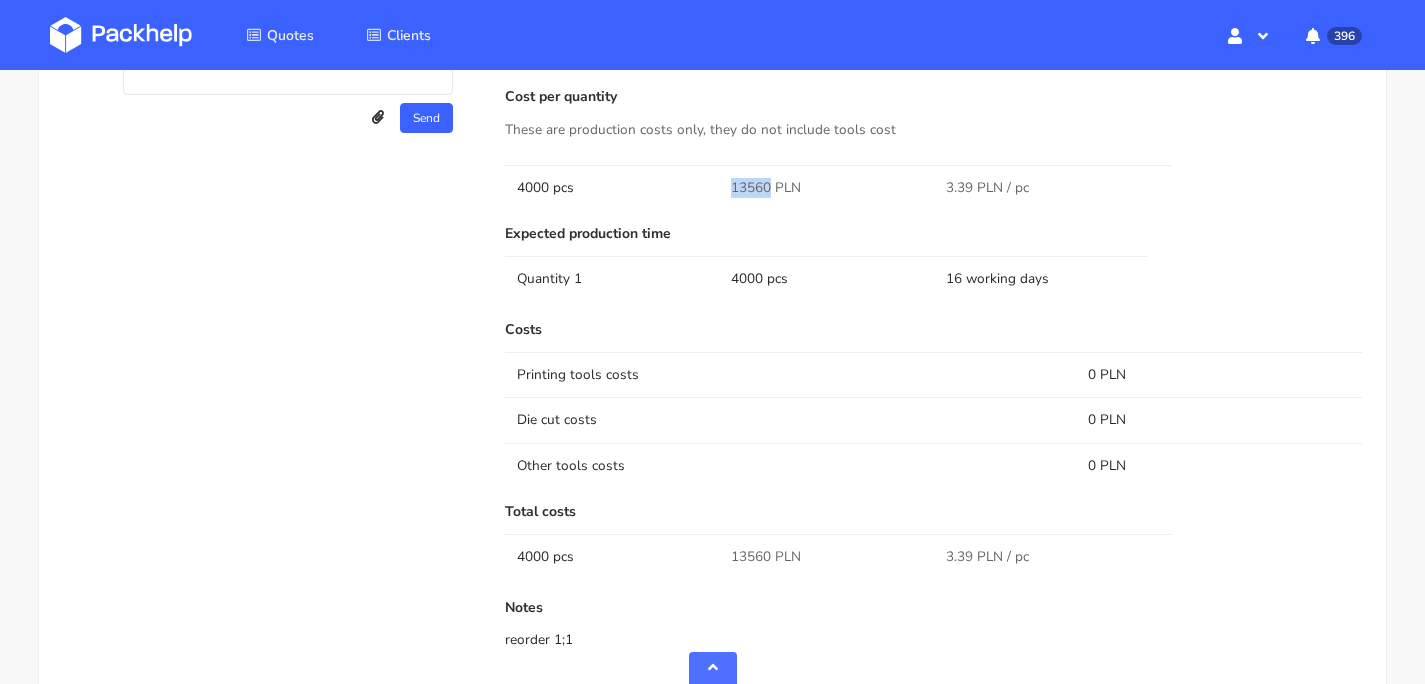 drag, startPoint x: 769, startPoint y: 169, endPoint x: 729, endPoint y: 169, distance: 40 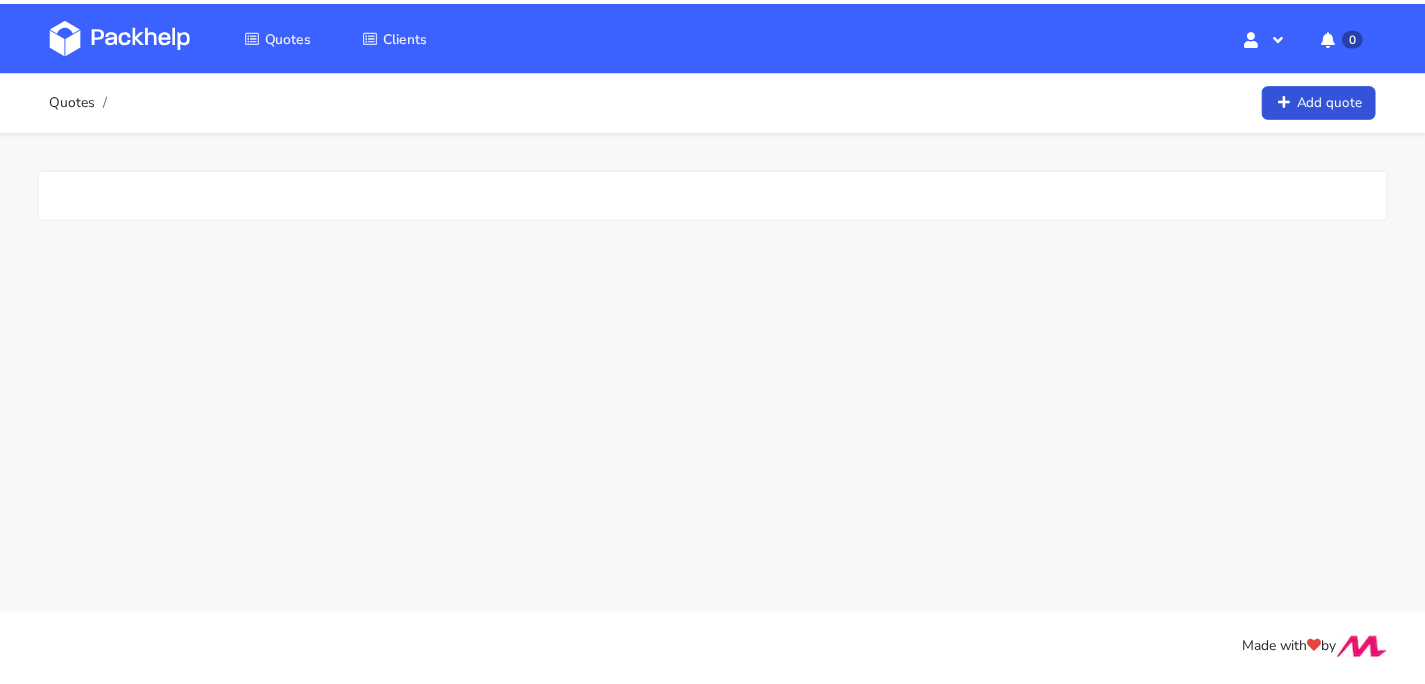 scroll, scrollTop: 0, scrollLeft: 0, axis: both 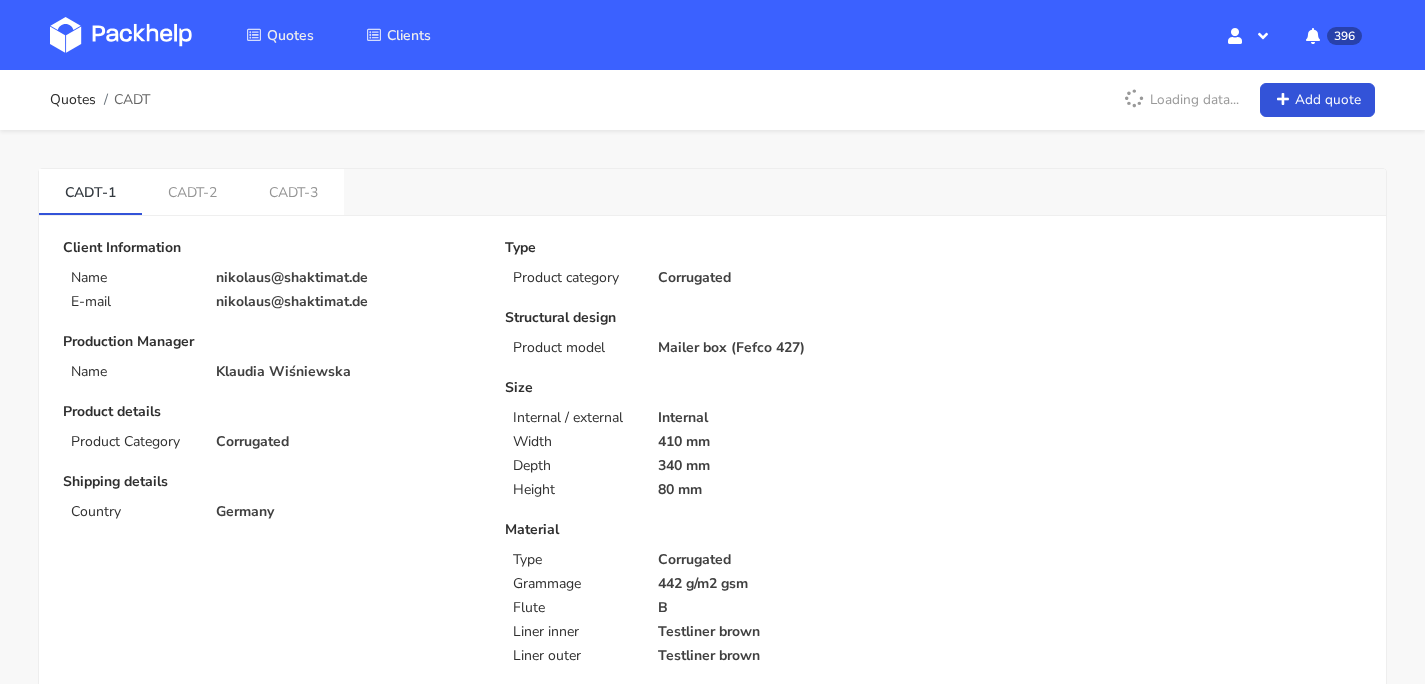 click at bounding box center [121, 35] 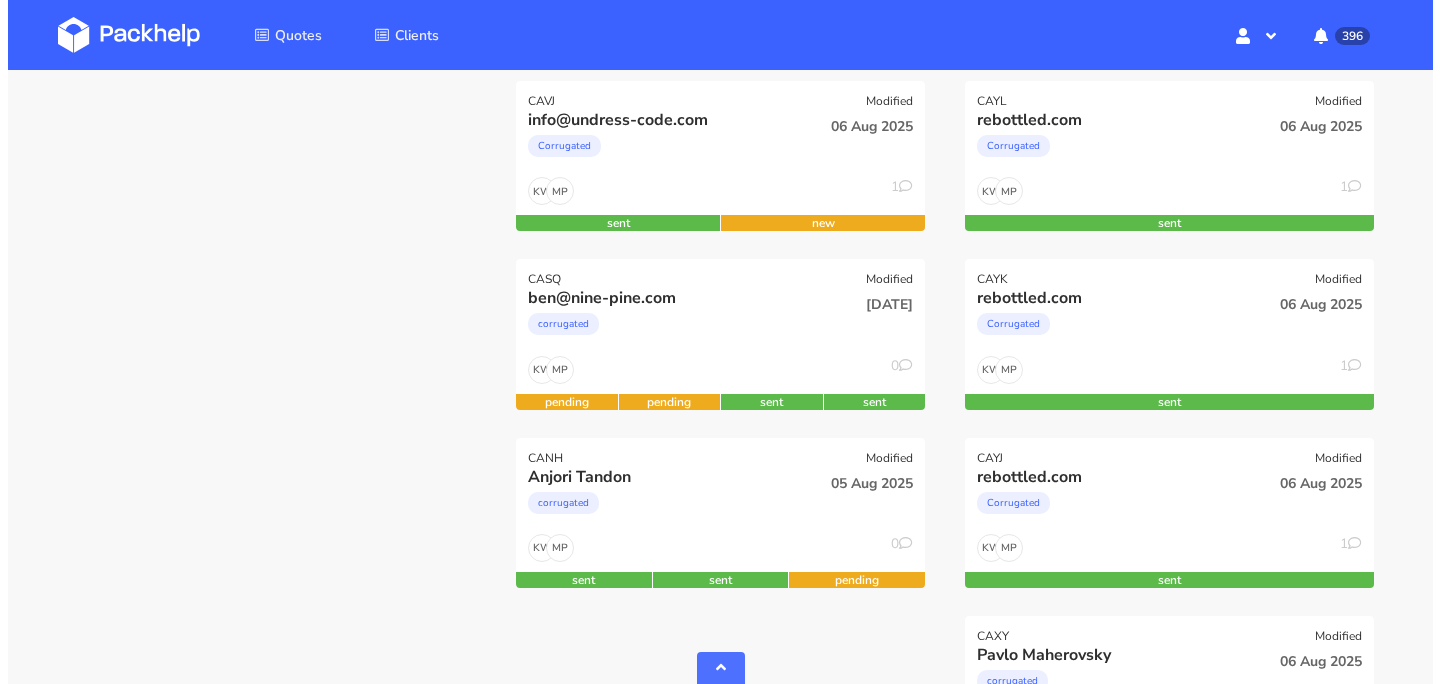scroll, scrollTop: 869, scrollLeft: 0, axis: vertical 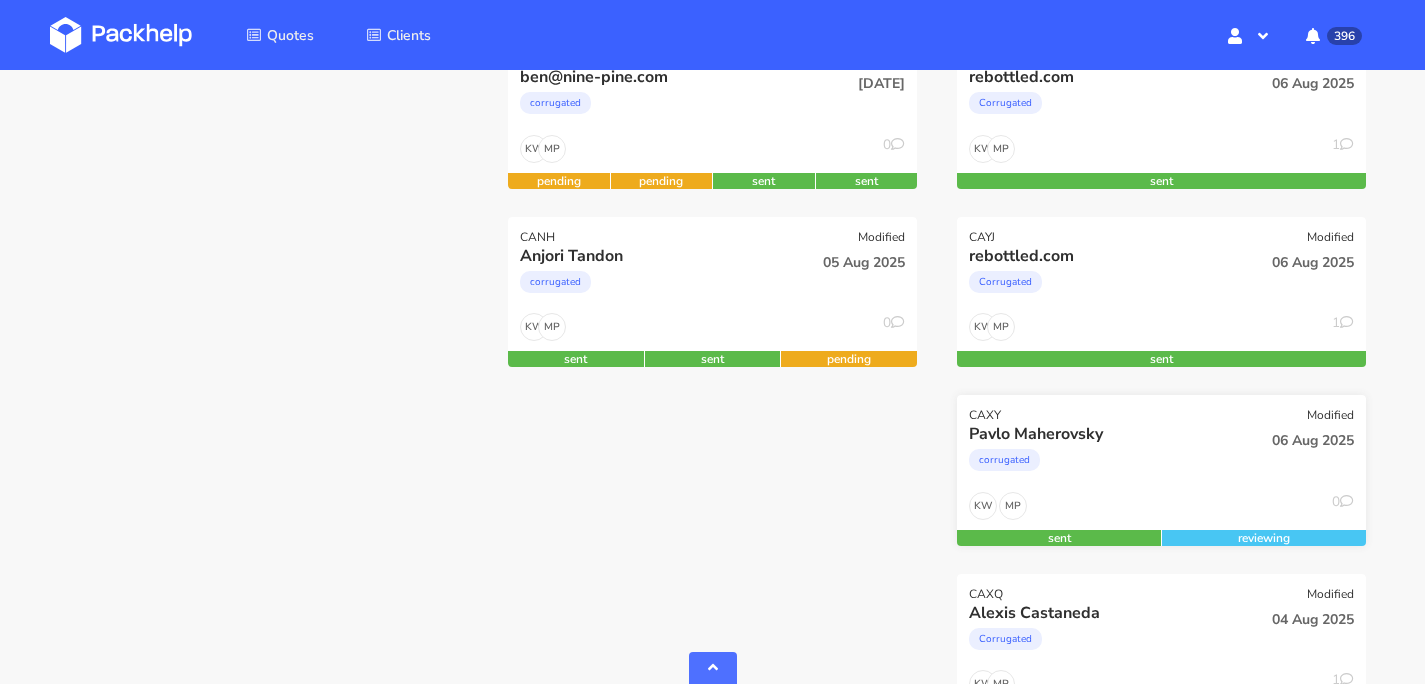 click on "Pavlo Maherovsky" at bounding box center [1099, 434] 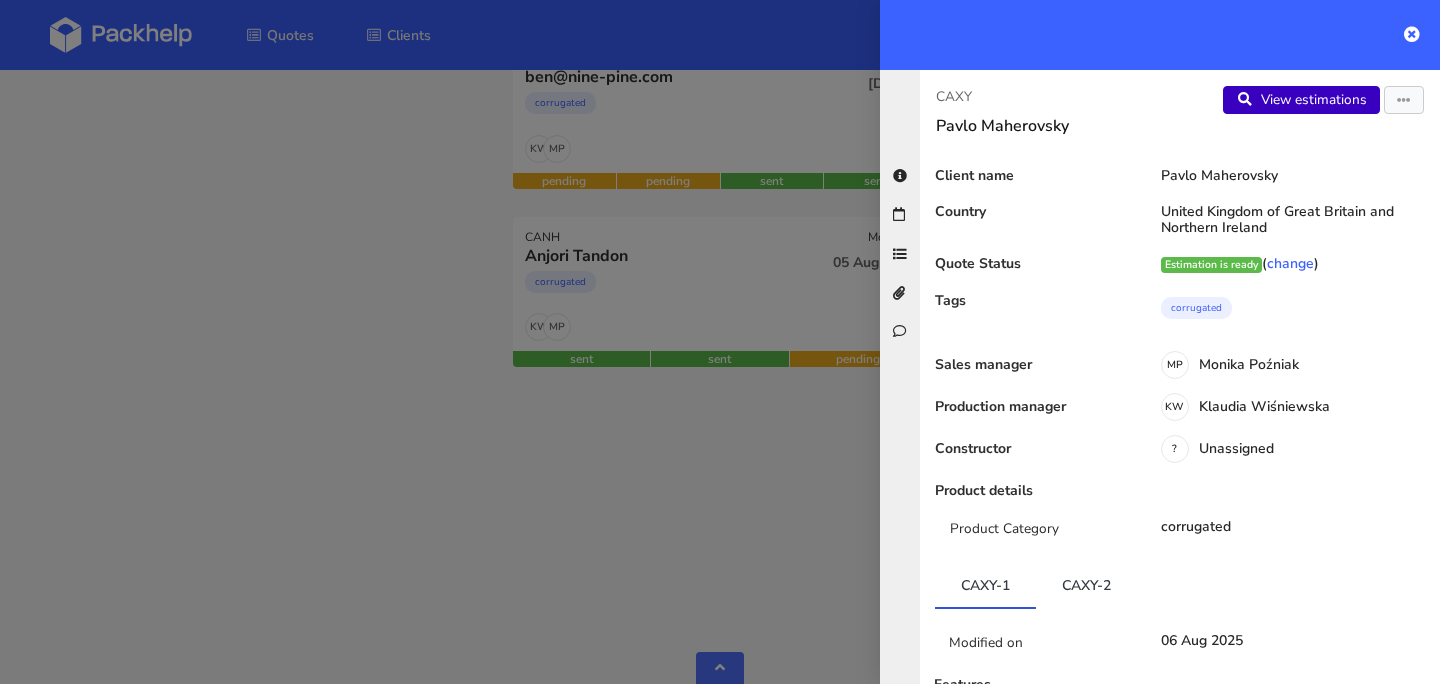 click on "View estimations" at bounding box center (1301, 100) 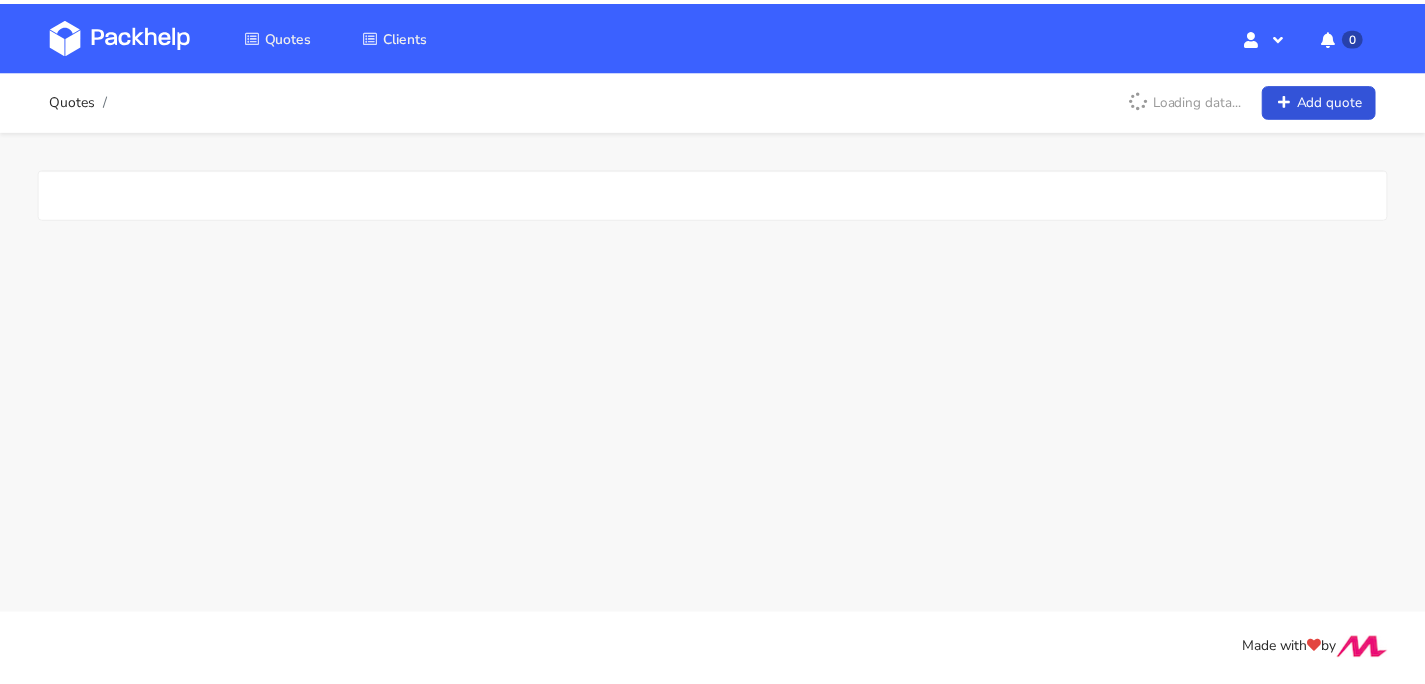 scroll, scrollTop: 0, scrollLeft: 0, axis: both 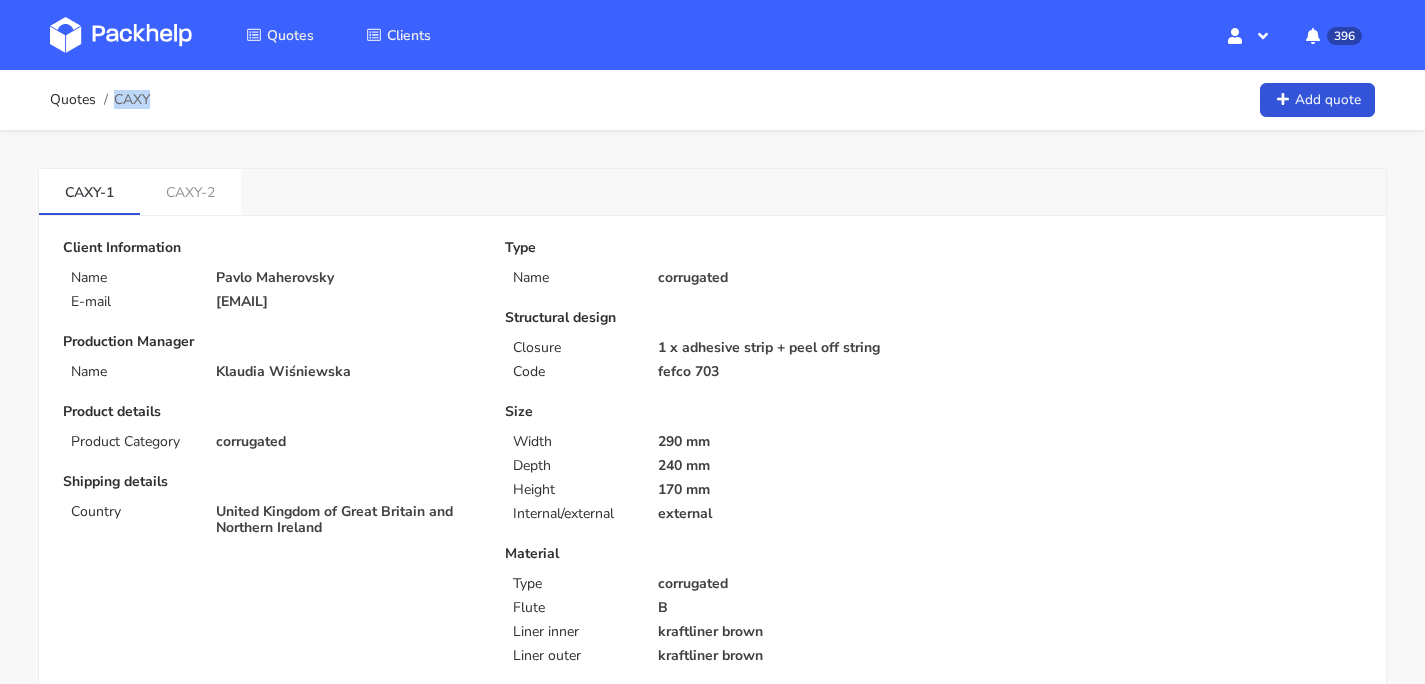 drag, startPoint x: 115, startPoint y: 100, endPoint x: 148, endPoint y: 101, distance: 33.01515 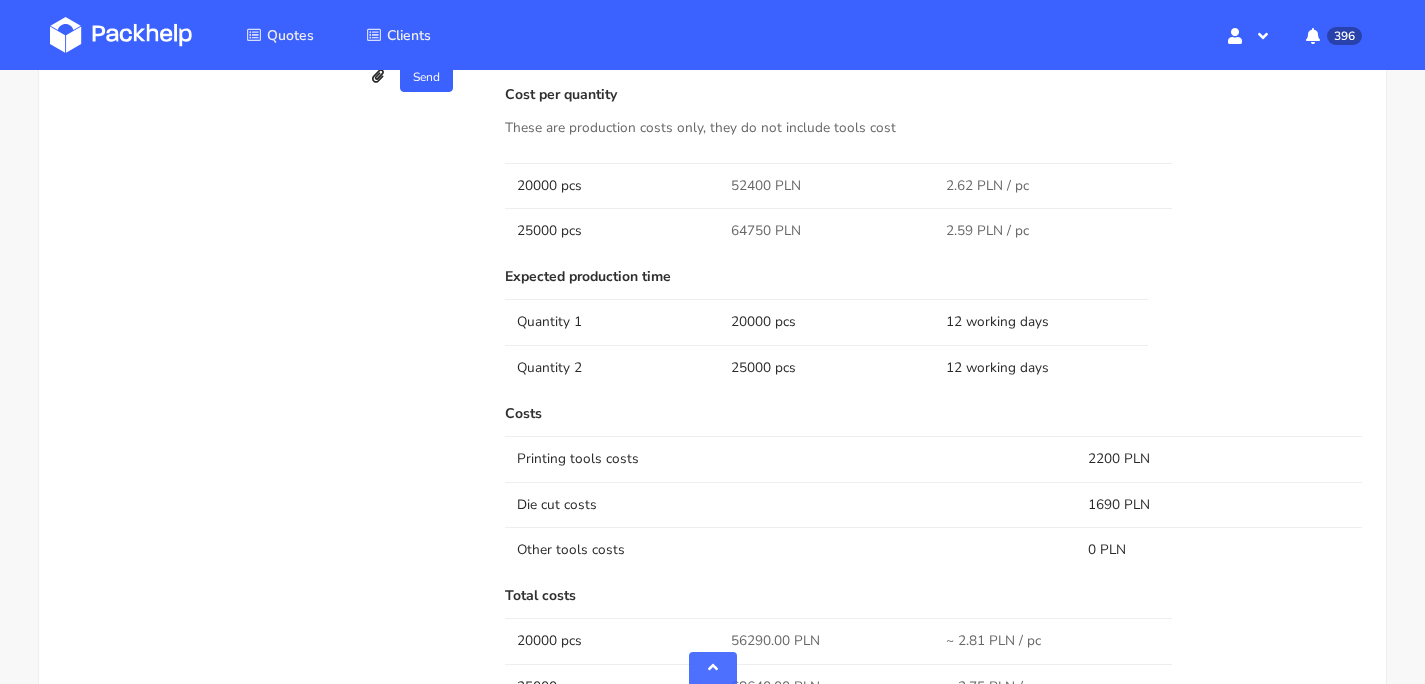scroll, scrollTop: 1786, scrollLeft: 0, axis: vertical 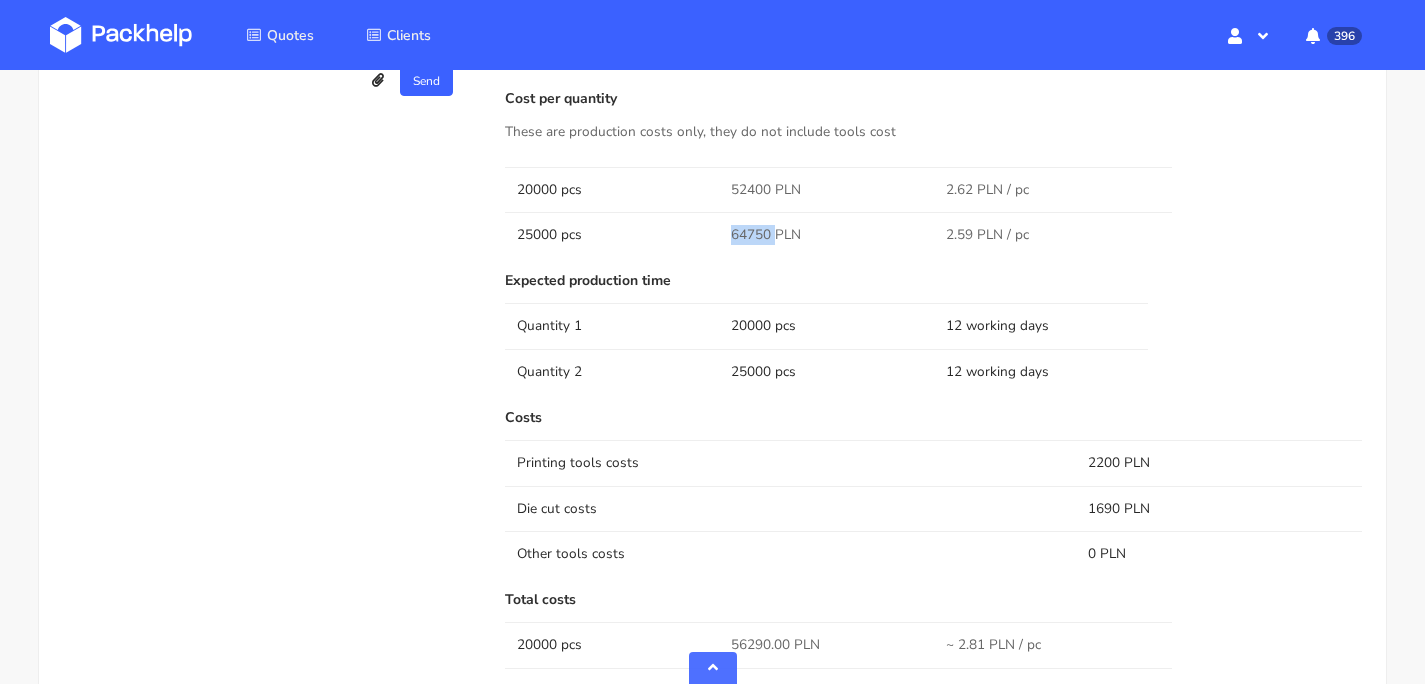 drag, startPoint x: 771, startPoint y: 218, endPoint x: 727, endPoint y: 218, distance: 44 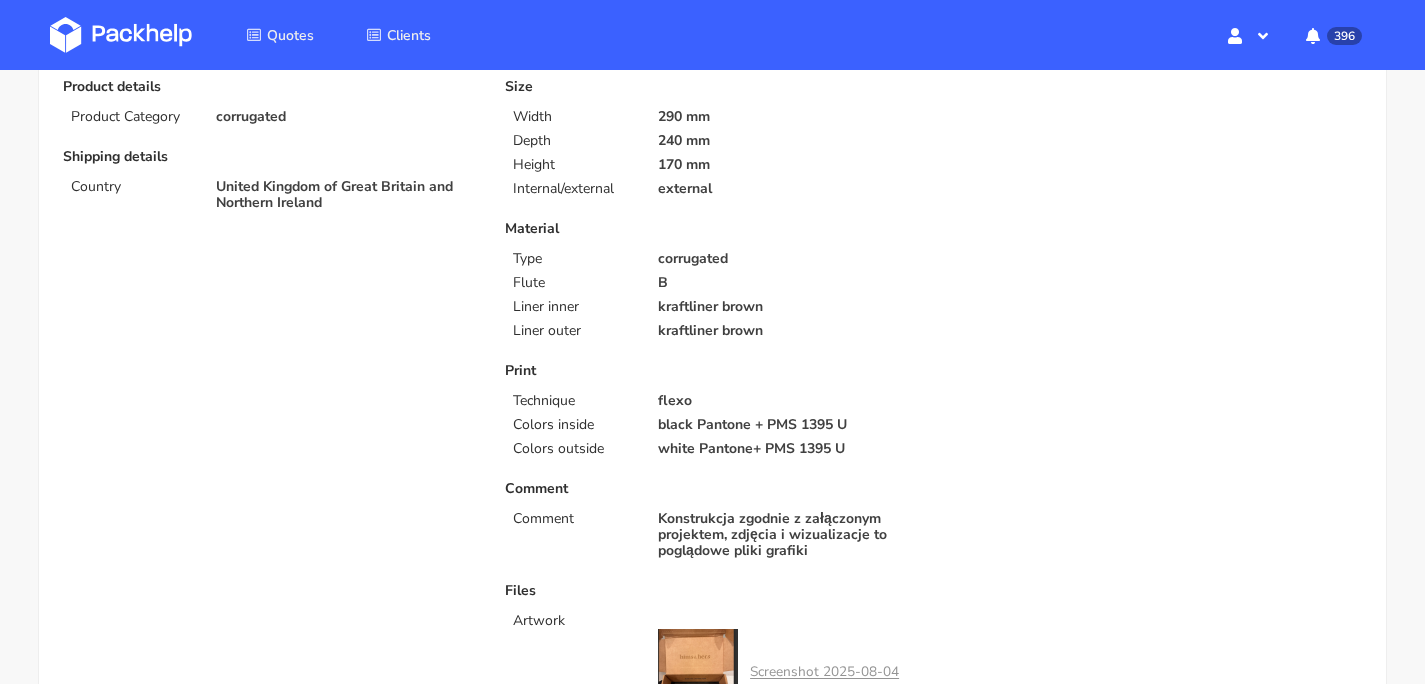 scroll, scrollTop: 0, scrollLeft: 0, axis: both 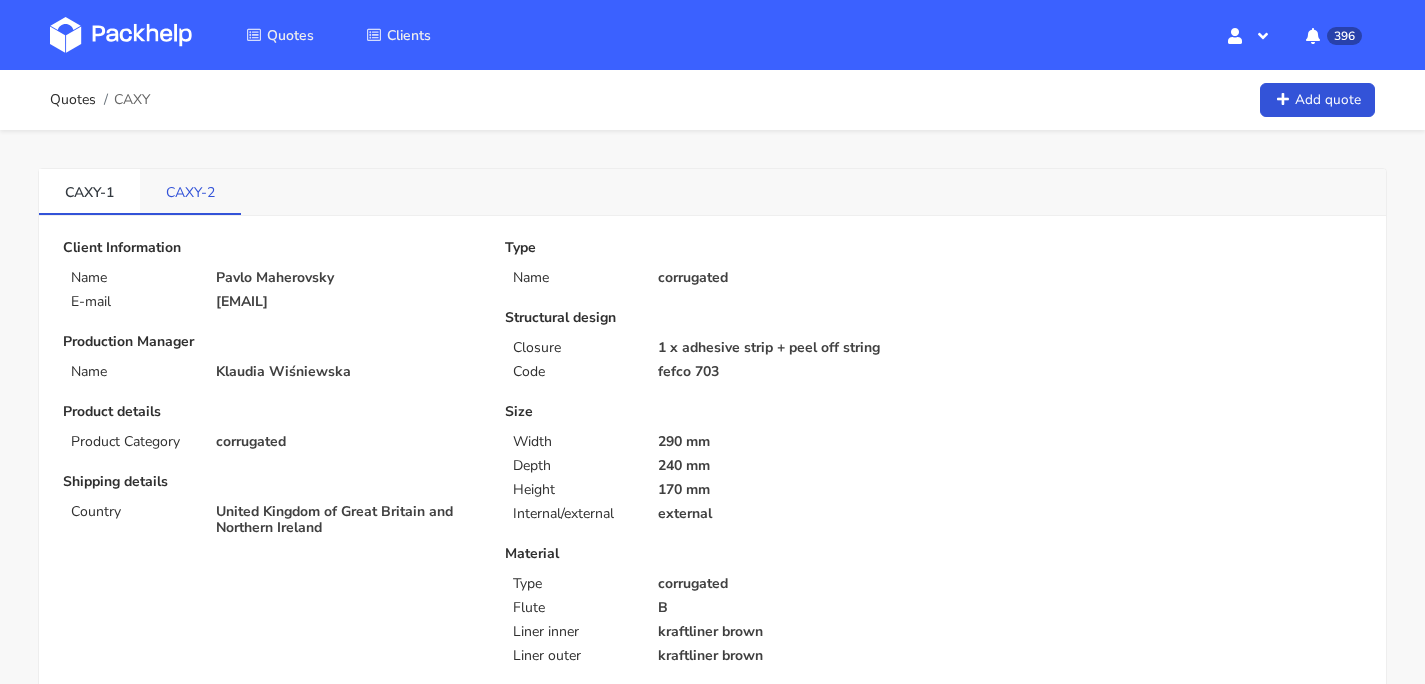 click on "CAXY-2" at bounding box center [190, 191] 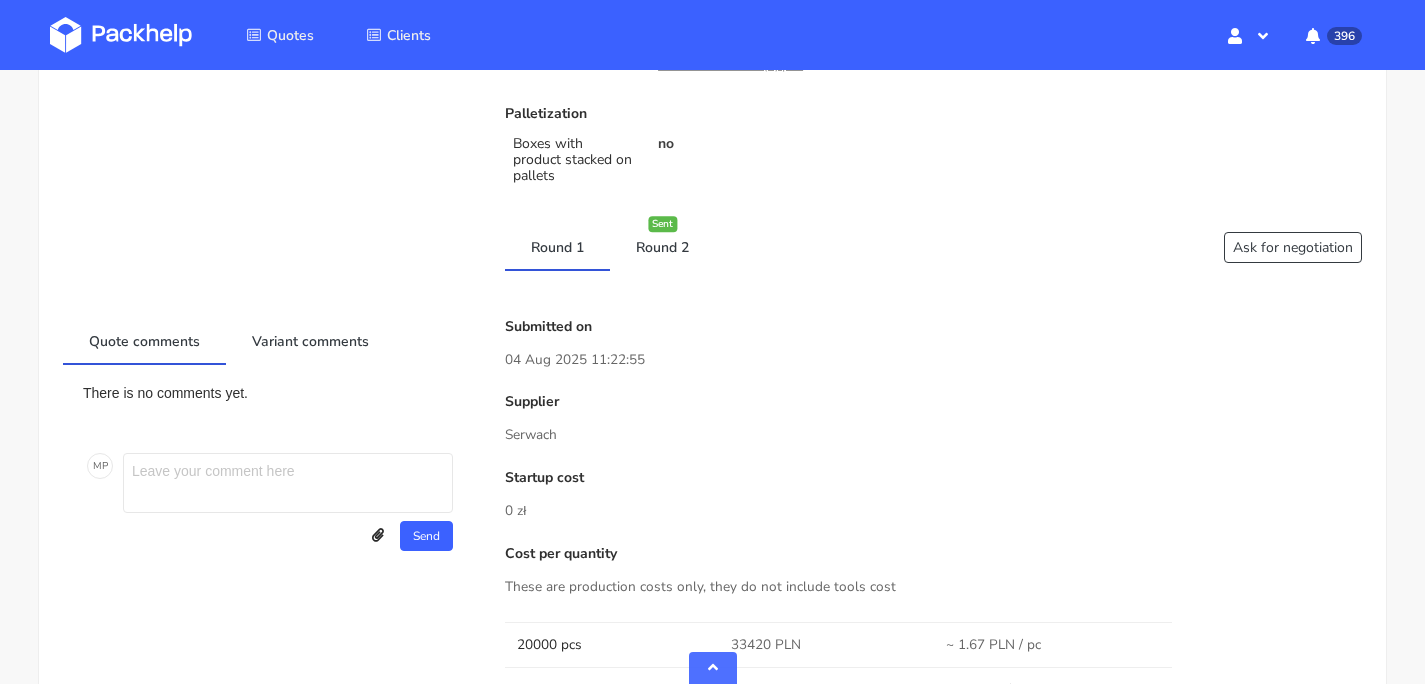 scroll, scrollTop: 1332, scrollLeft: 0, axis: vertical 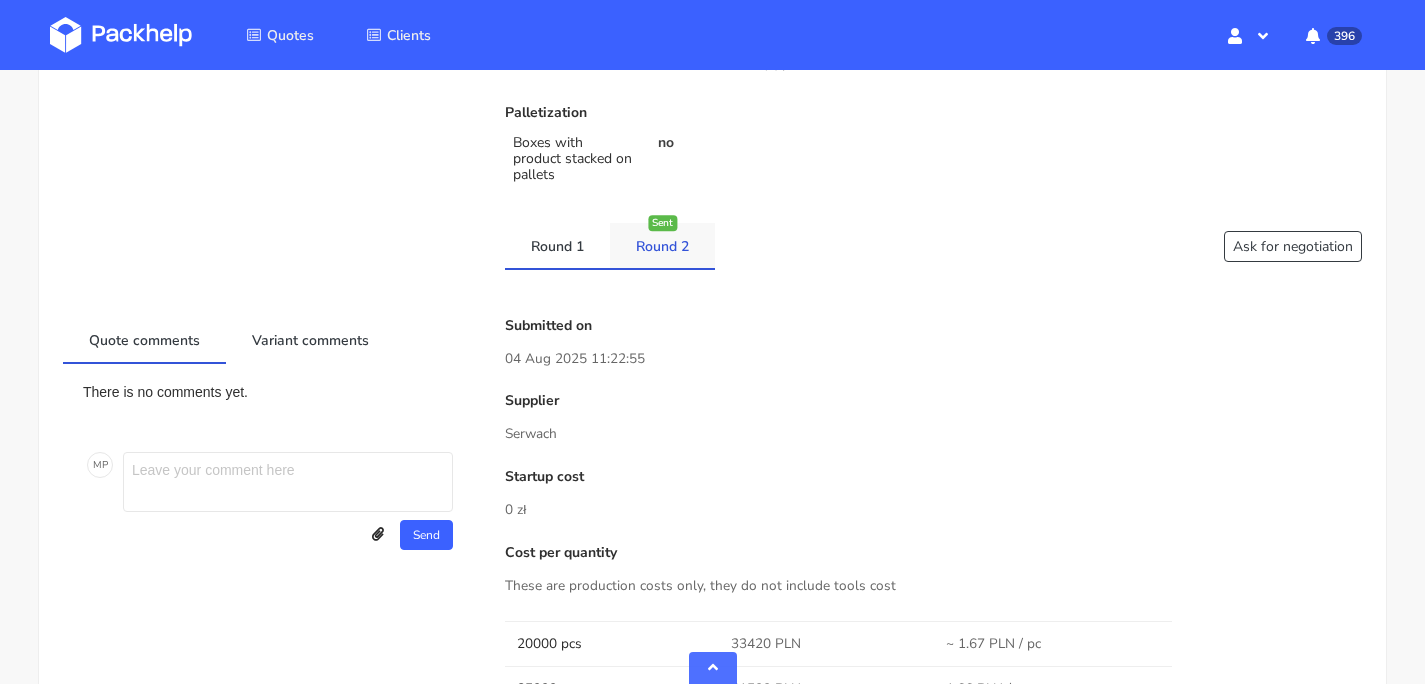 click on "Round 2" at bounding box center (662, 245) 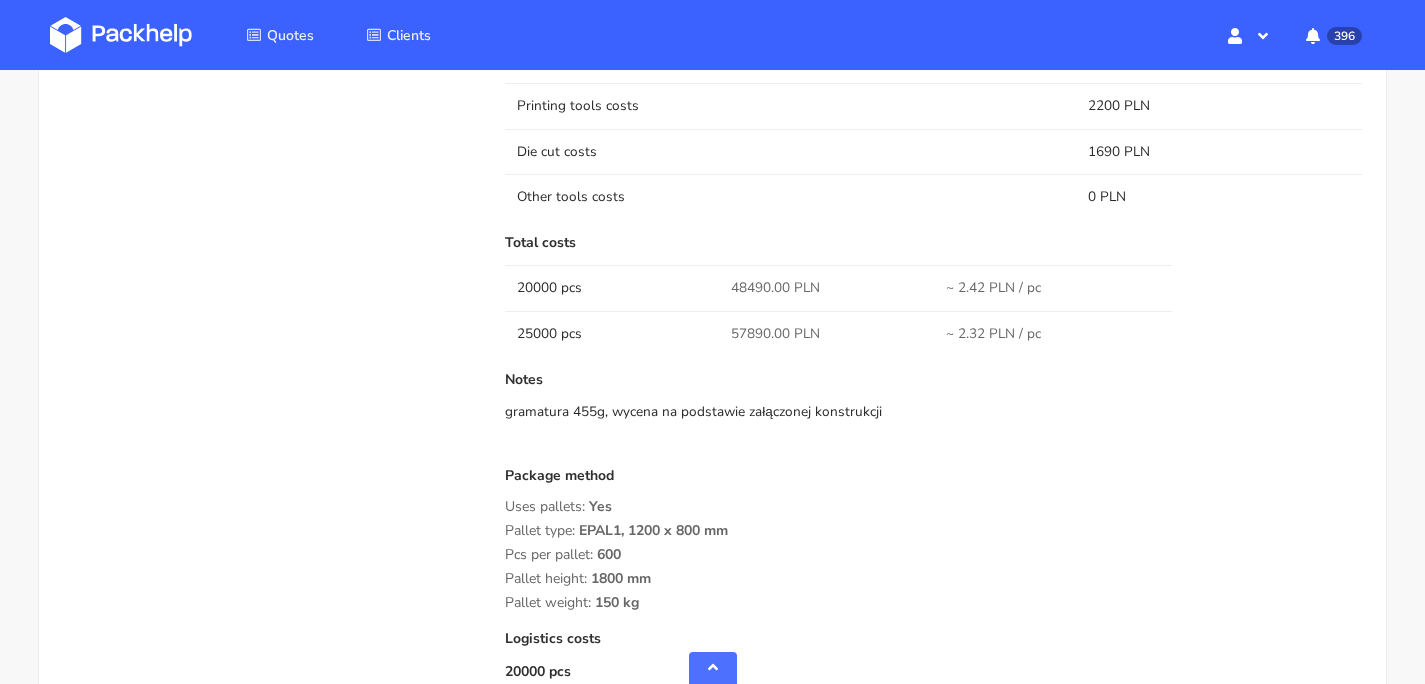scroll, scrollTop: 2169, scrollLeft: 0, axis: vertical 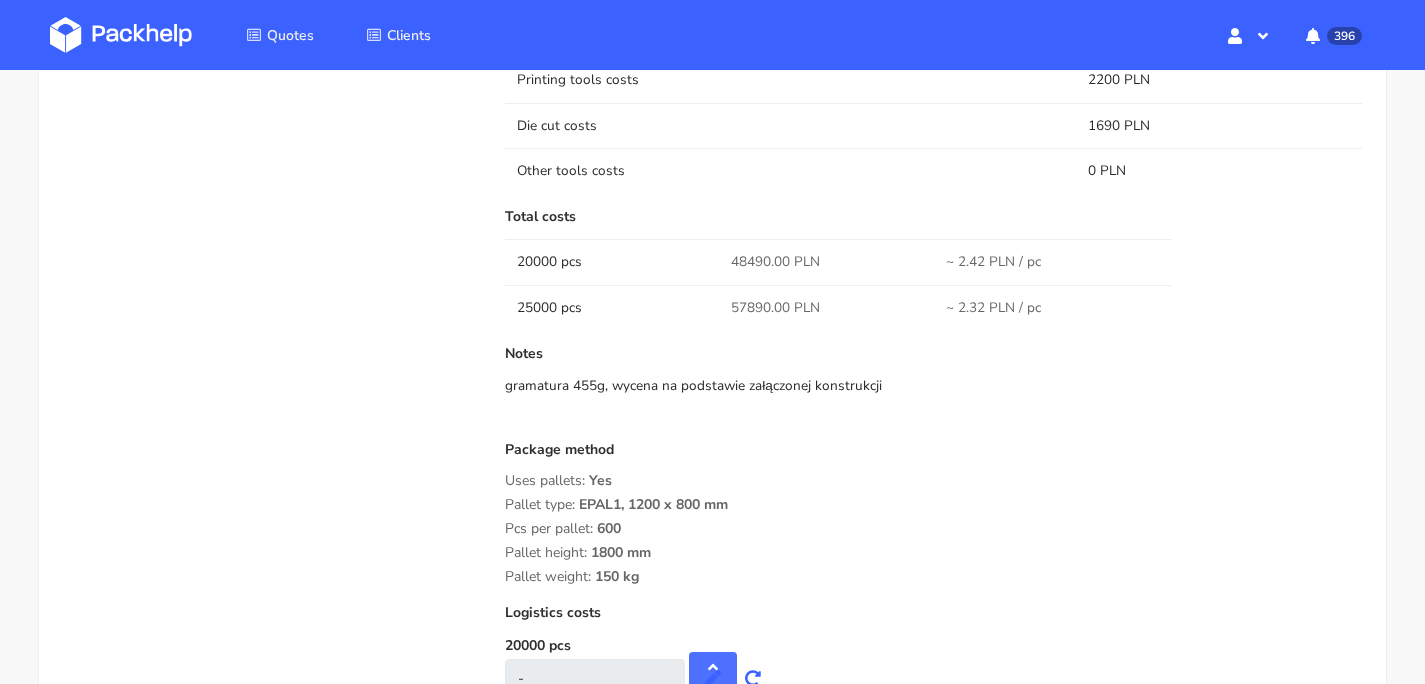 drag, startPoint x: 505, startPoint y: 485, endPoint x: 645, endPoint y: 562, distance: 159.77797 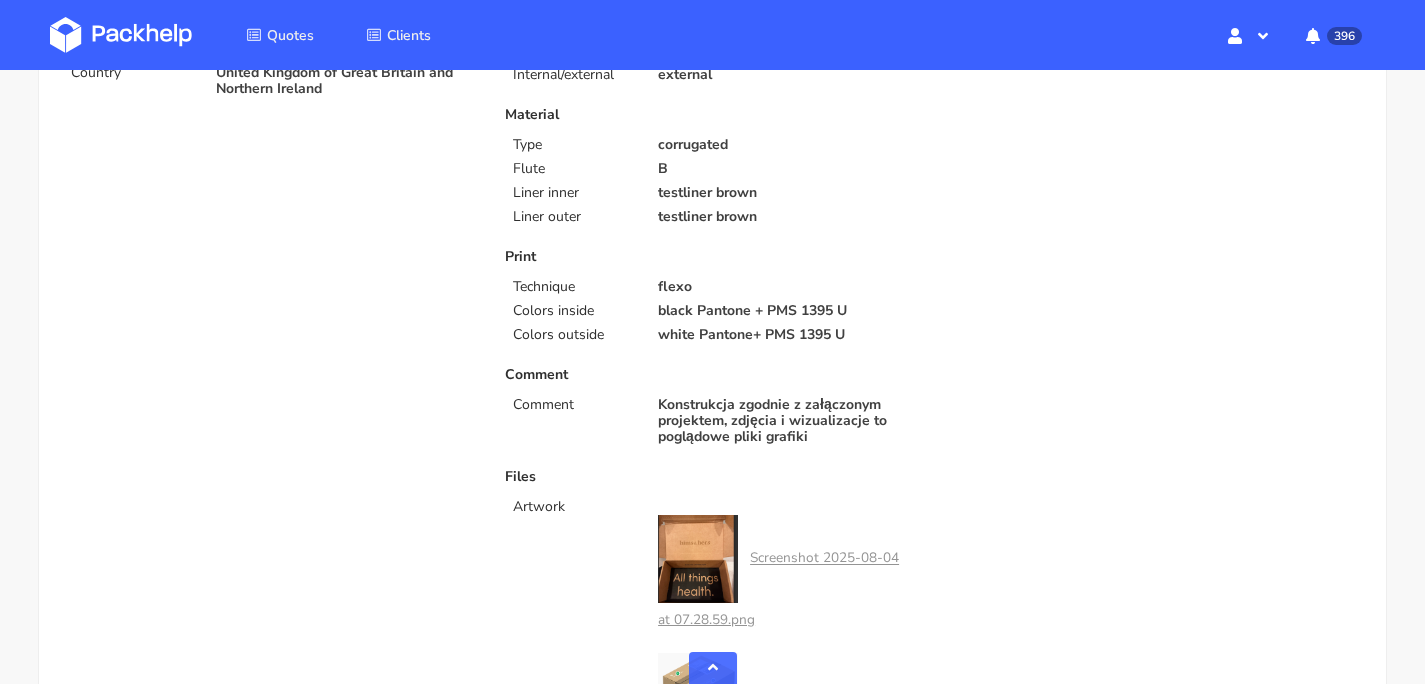 scroll, scrollTop: 0, scrollLeft: 0, axis: both 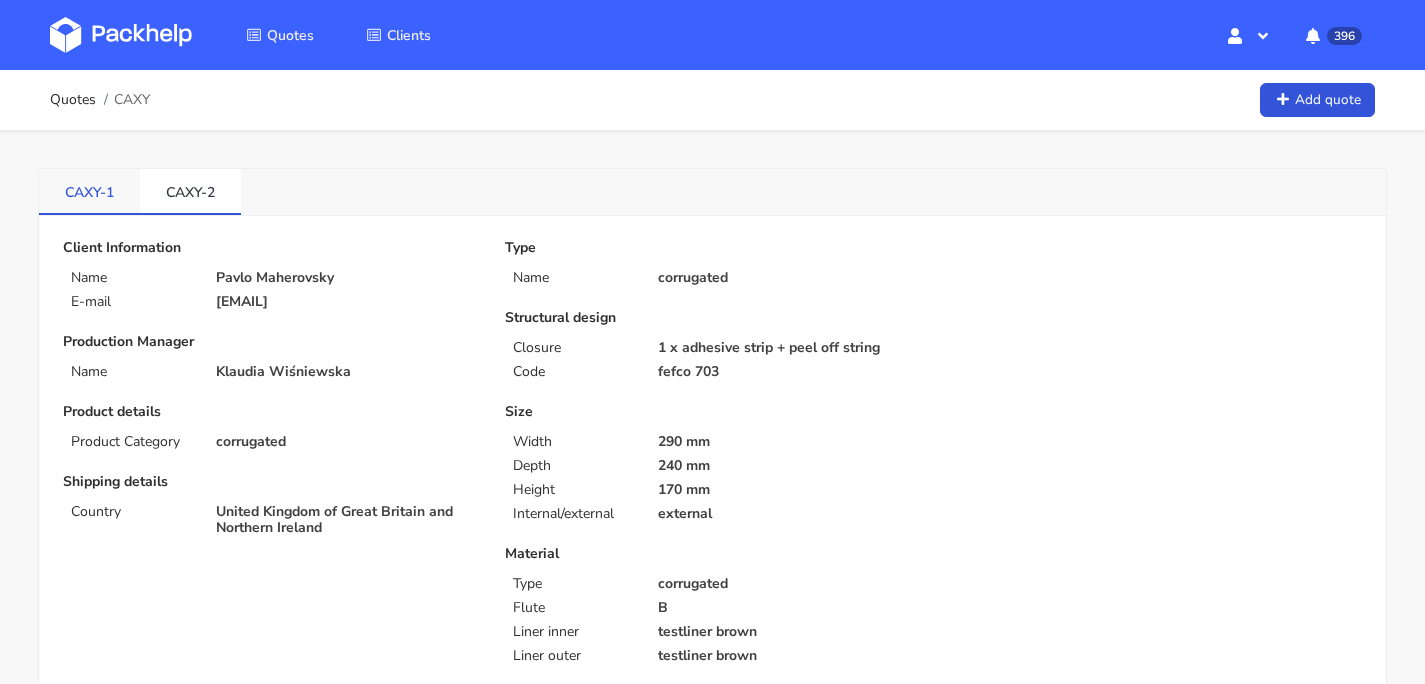 click on "CAXY-1" at bounding box center (89, 191) 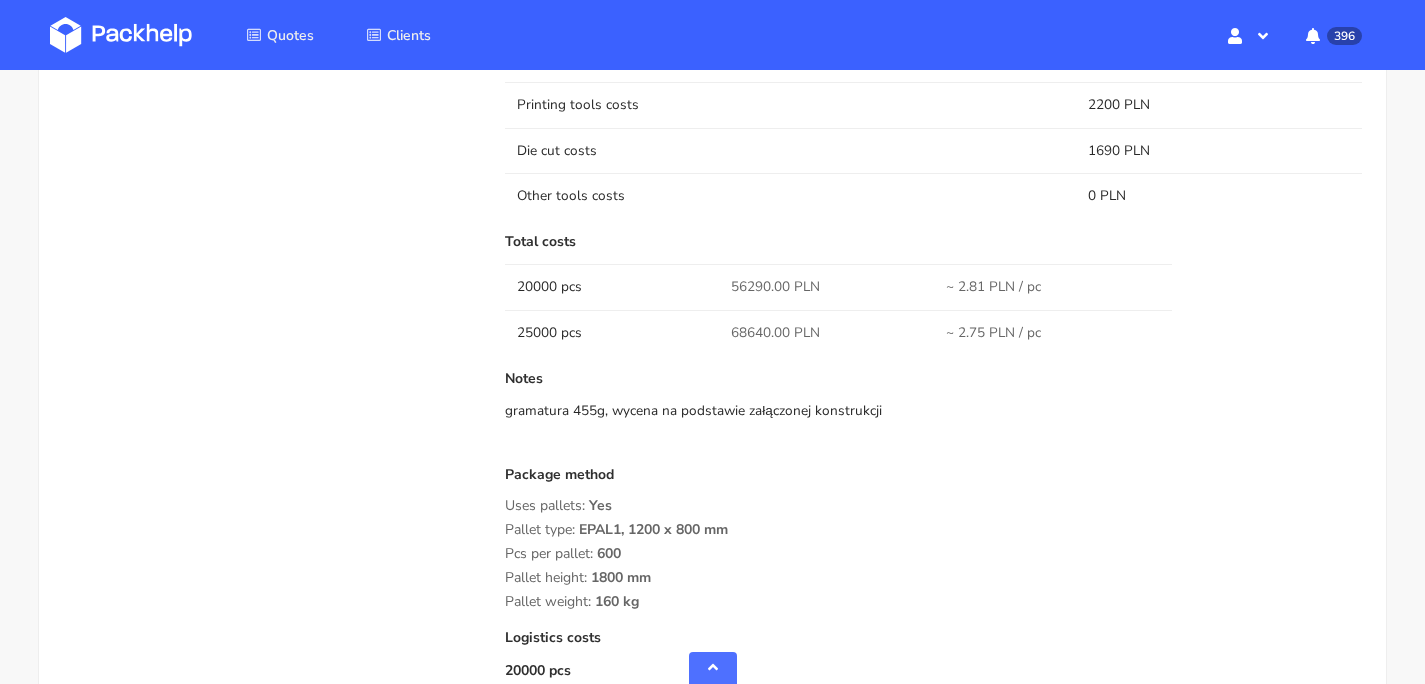 scroll, scrollTop: 2347, scrollLeft: 0, axis: vertical 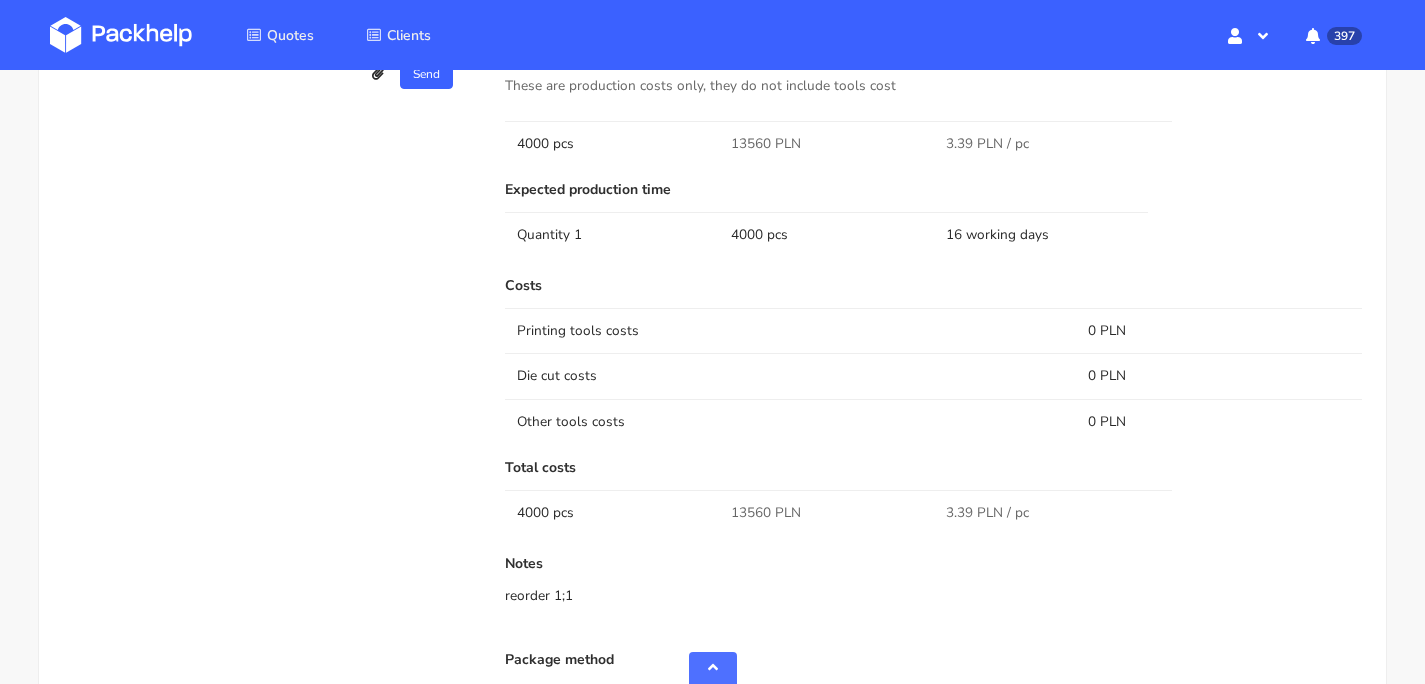 click at bounding box center [121, 35] 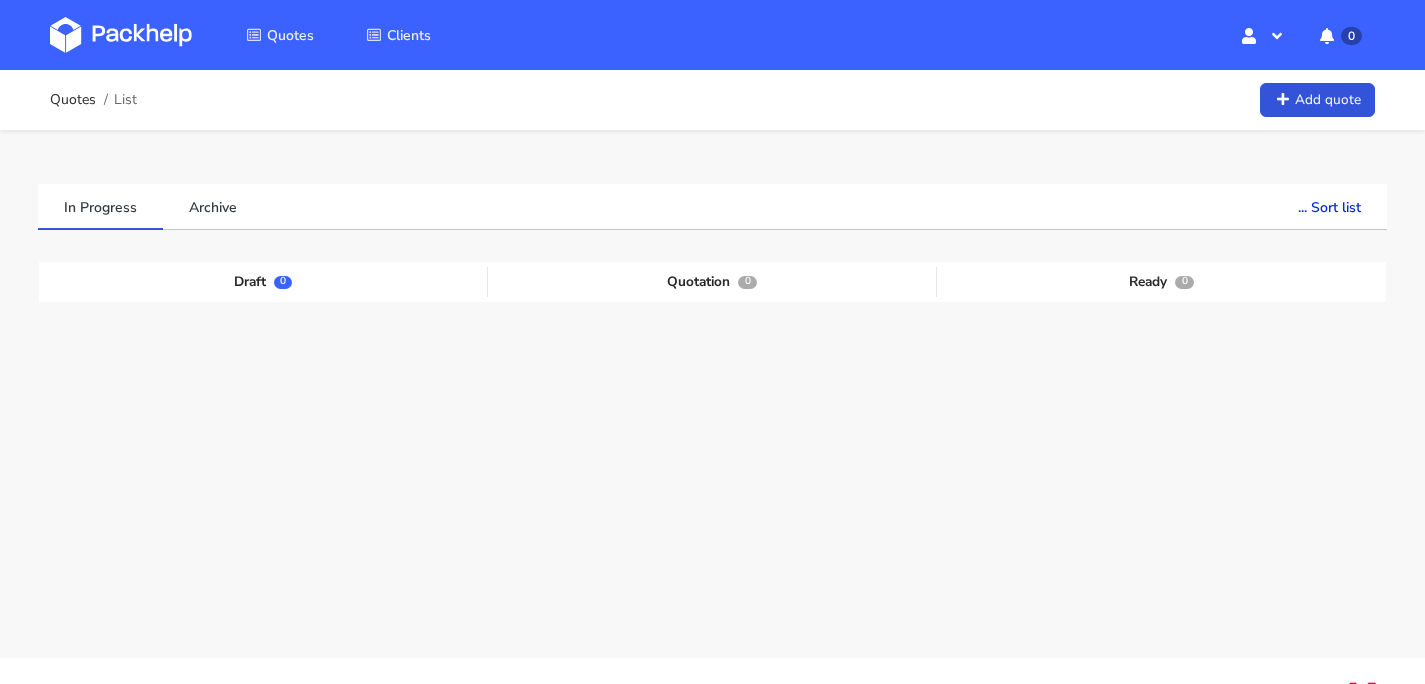 scroll, scrollTop: 0, scrollLeft: 0, axis: both 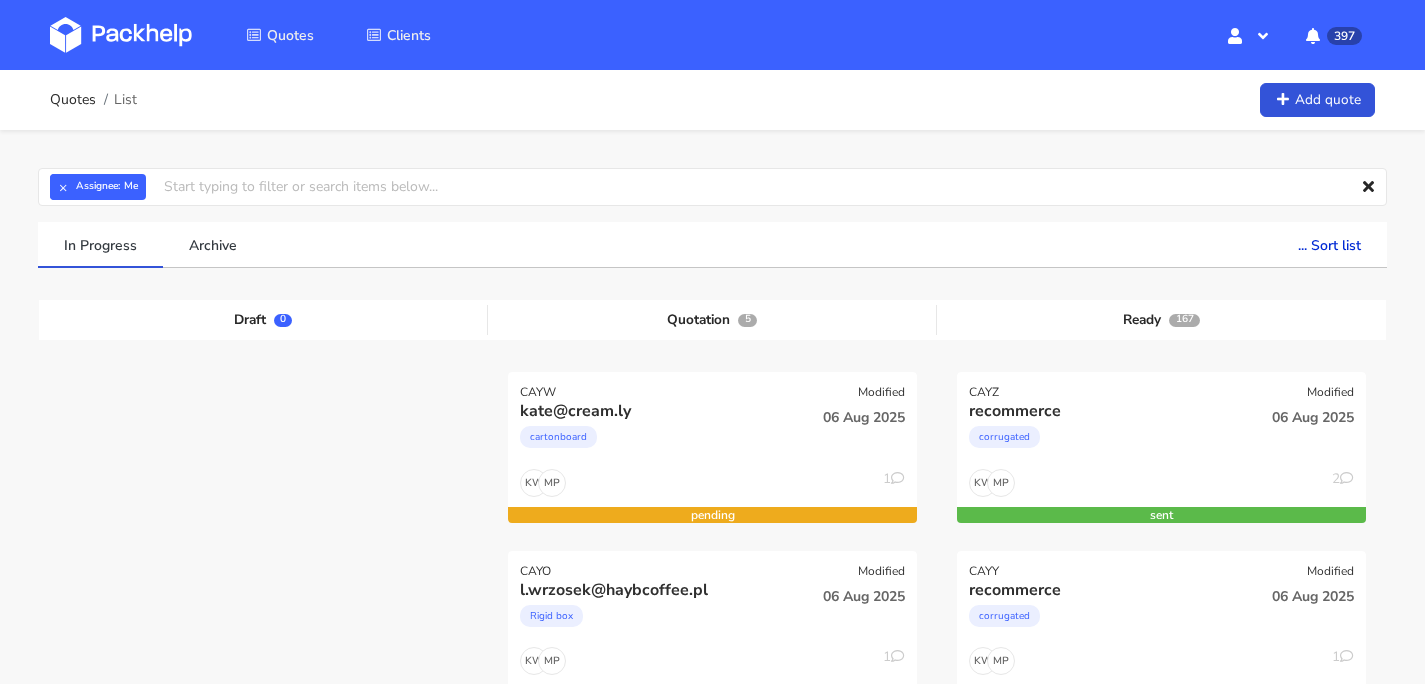 click at bounding box center (121, 35) 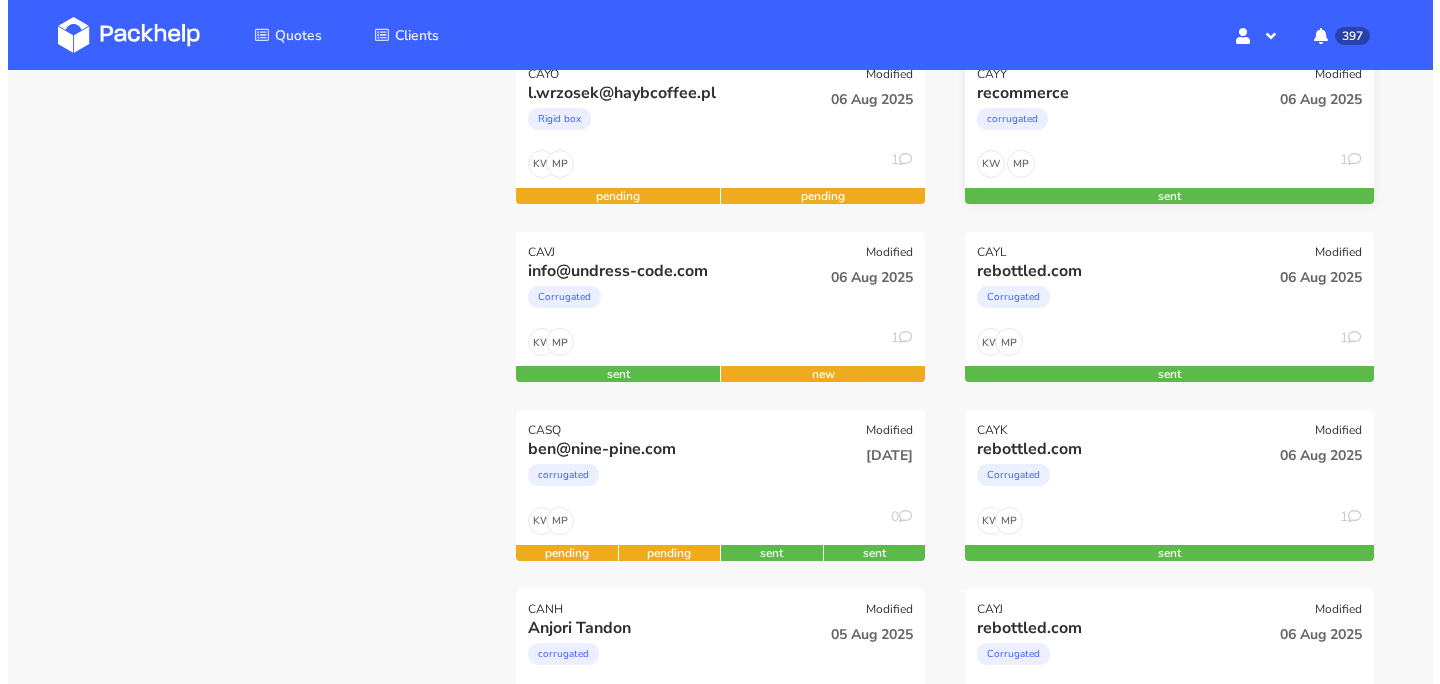 scroll, scrollTop: 520, scrollLeft: 0, axis: vertical 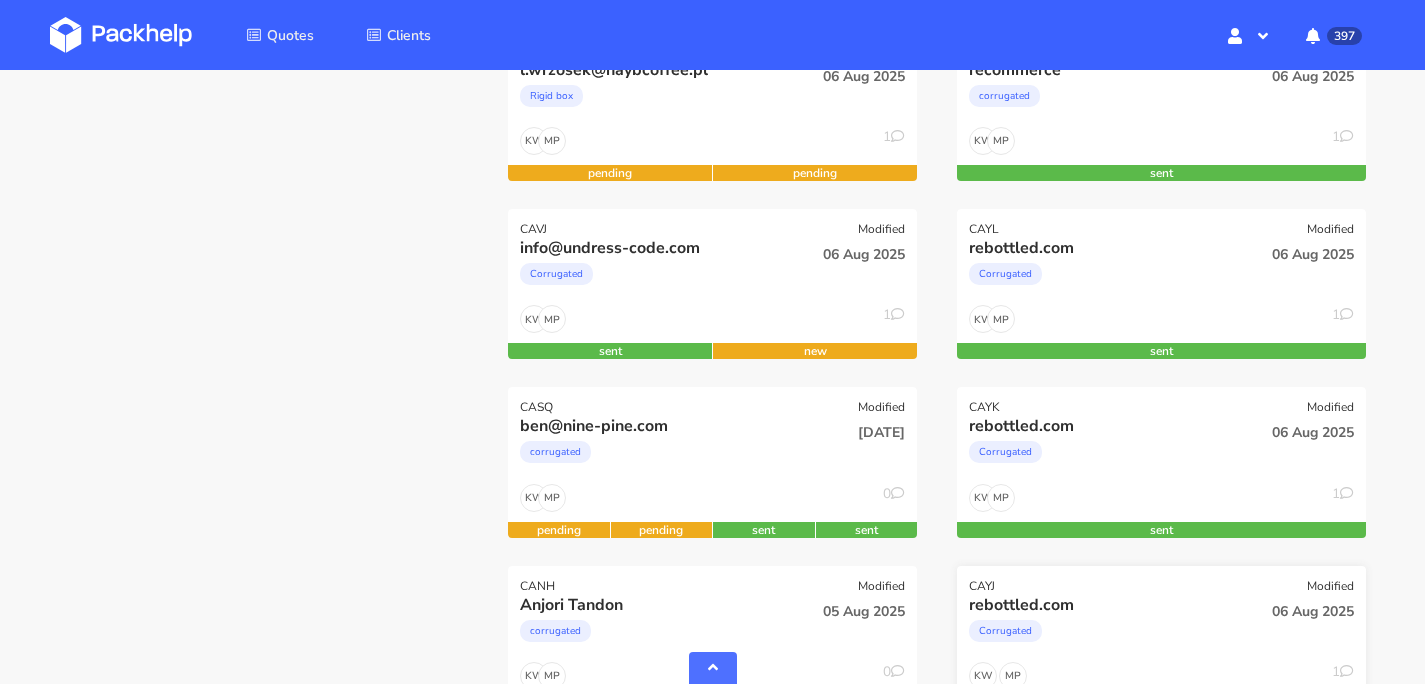 click on "CAYJ     Modified" at bounding box center (1161, 580) 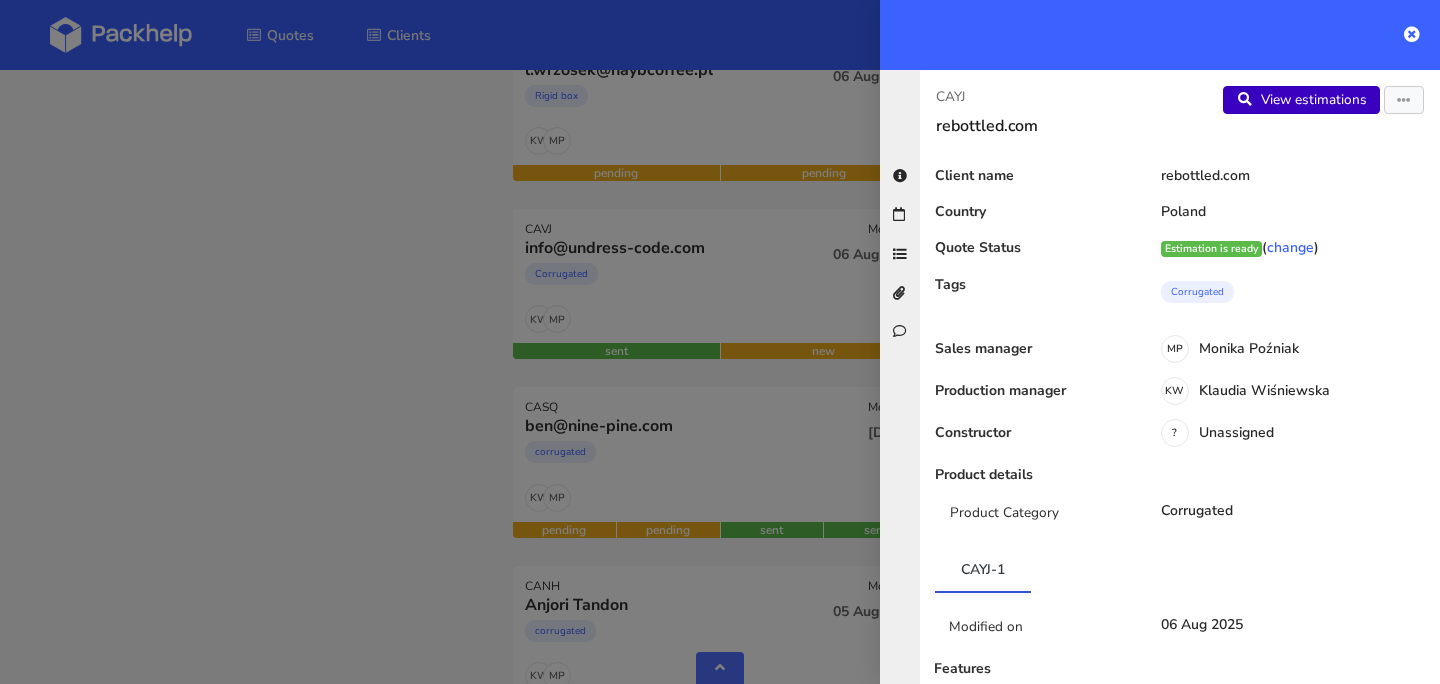 click on "View estimations" at bounding box center (1301, 100) 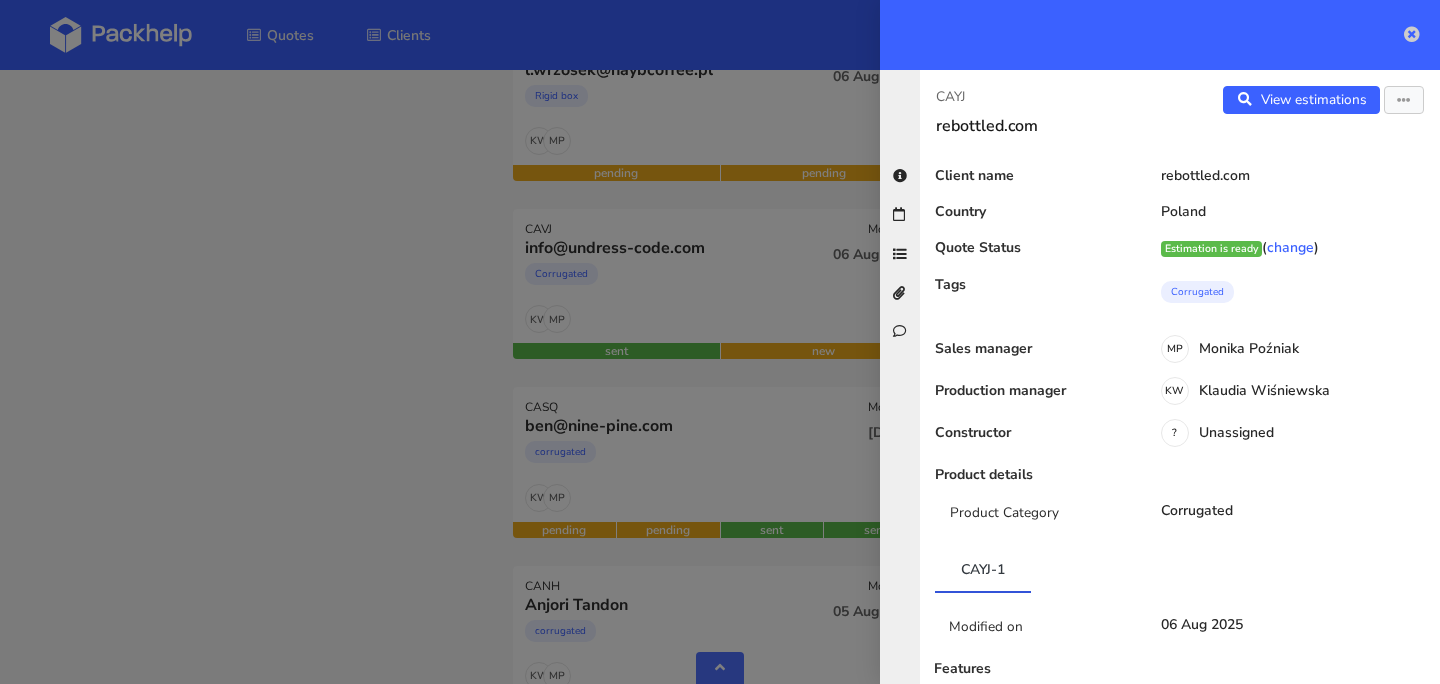 click at bounding box center (1412, 34) 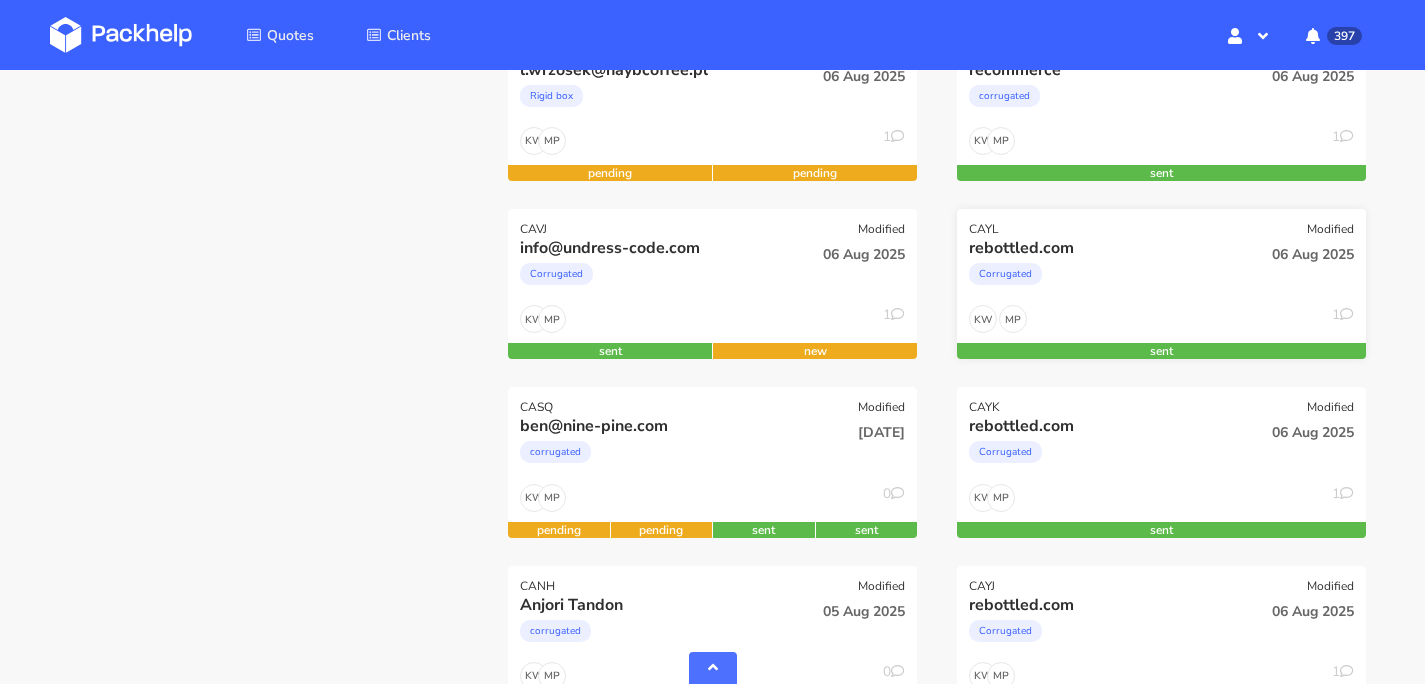 click on "Corrugated" at bounding box center [1099, 279] 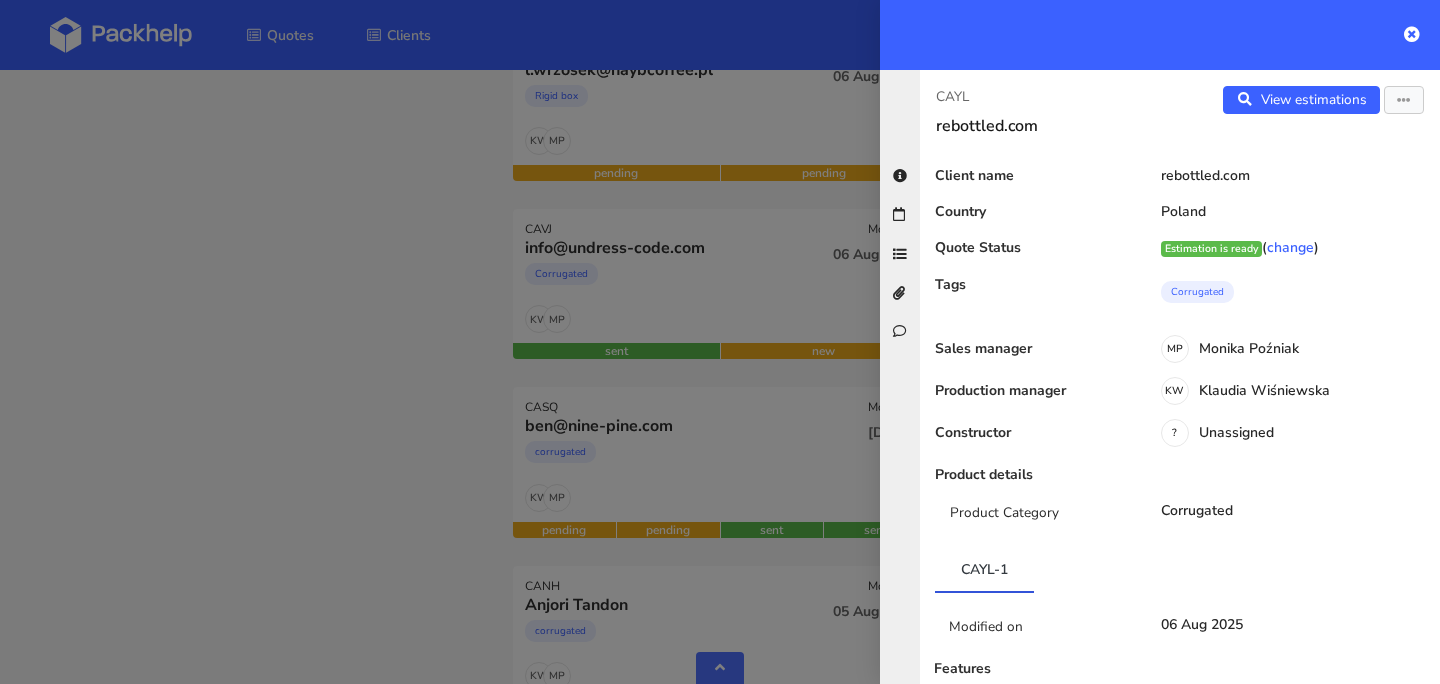 scroll, scrollTop: 628, scrollLeft: 0, axis: vertical 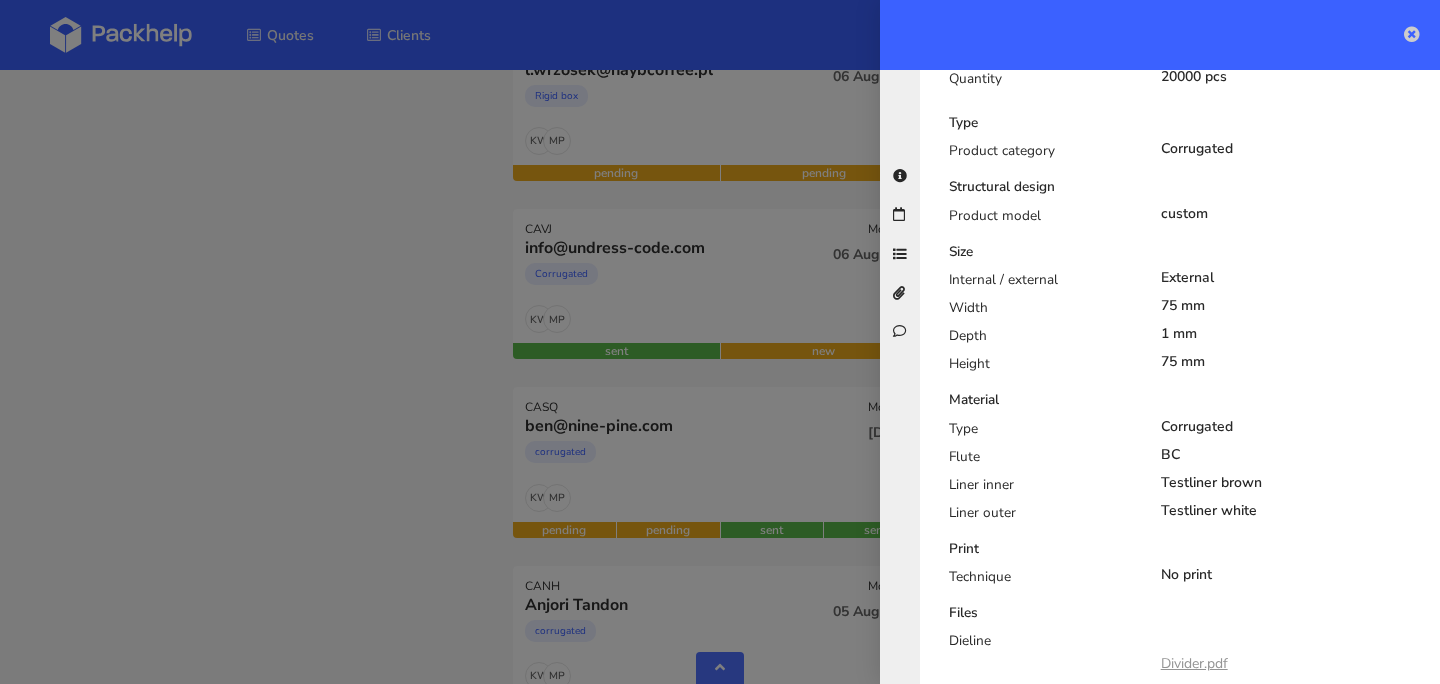 click at bounding box center (1412, 34) 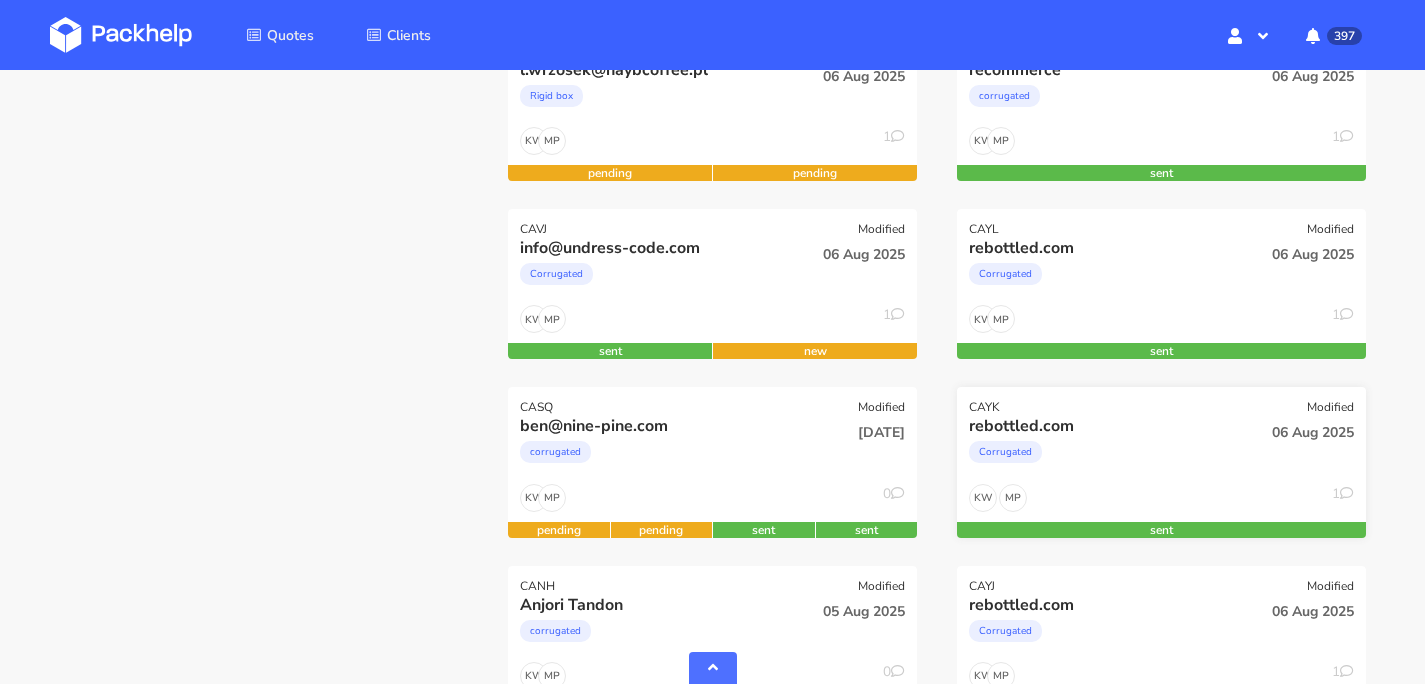 click on "Corrugated" at bounding box center (1099, 457) 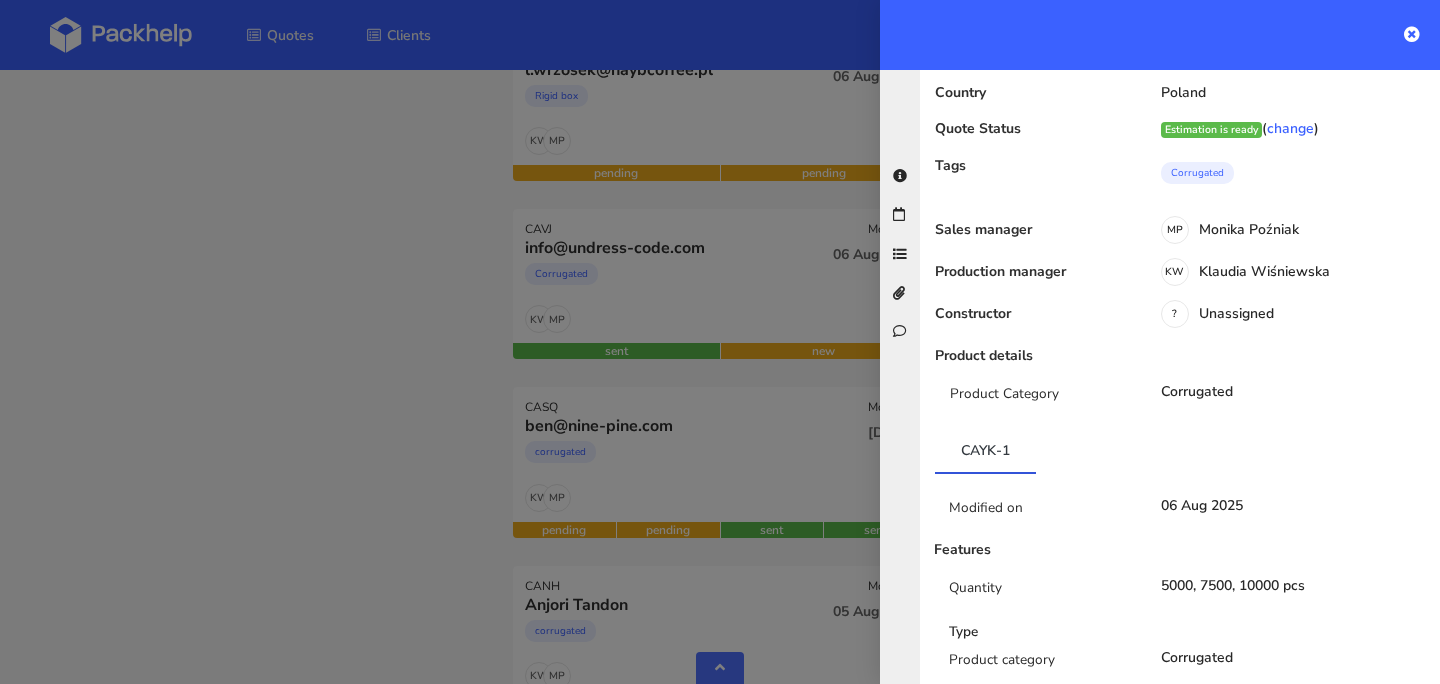 scroll, scrollTop: 0, scrollLeft: 0, axis: both 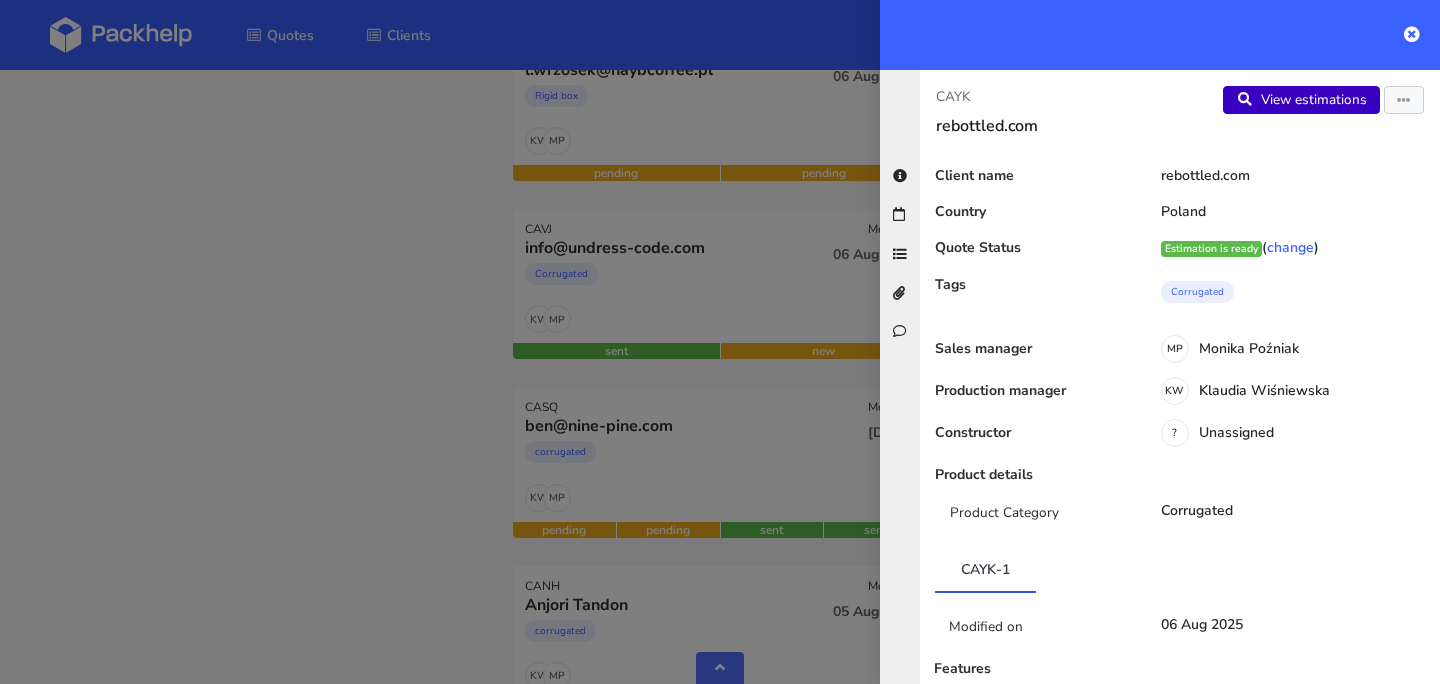 click on "View estimations" at bounding box center (1301, 100) 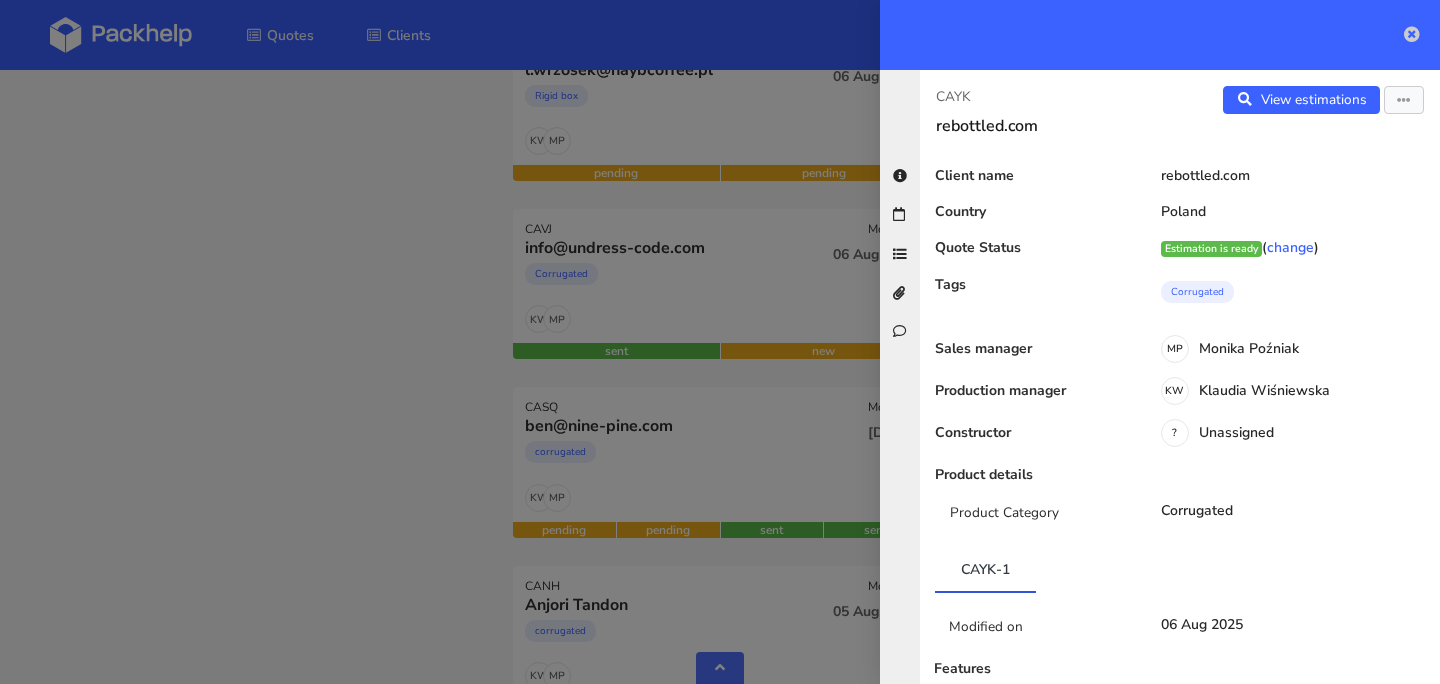 click at bounding box center (1412, 34) 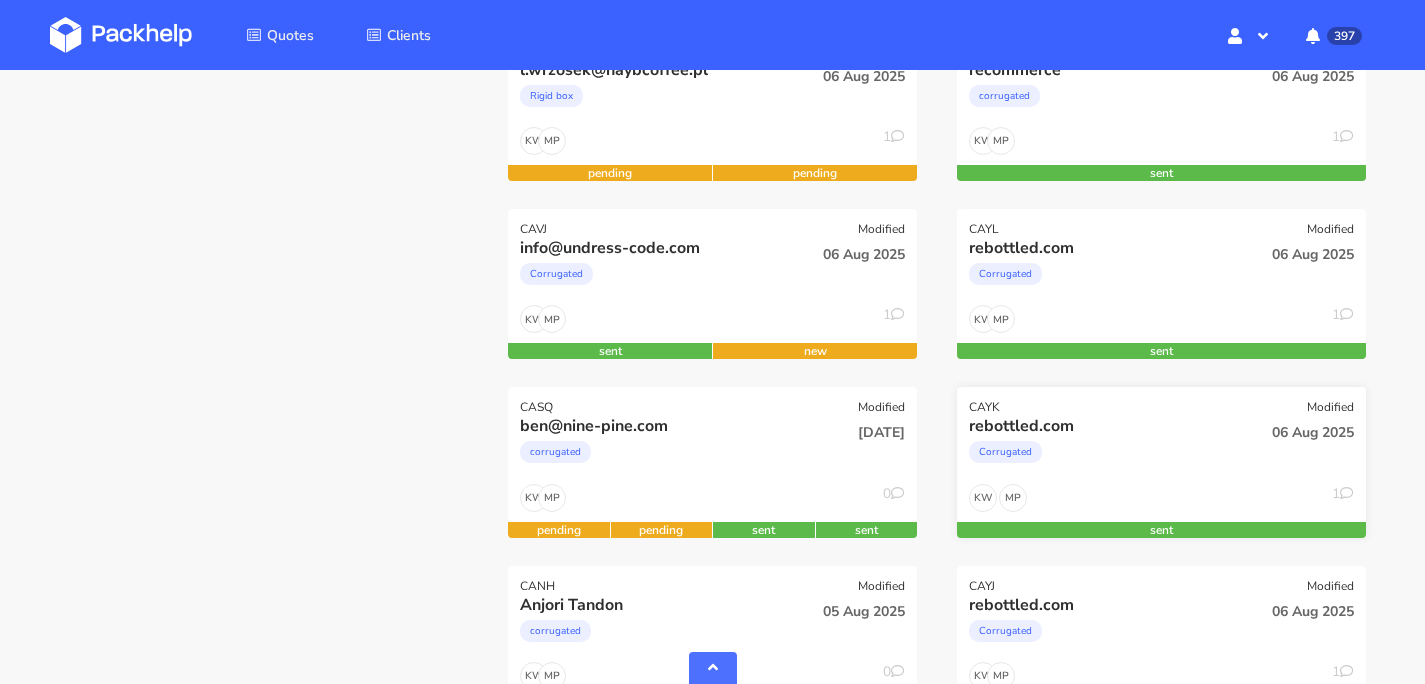click on "Corrugated" at bounding box center (1099, 457) 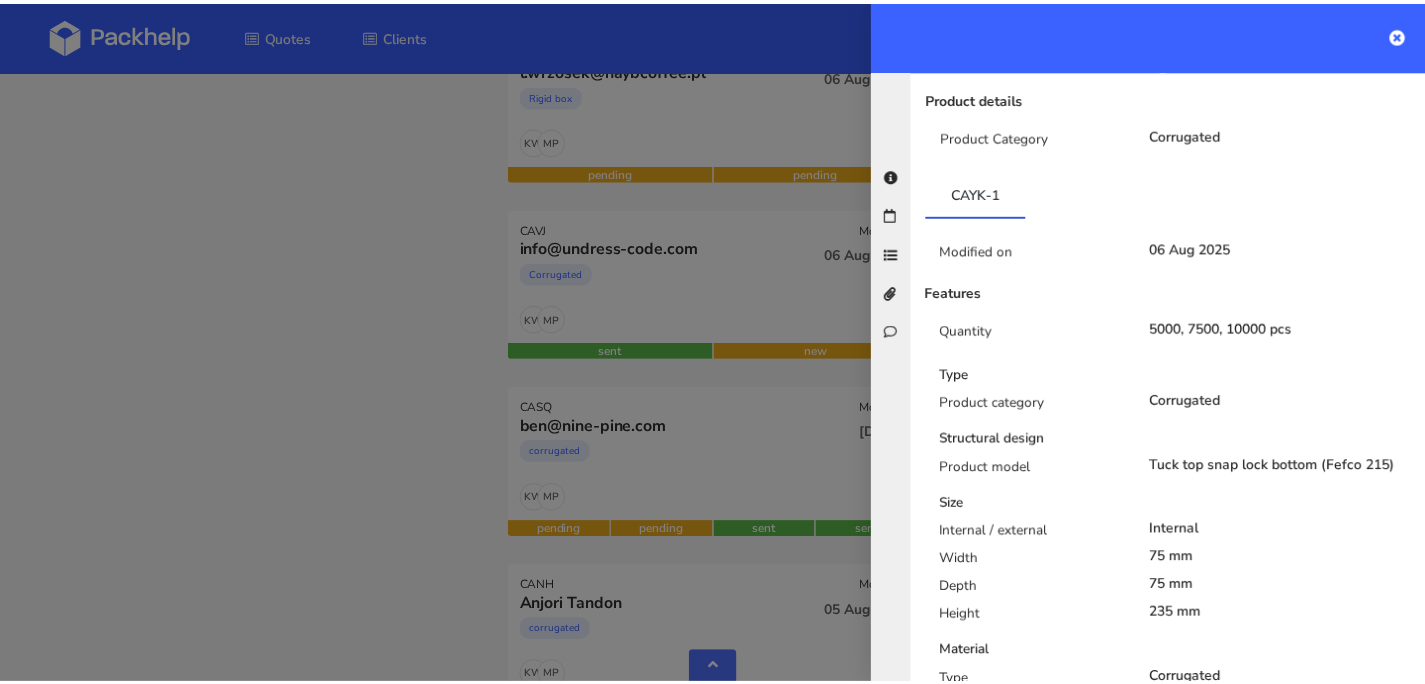scroll, scrollTop: 0, scrollLeft: 0, axis: both 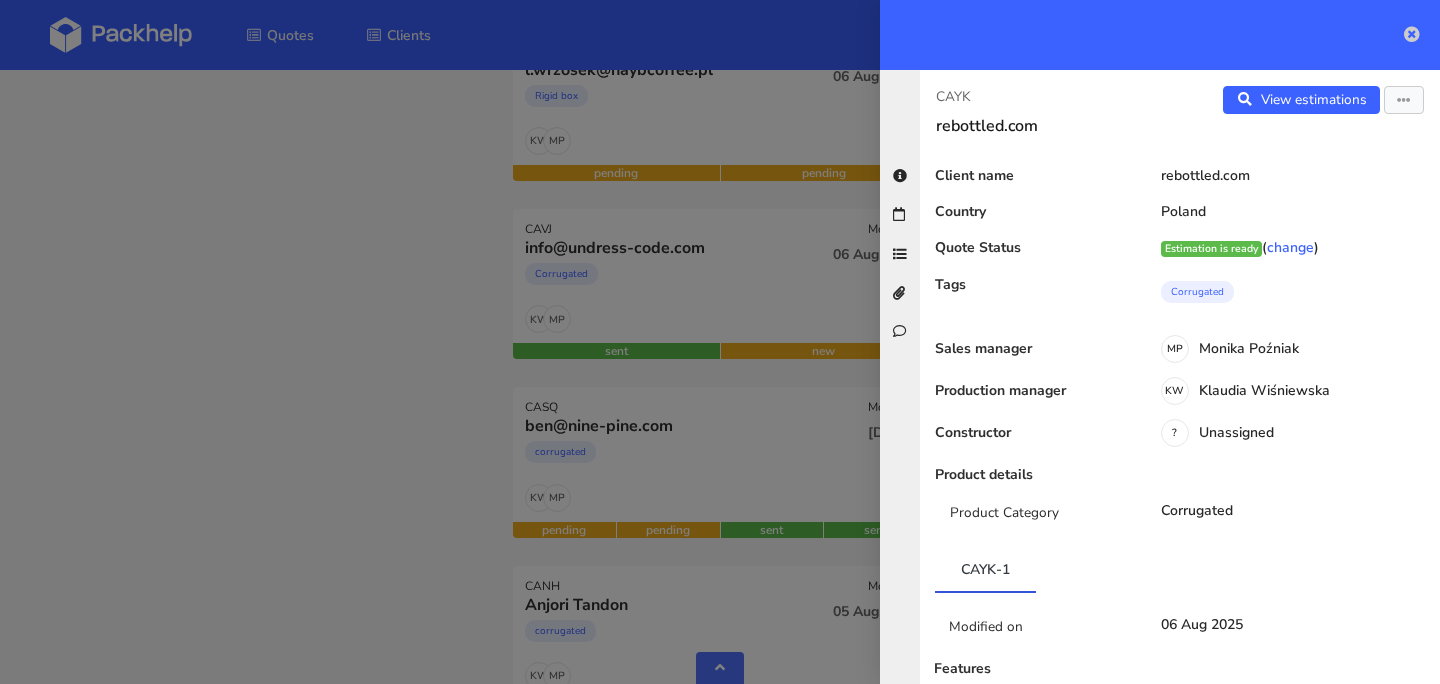 click at bounding box center (1412, 34) 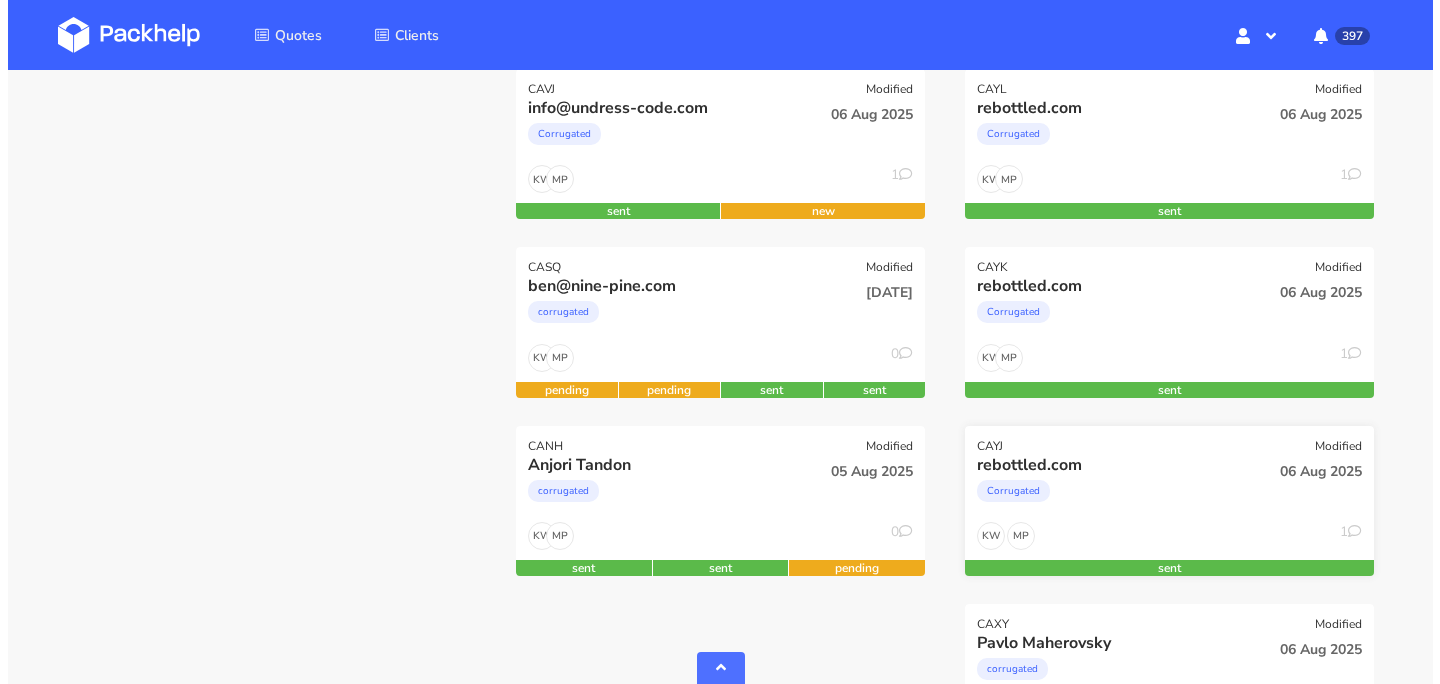 scroll, scrollTop: 661, scrollLeft: 0, axis: vertical 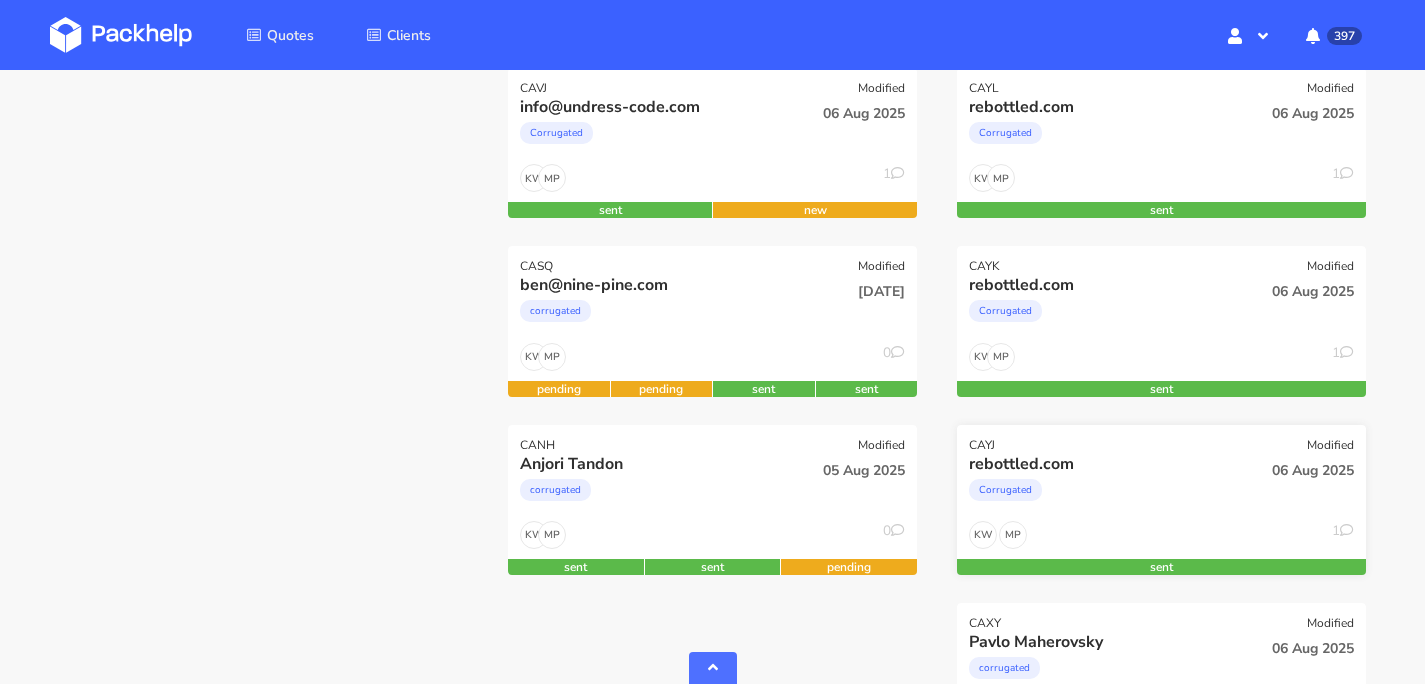 click on "rebottled.com
Corrugated" at bounding box center [1092, 487] 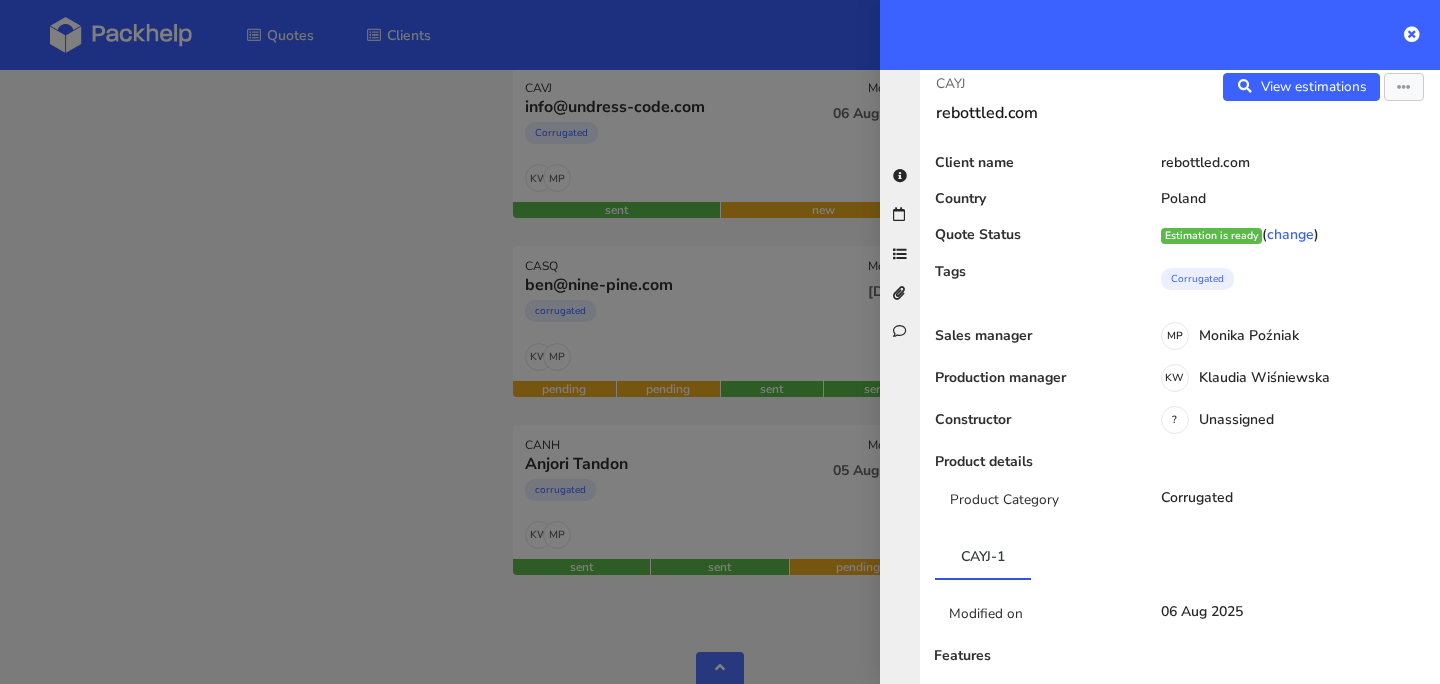 scroll, scrollTop: 0, scrollLeft: 0, axis: both 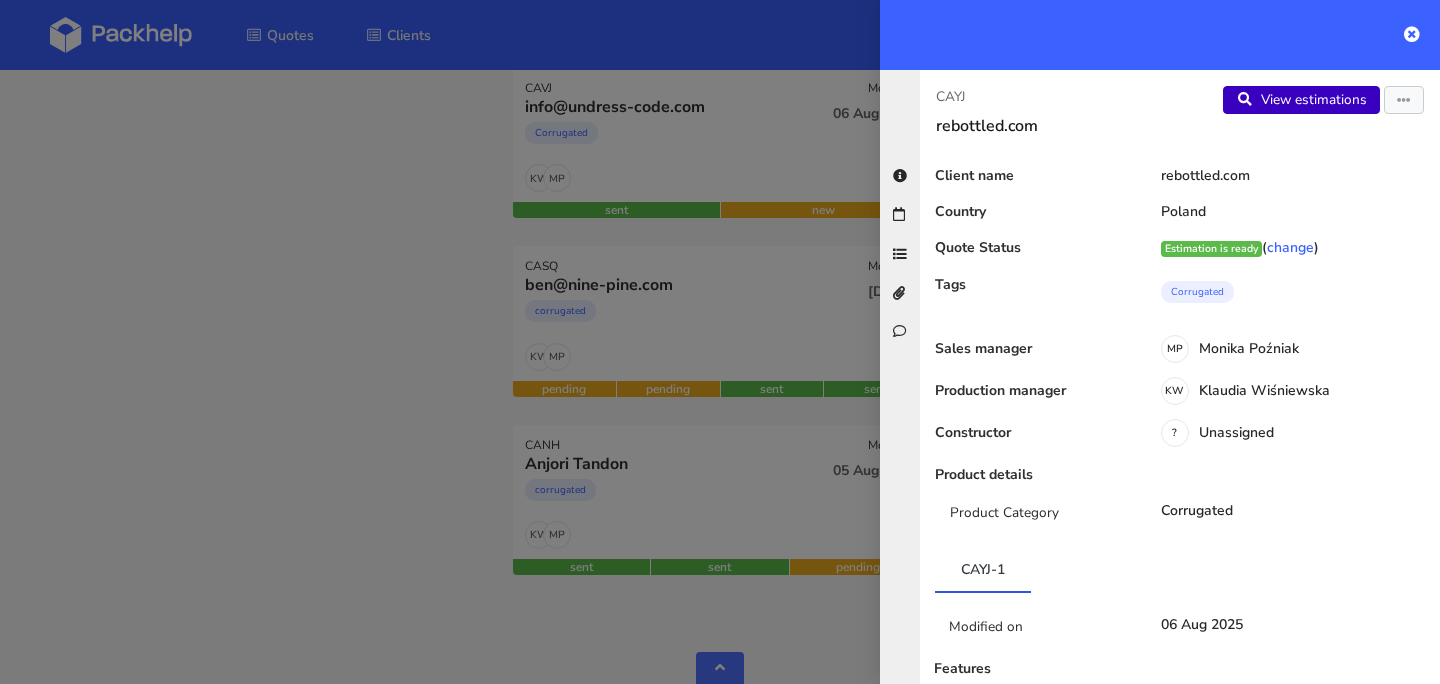 click on "View estimations
View quote
Edit quote
Reject quote" at bounding box center (1310, 111) 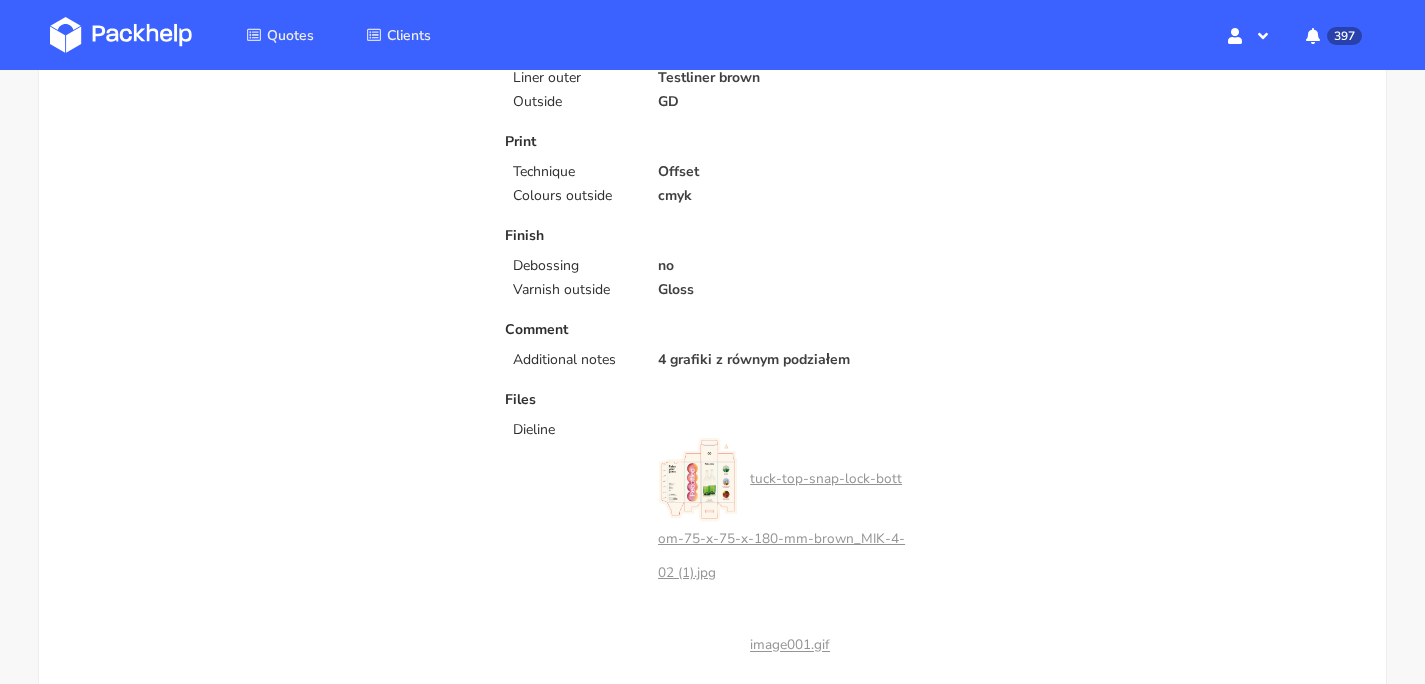 scroll, scrollTop: 0, scrollLeft: 0, axis: both 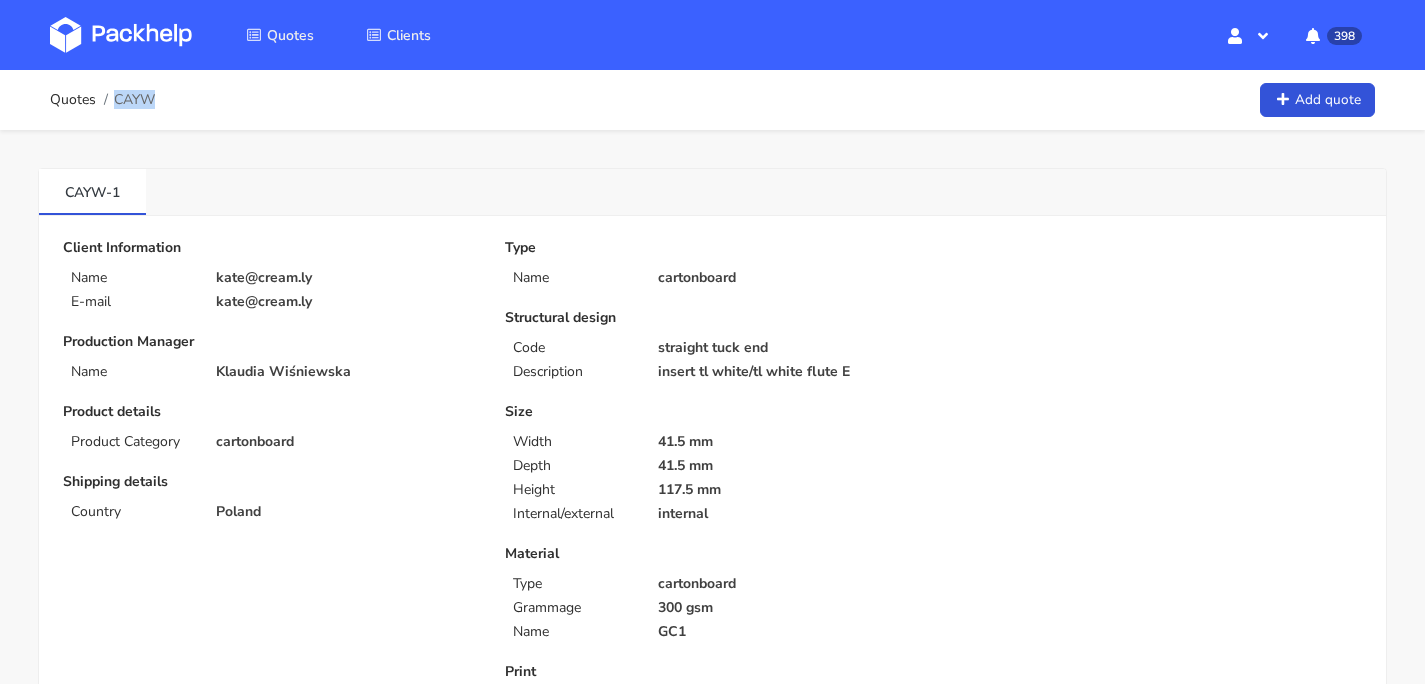 drag, startPoint x: 116, startPoint y: 94, endPoint x: 153, endPoint y: 95, distance: 37.01351 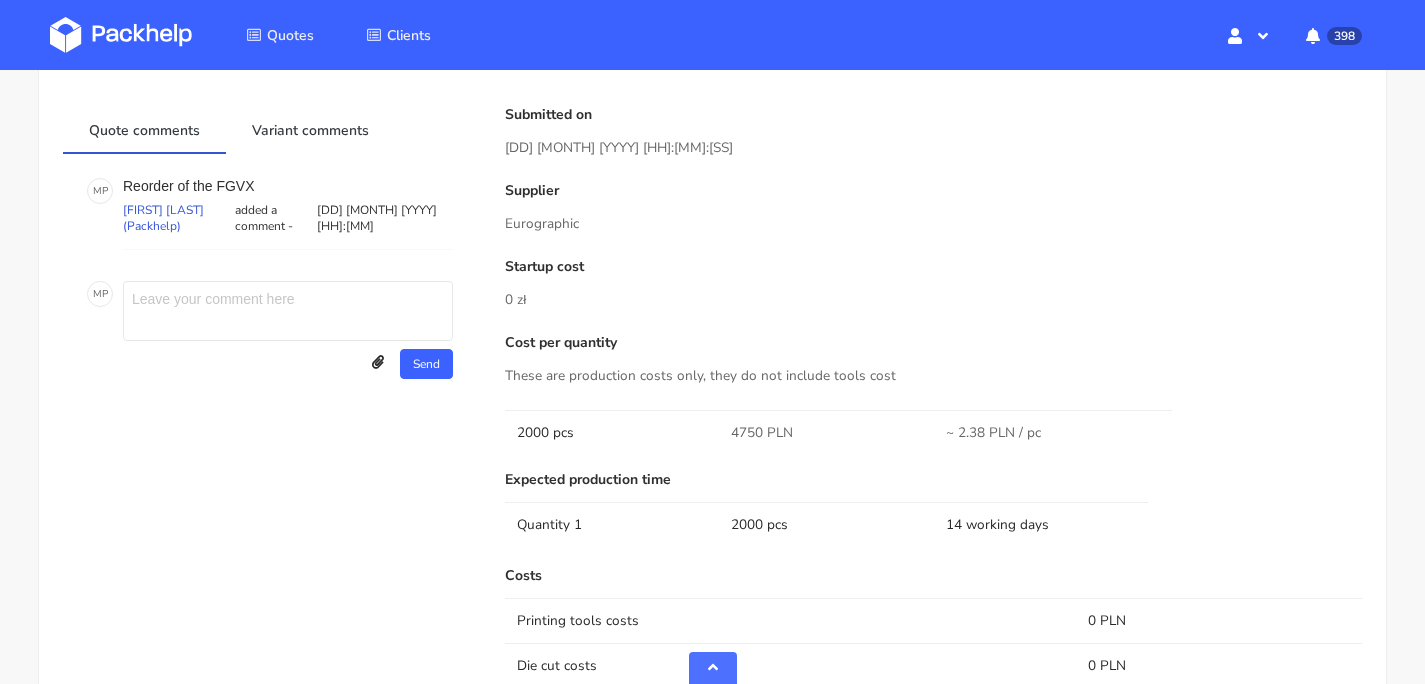 scroll, scrollTop: 1526, scrollLeft: 0, axis: vertical 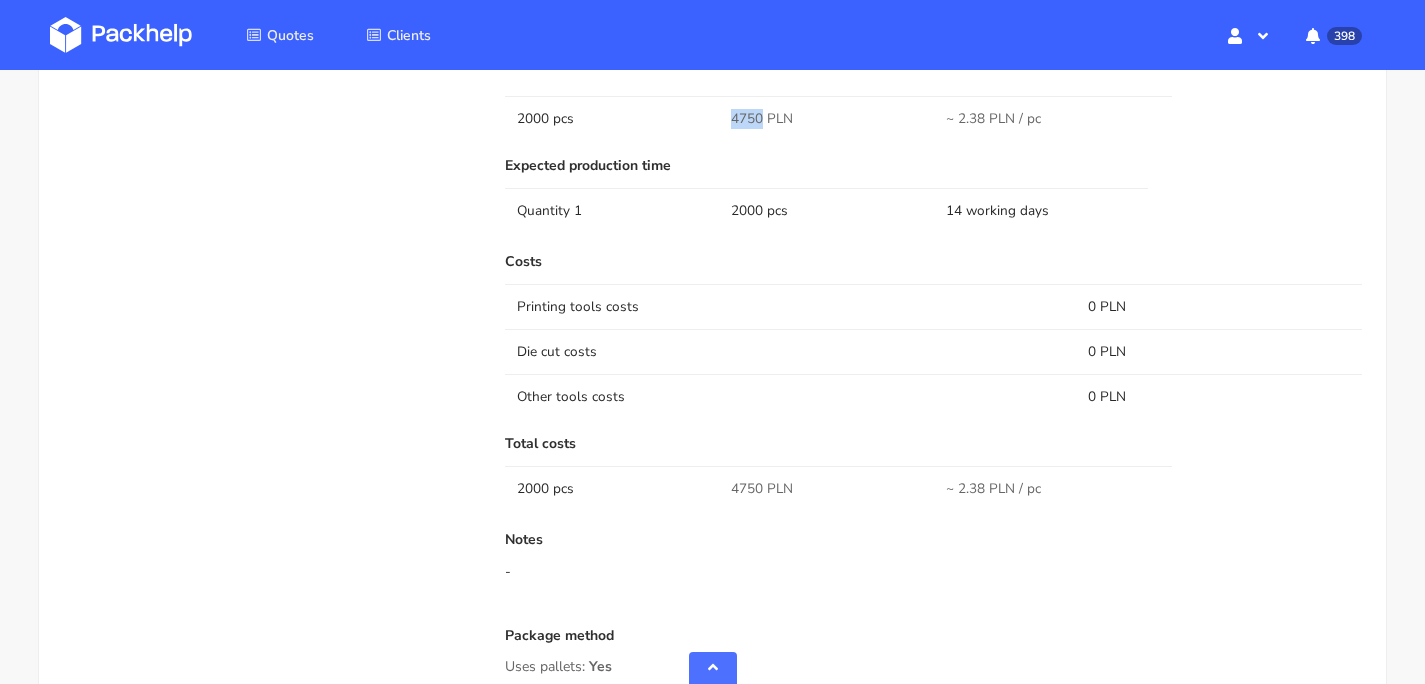 drag, startPoint x: 760, startPoint y: 116, endPoint x: 721, endPoint y: 113, distance: 39.115215 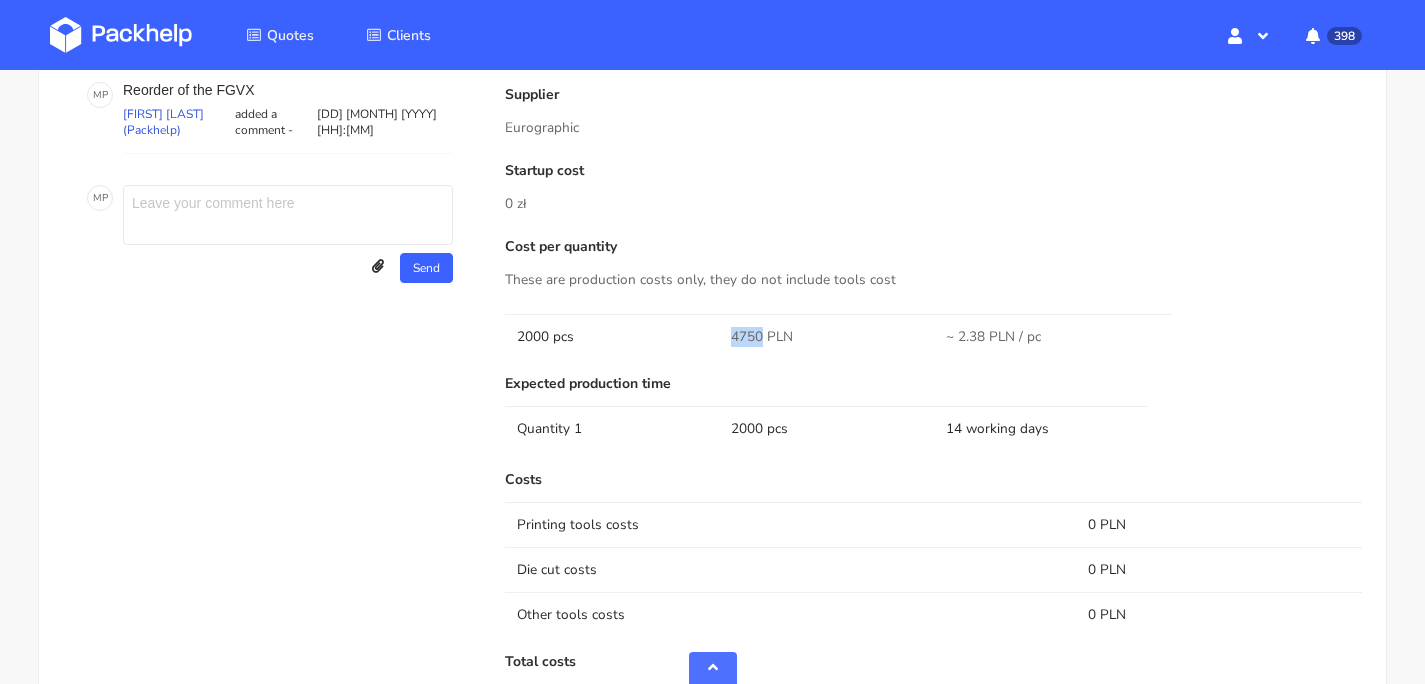 scroll, scrollTop: 1199, scrollLeft: 0, axis: vertical 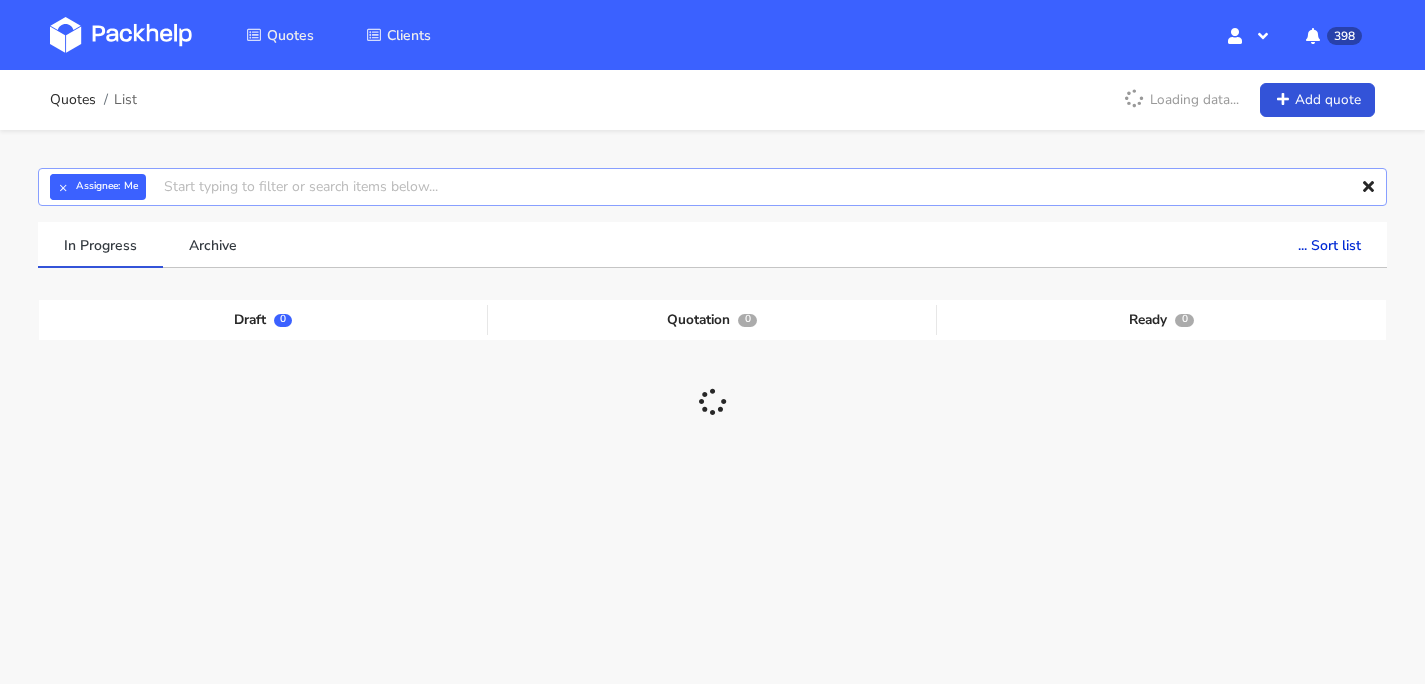 click at bounding box center [712, 187] 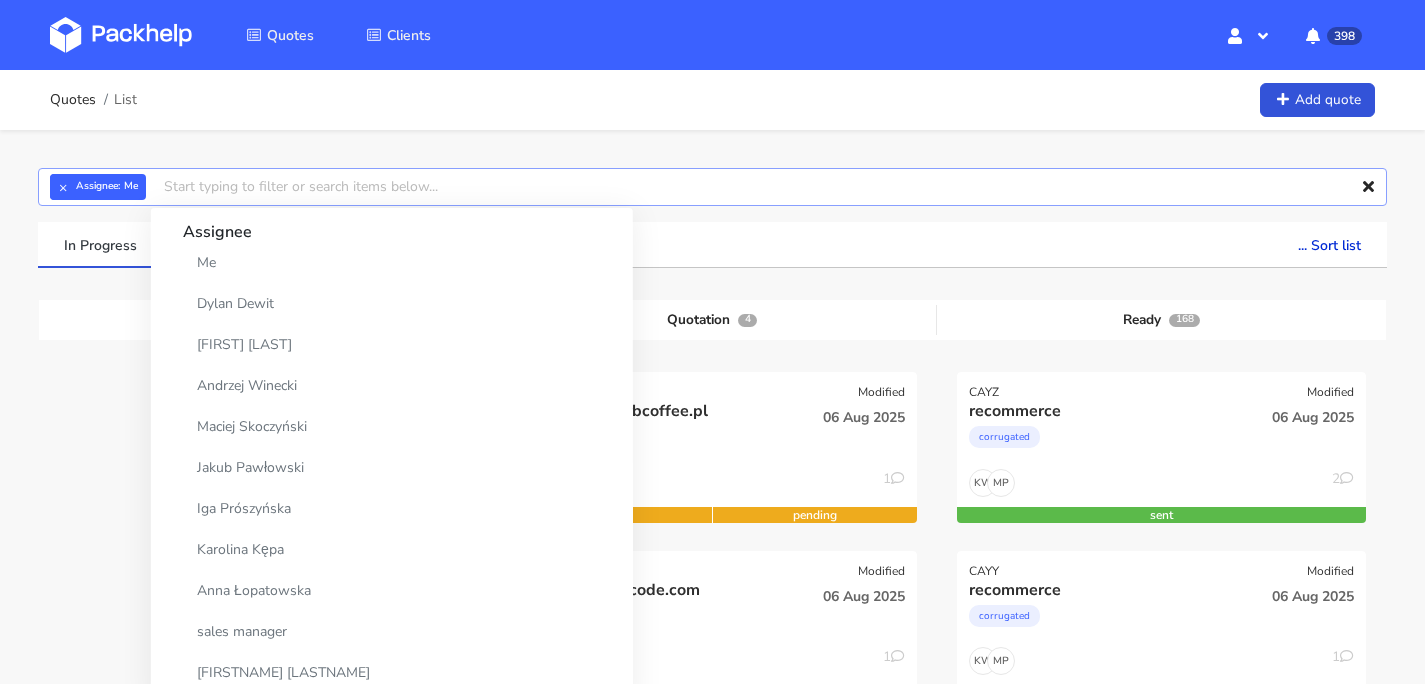 paste on "CAXQ-1" 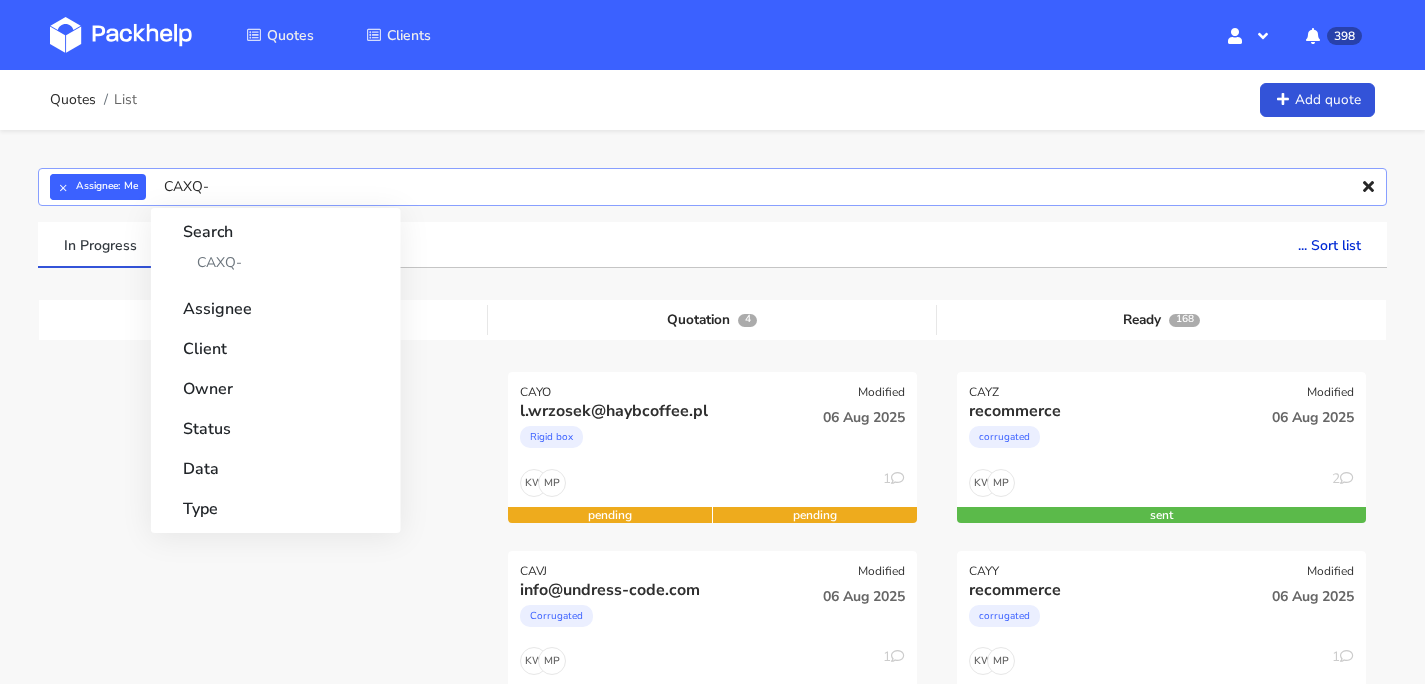 type on "CAXQ" 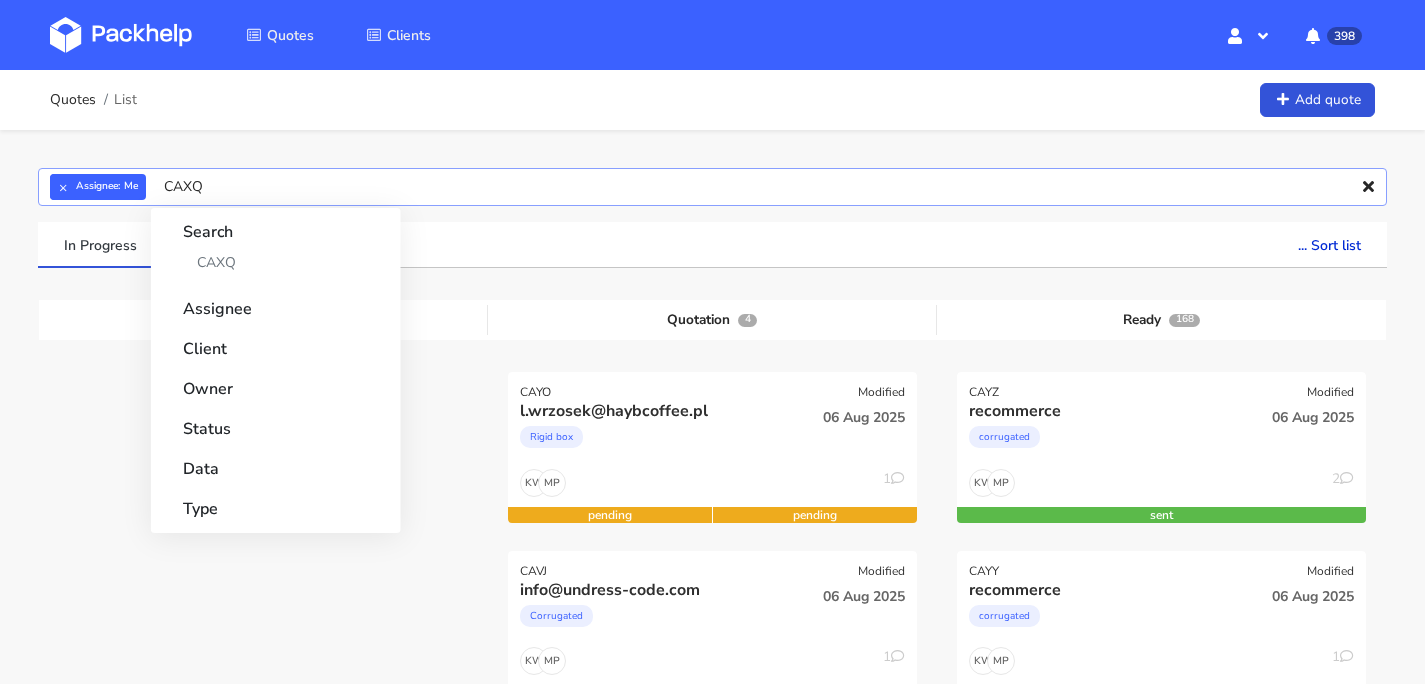 type 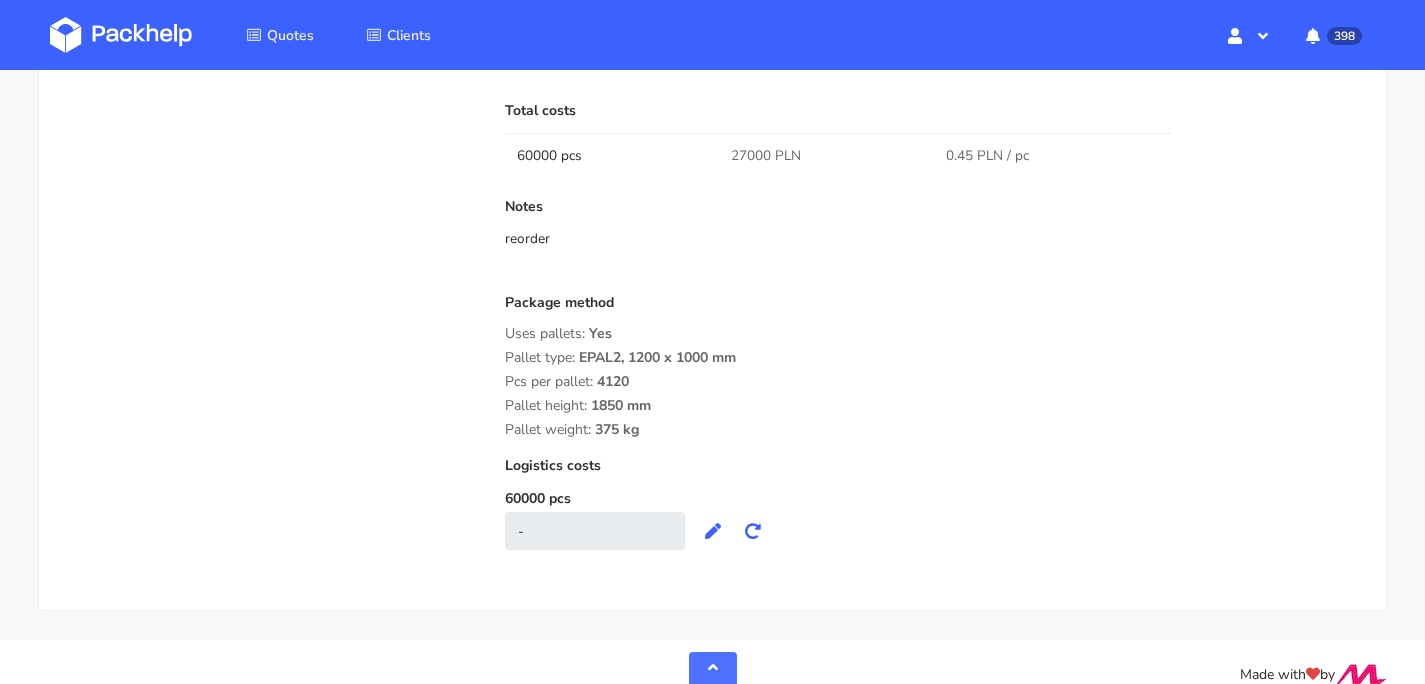 scroll, scrollTop: 1760, scrollLeft: 0, axis: vertical 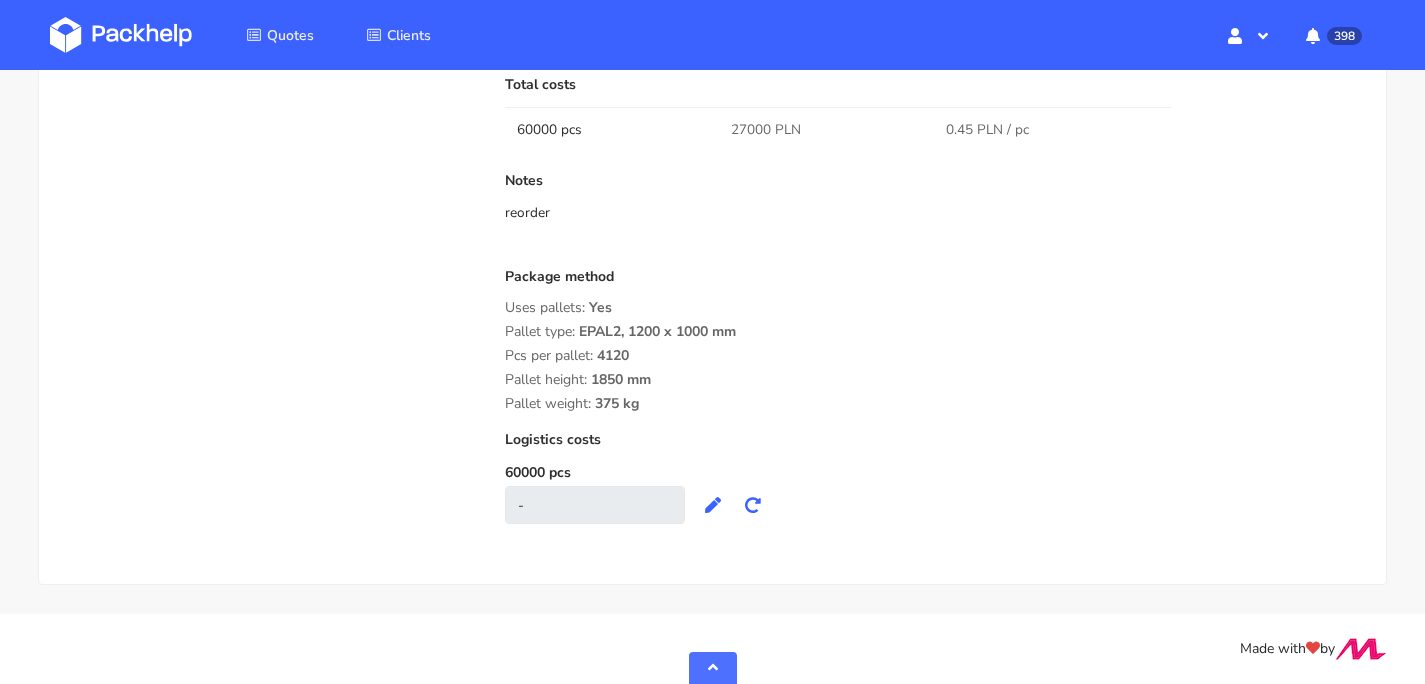 drag, startPoint x: 593, startPoint y: 378, endPoint x: 676, endPoint y: 379, distance: 83.00603 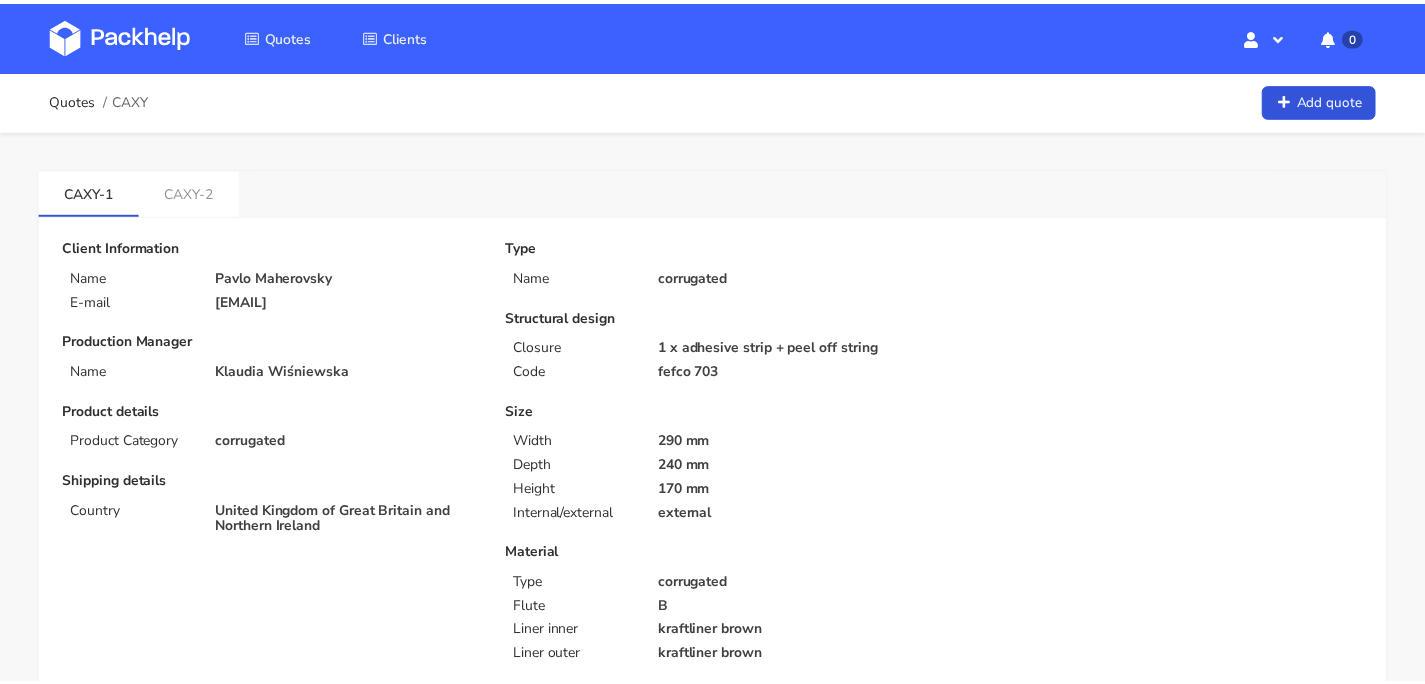 scroll, scrollTop: 0, scrollLeft: 0, axis: both 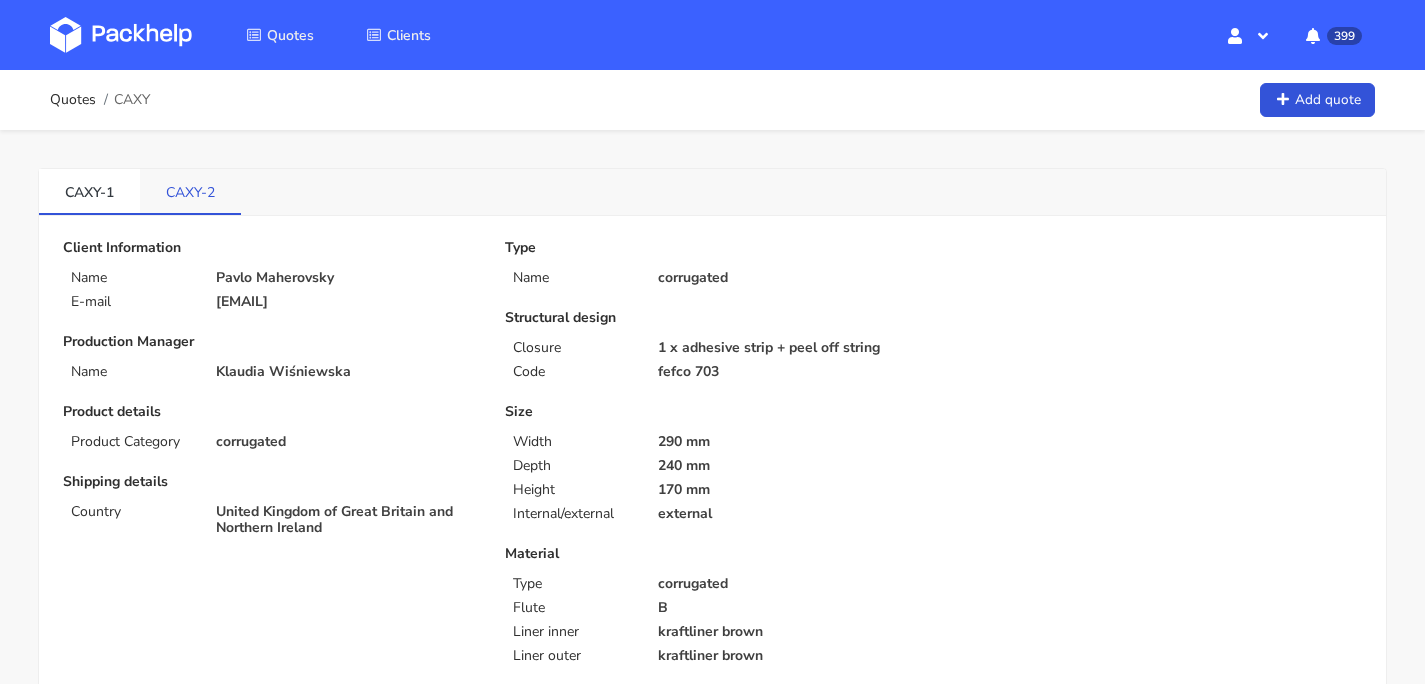 click on "CAXY-2" at bounding box center (190, 191) 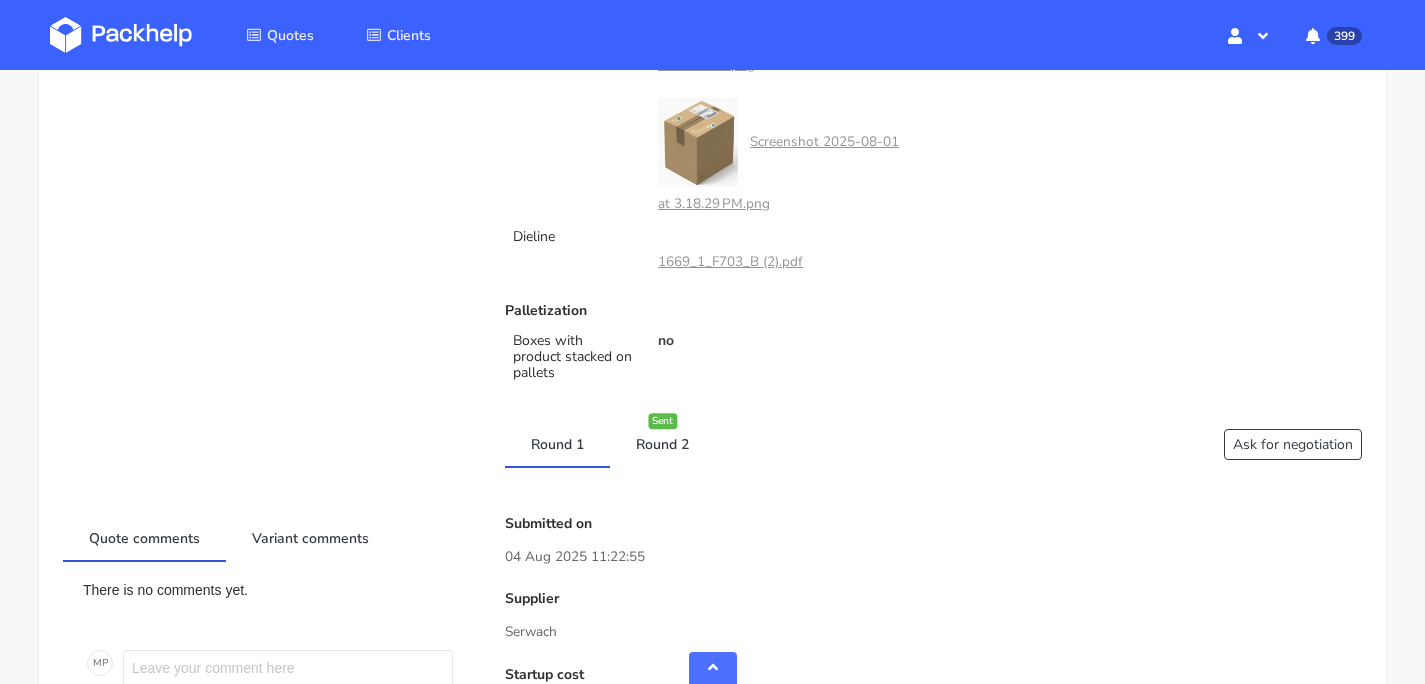 scroll, scrollTop: 1107, scrollLeft: 0, axis: vertical 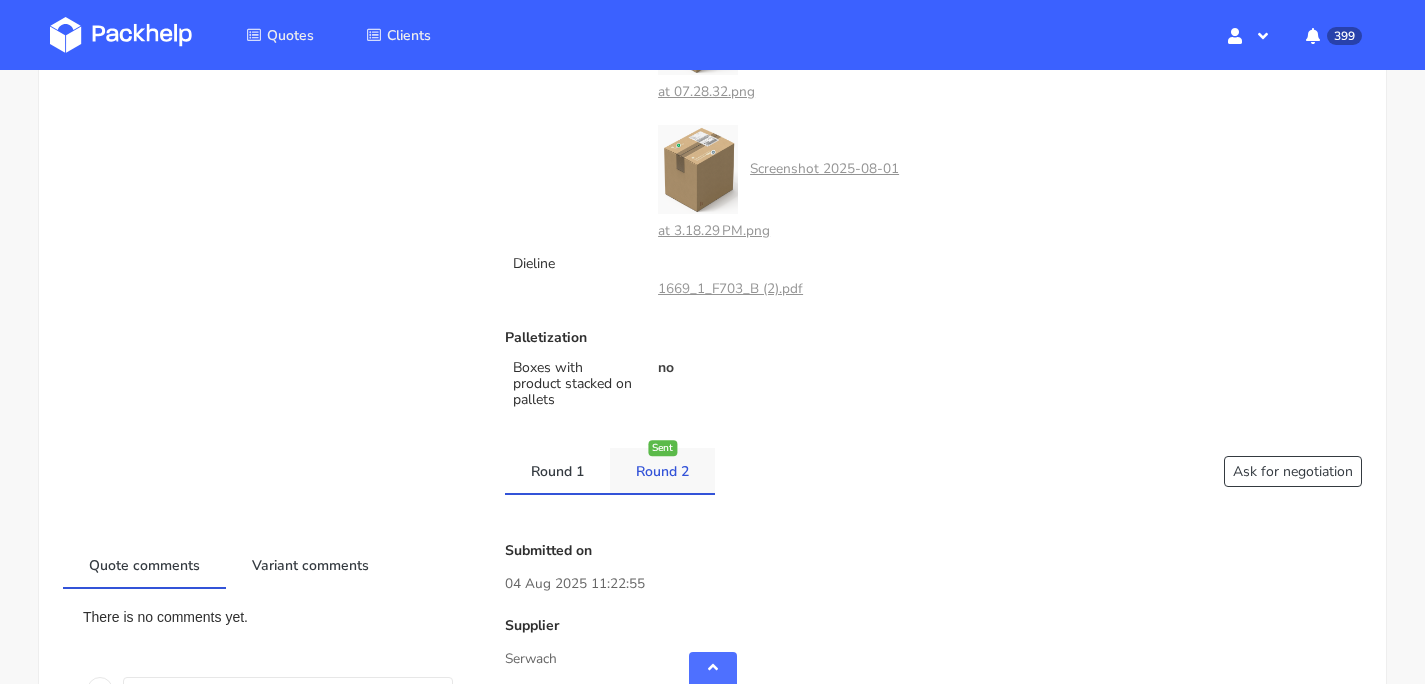 click on "Round 2" at bounding box center [662, 470] 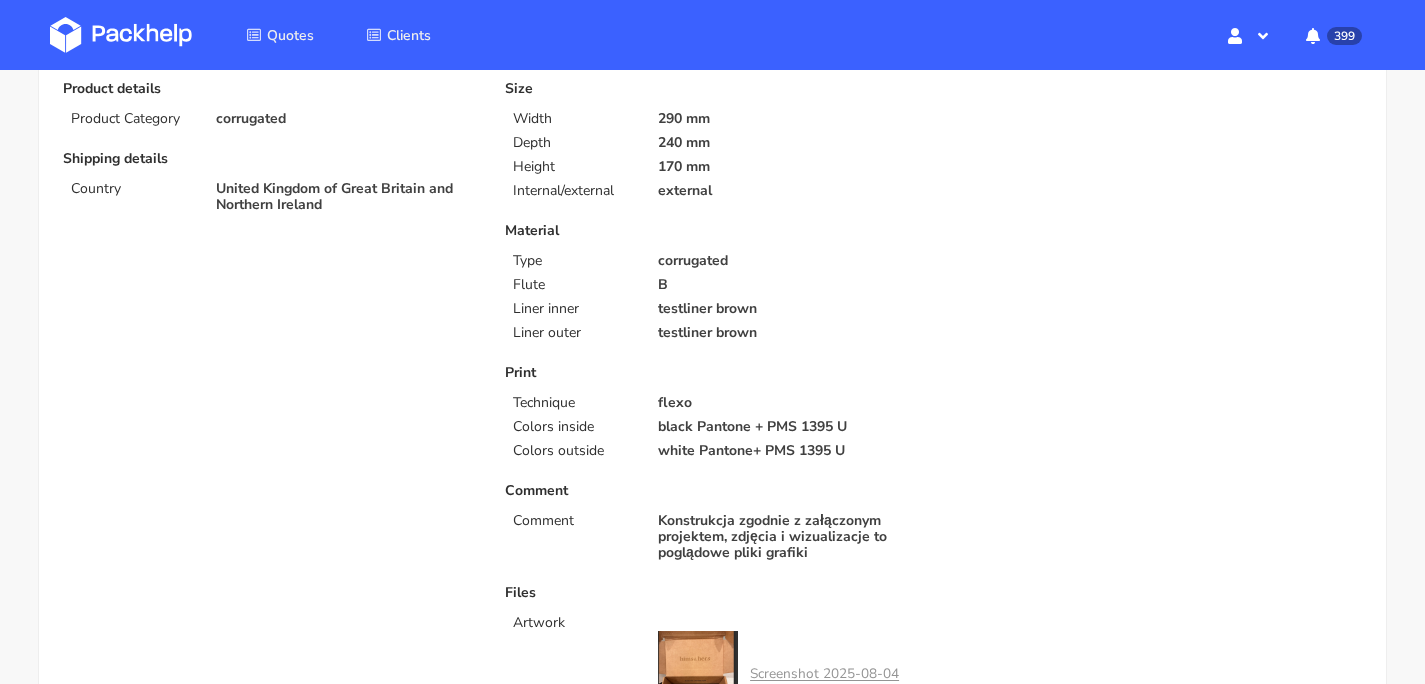 scroll, scrollTop: 0, scrollLeft: 0, axis: both 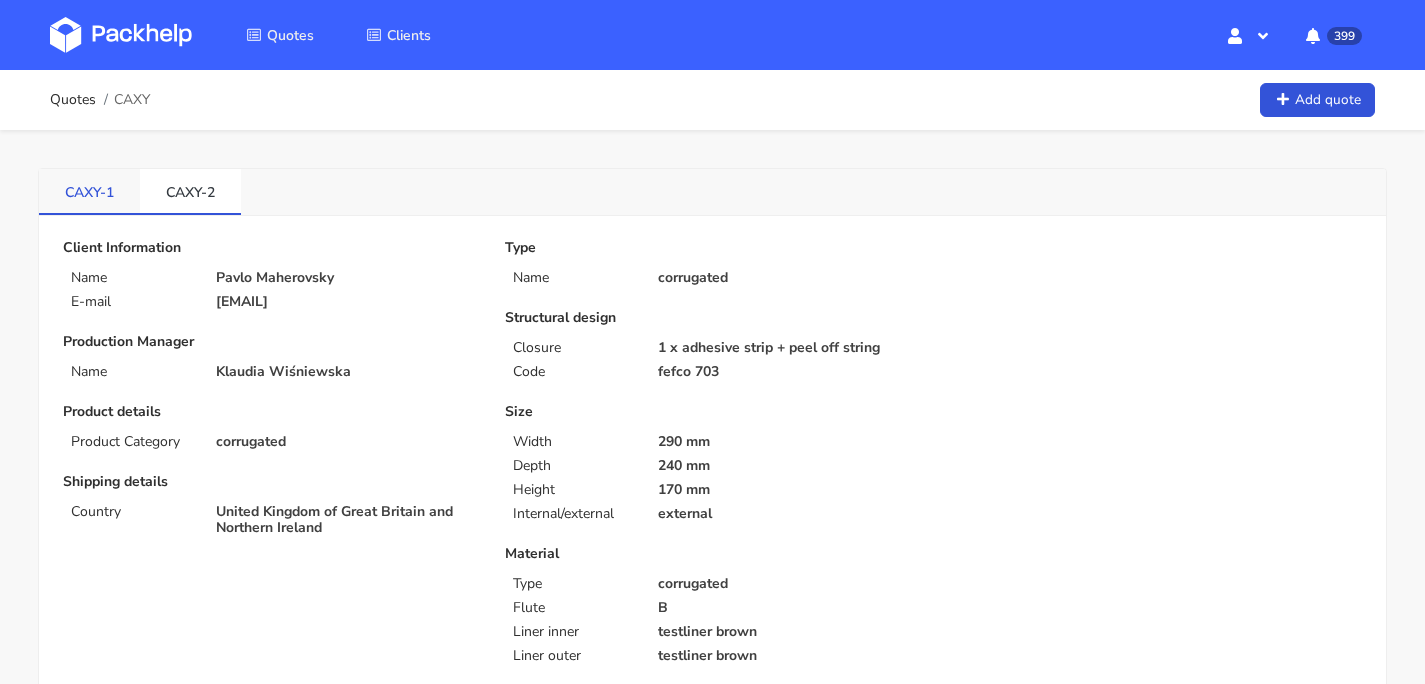 click on "CAXY-1" at bounding box center [89, 191] 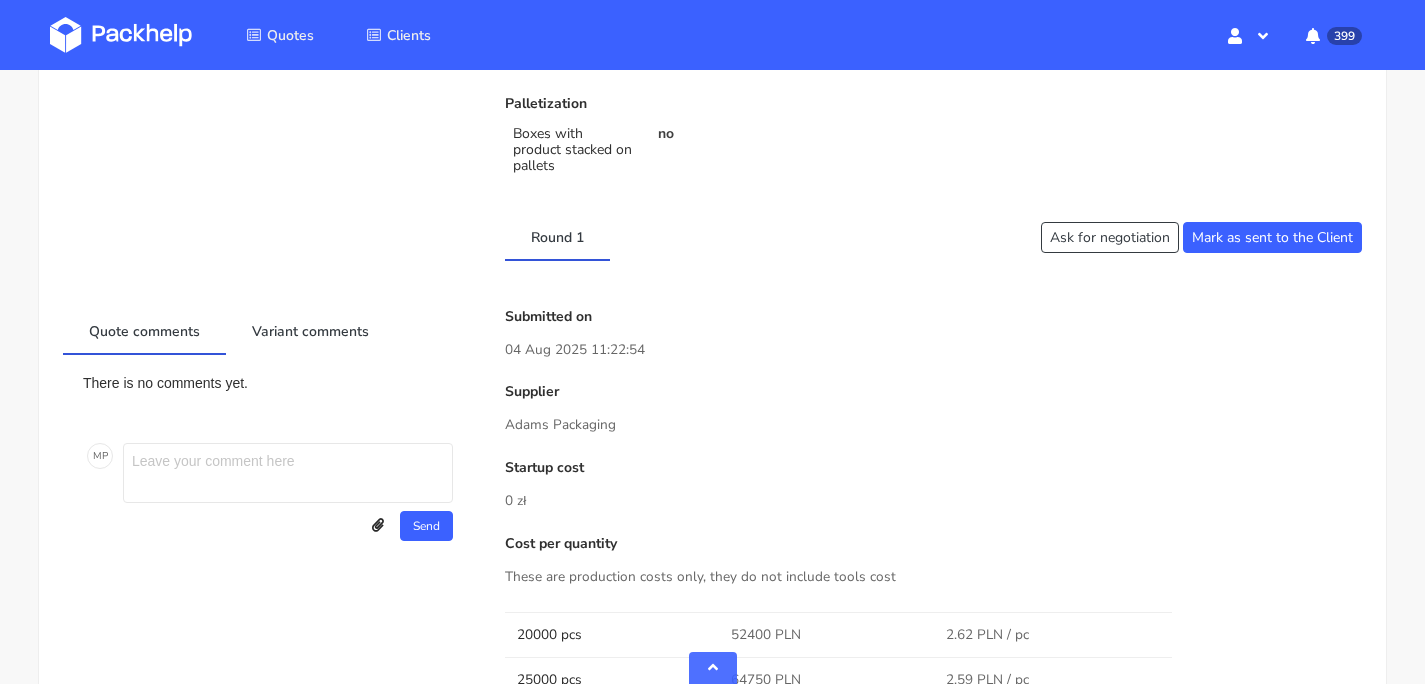 scroll, scrollTop: 1763, scrollLeft: 0, axis: vertical 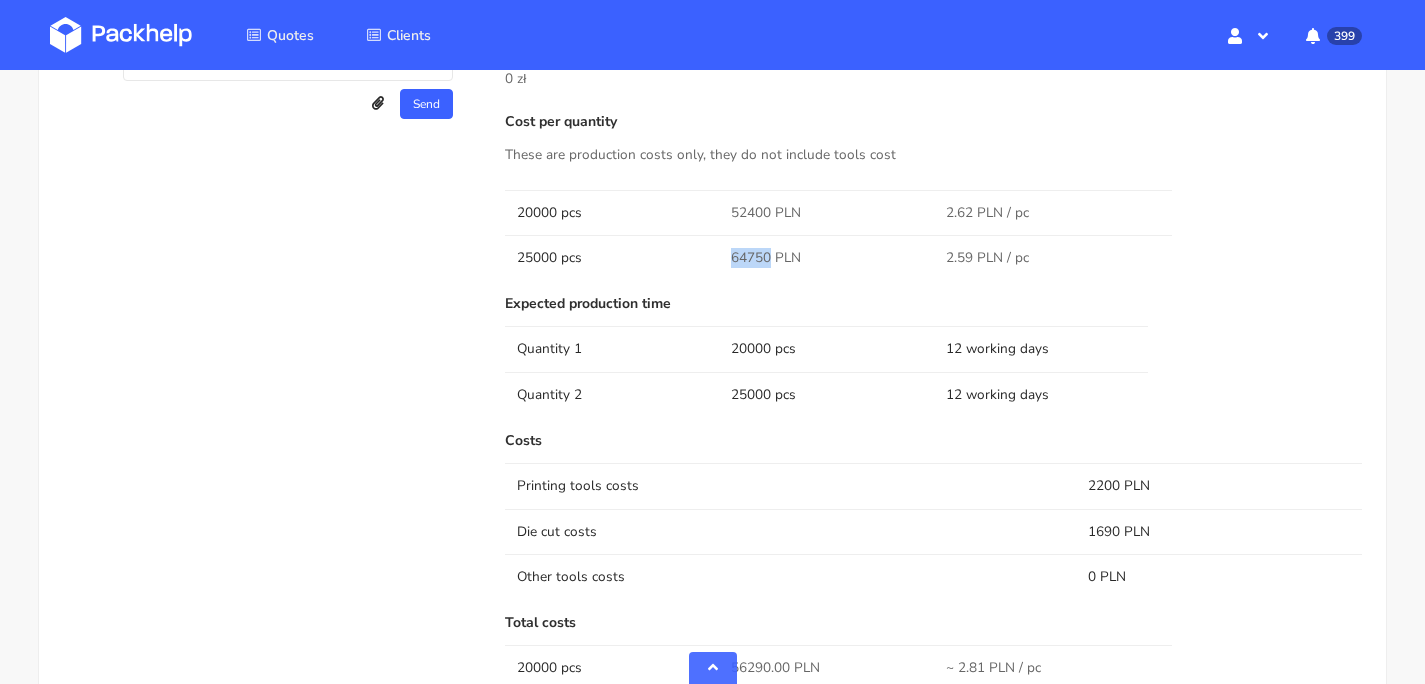 drag, startPoint x: 767, startPoint y: 236, endPoint x: 728, endPoint y: 233, distance: 39.115215 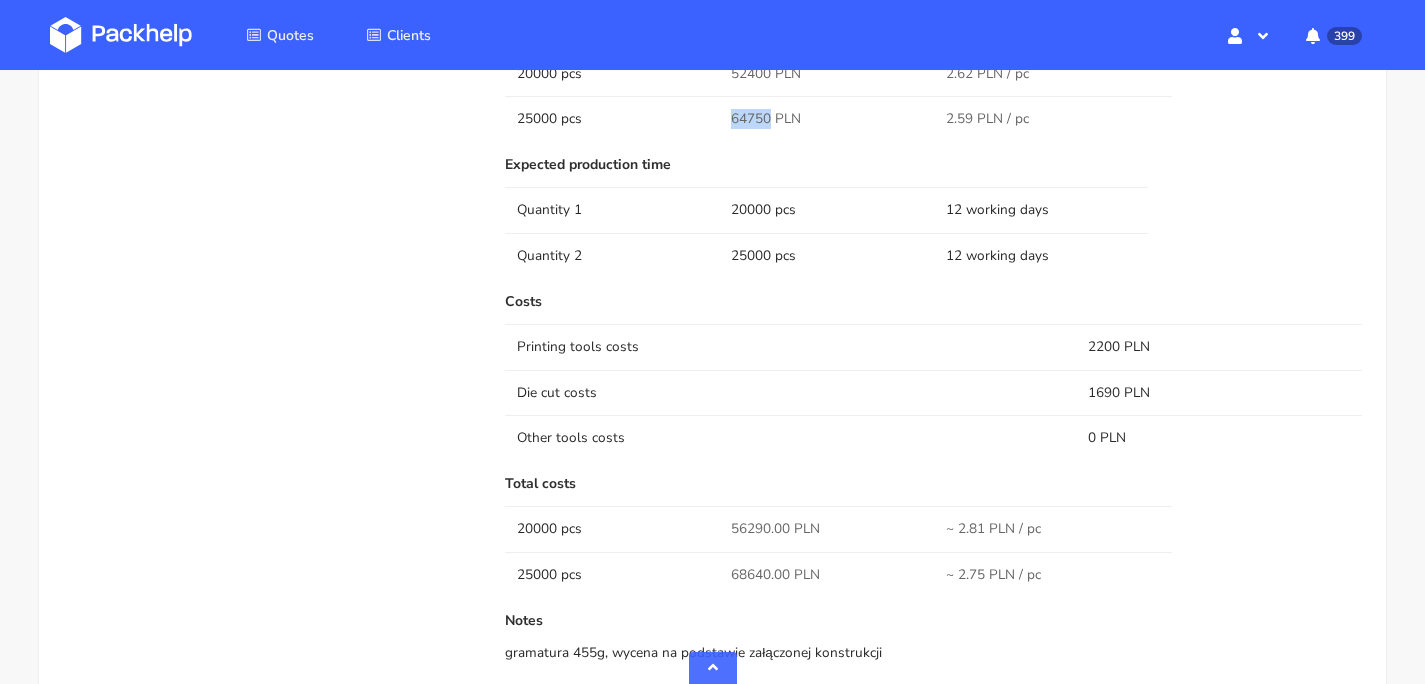 scroll, scrollTop: 1610, scrollLeft: 0, axis: vertical 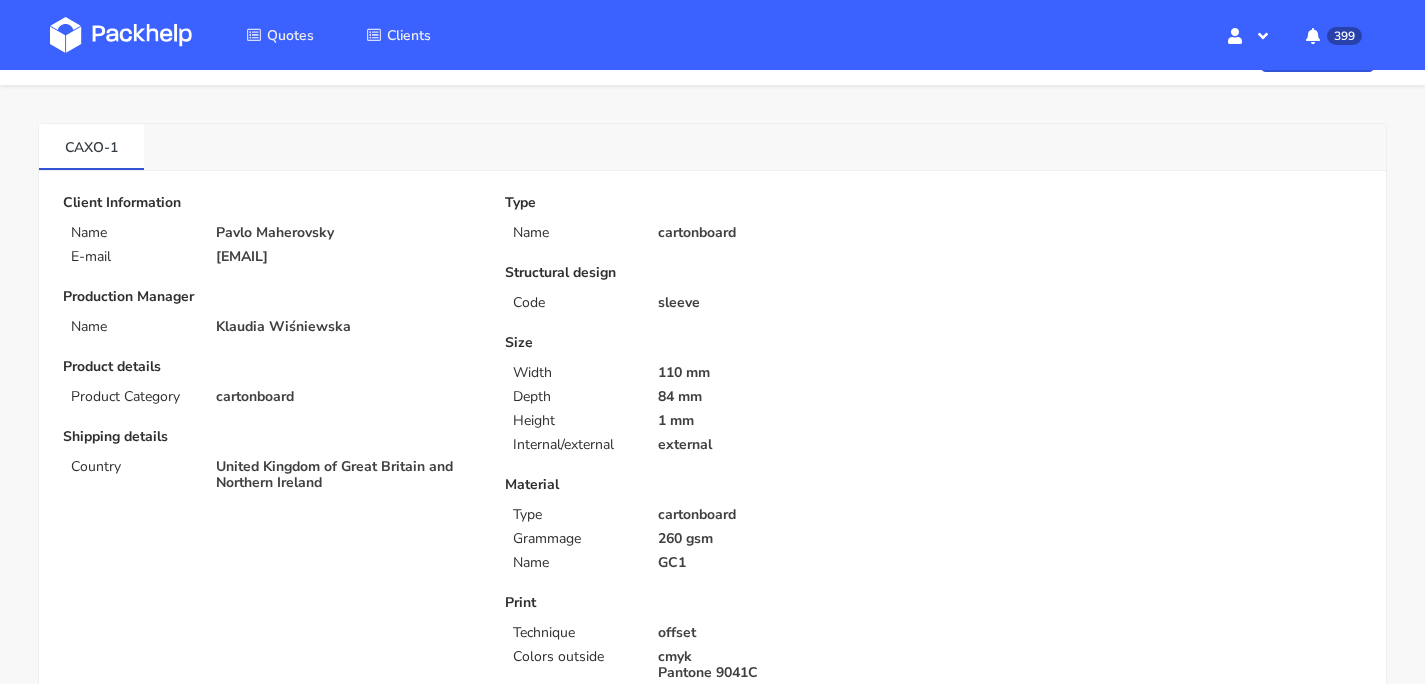 click at bounding box center (121, 35) 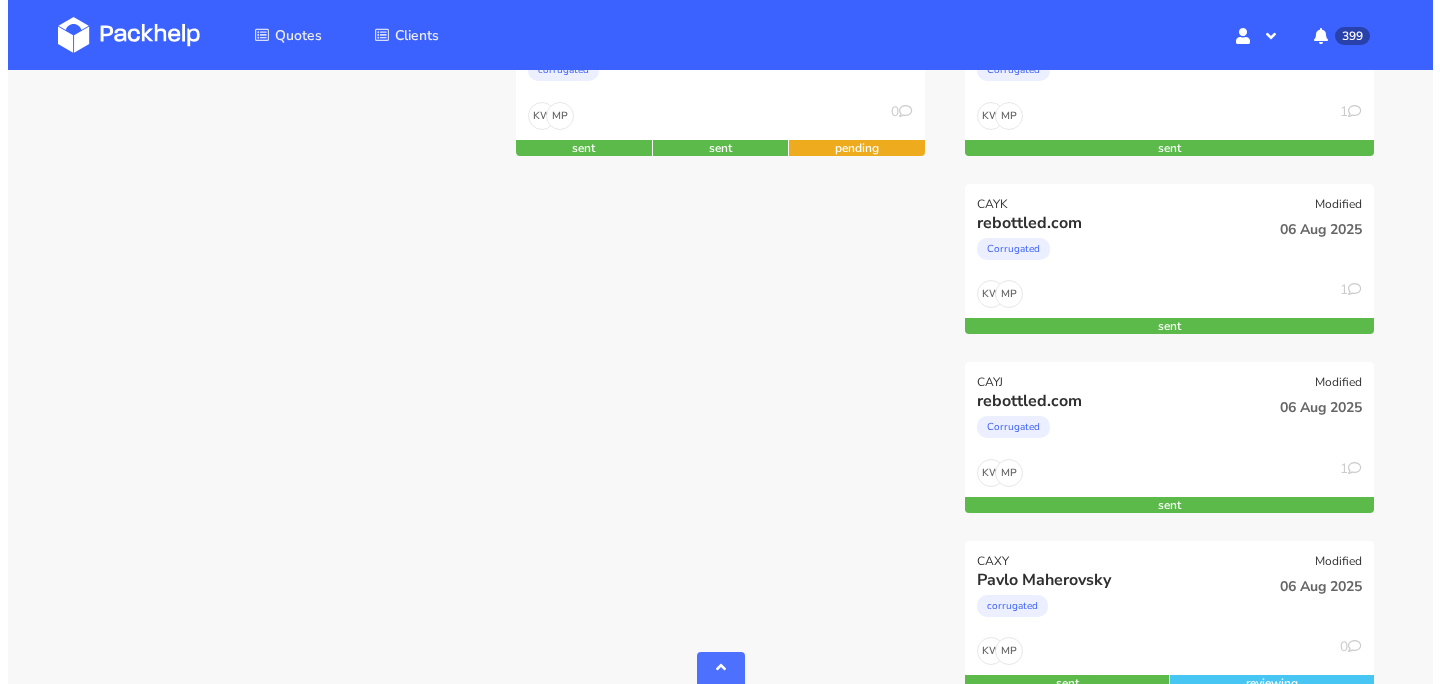 scroll, scrollTop: 1008, scrollLeft: 0, axis: vertical 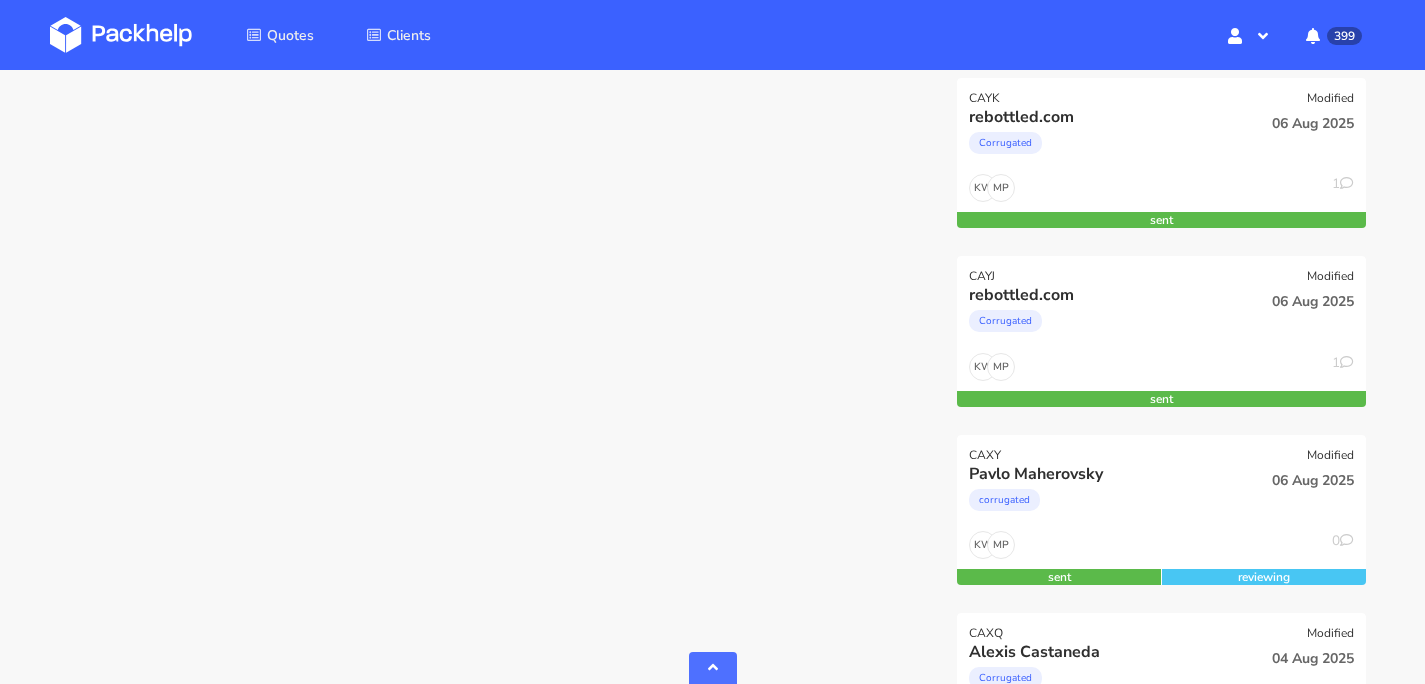 click on "Pavlo Maherovsky" at bounding box center [1099, 474] 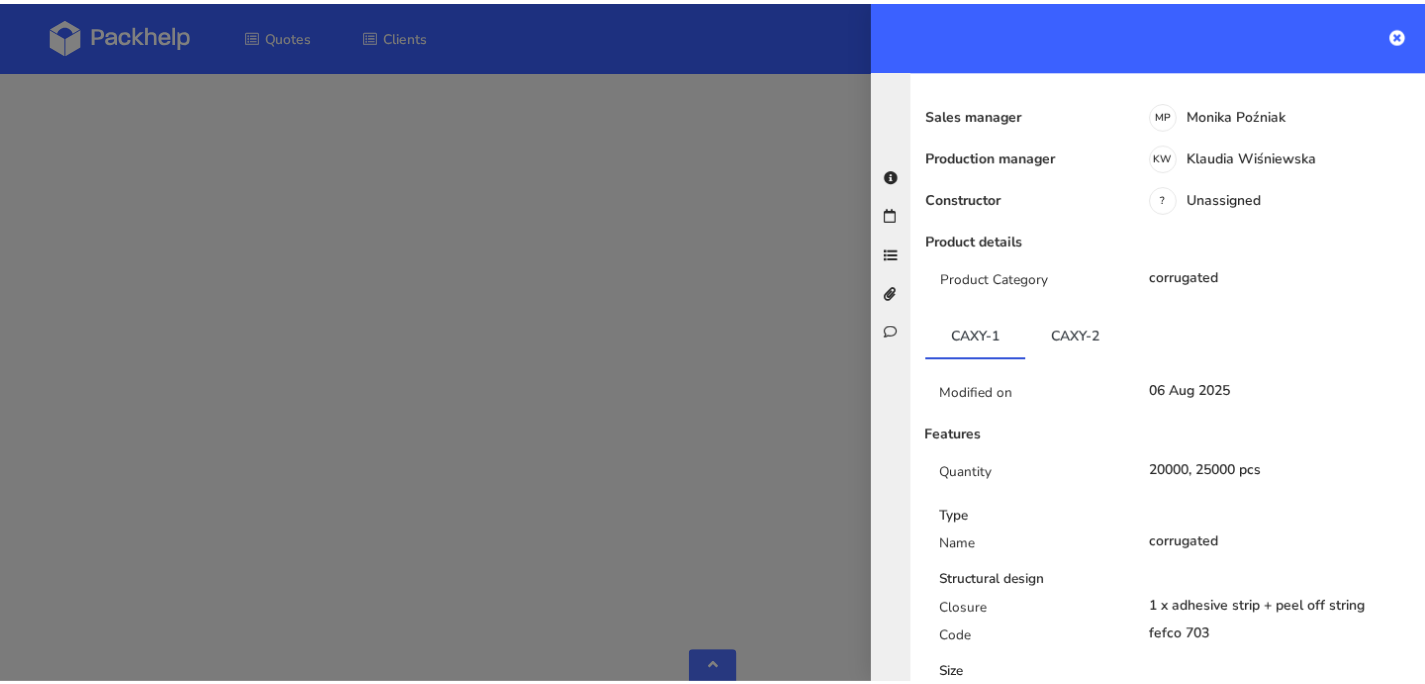scroll, scrollTop: 373, scrollLeft: 0, axis: vertical 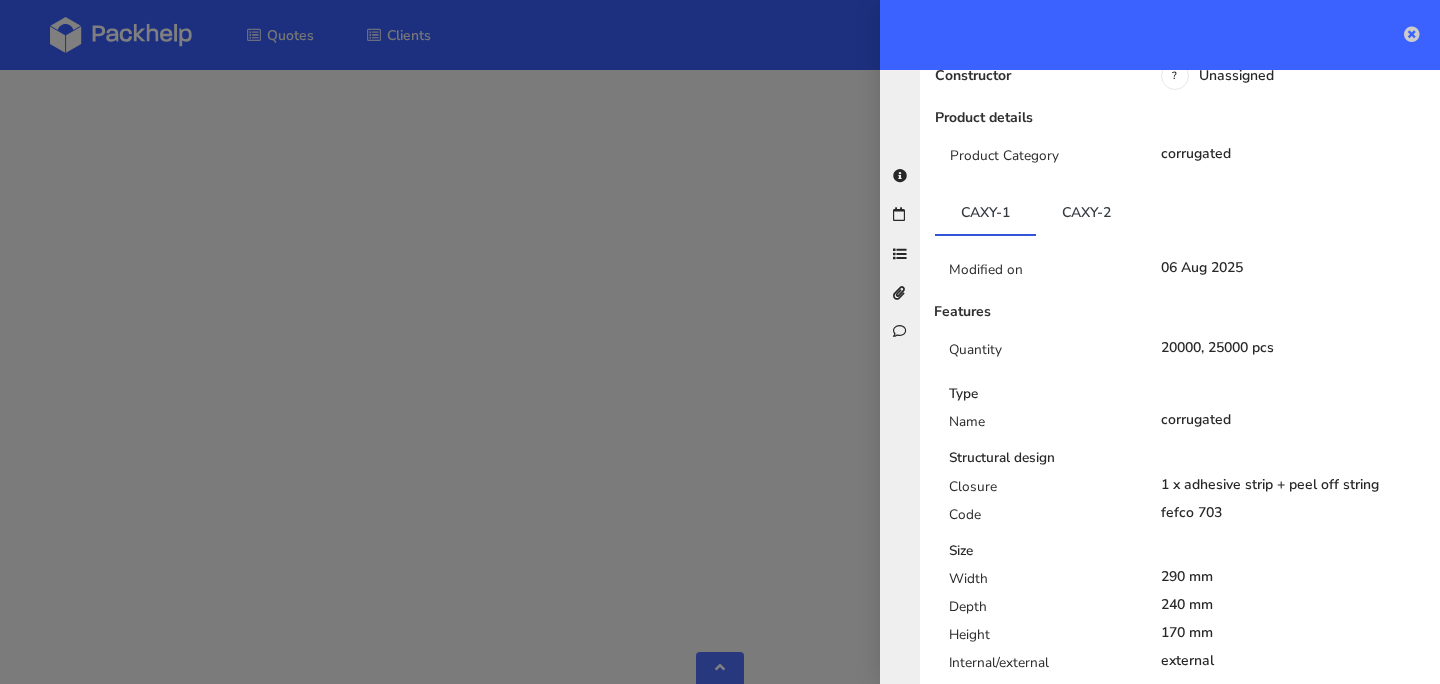 click at bounding box center [1412, 34] 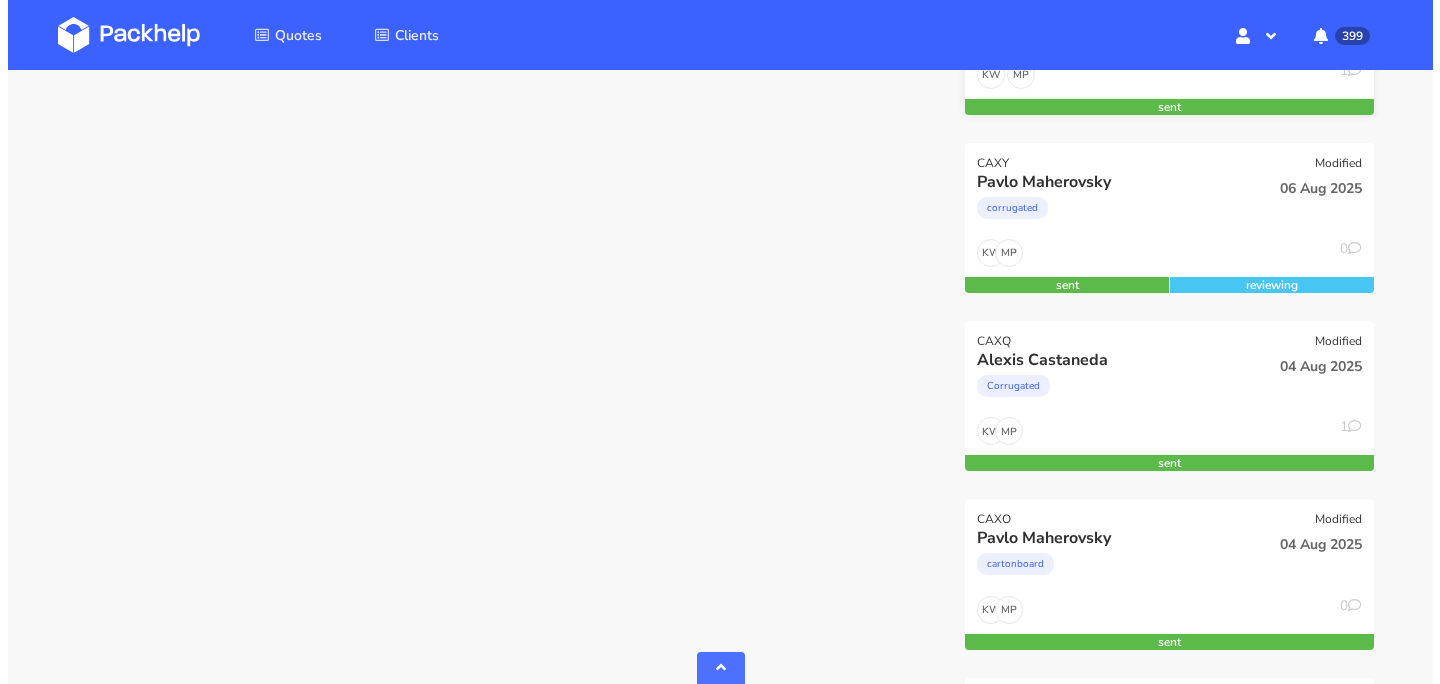 scroll, scrollTop: 1380, scrollLeft: 0, axis: vertical 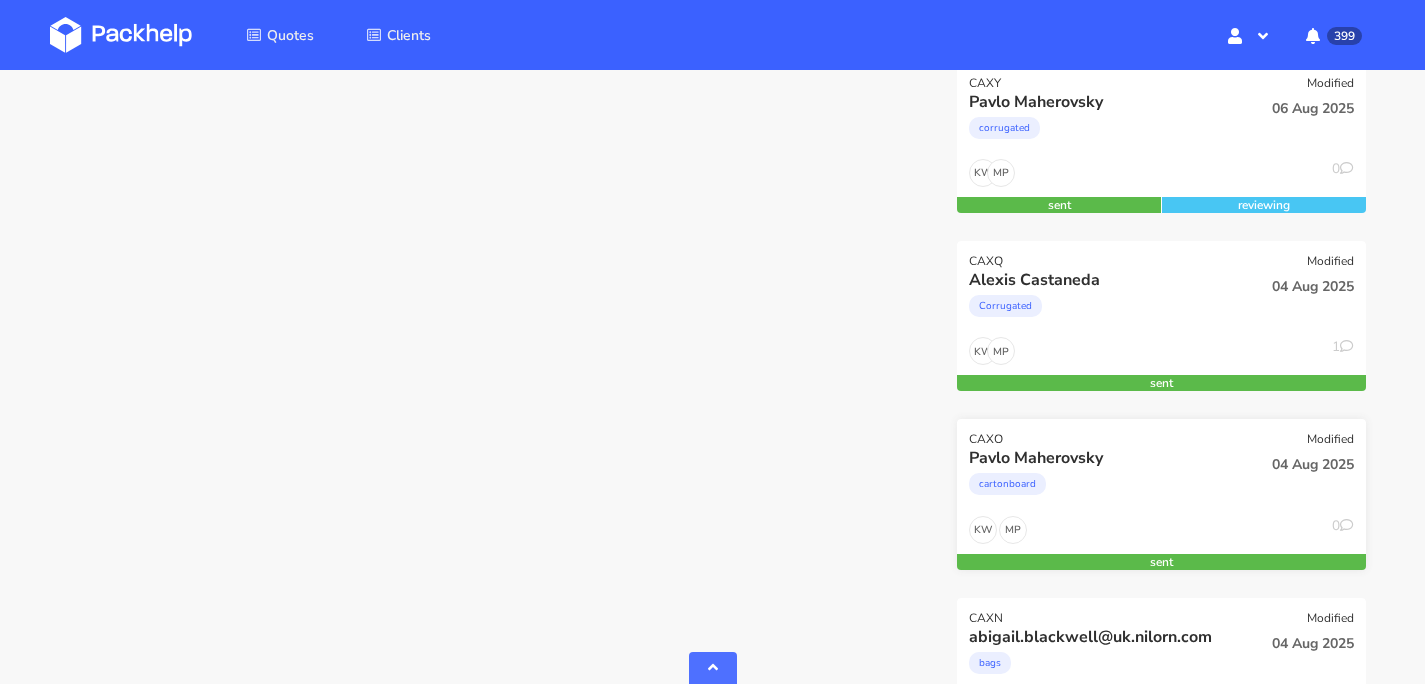 click on "cartonboard" at bounding box center (1099, 489) 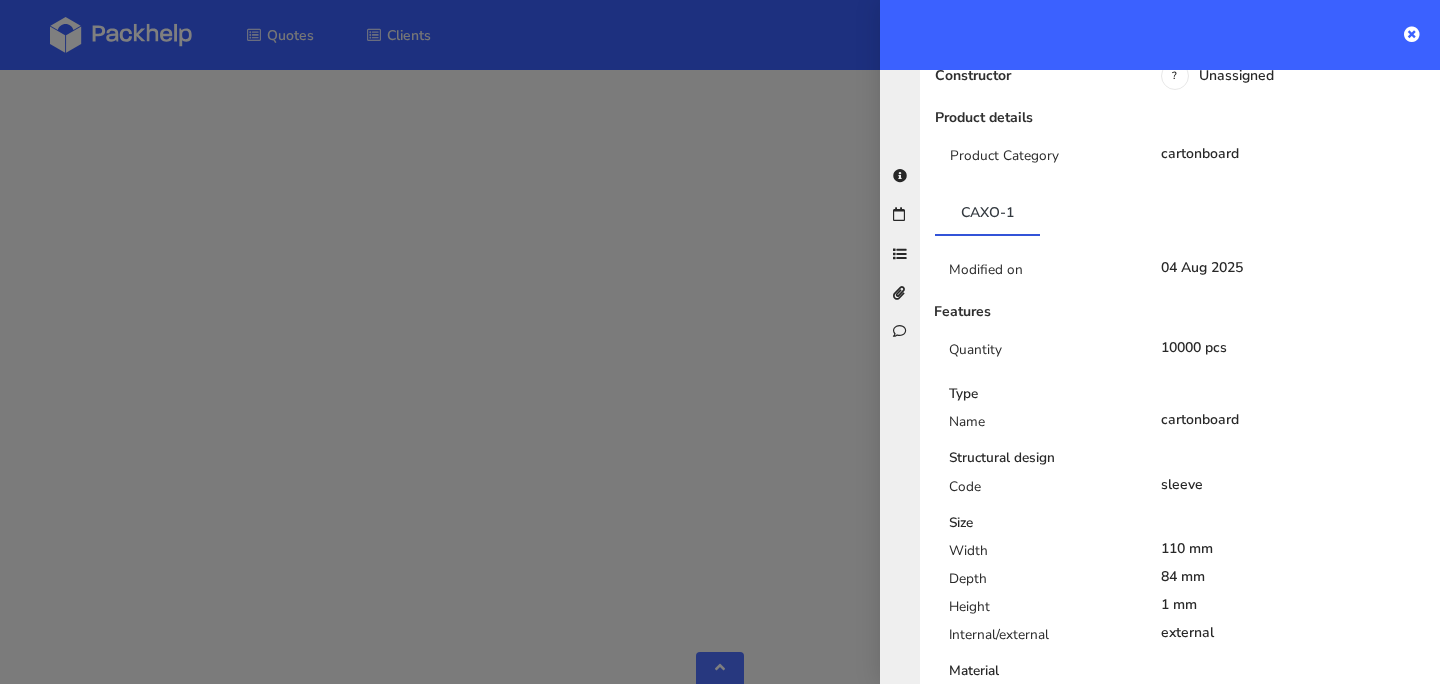 scroll, scrollTop: 0, scrollLeft: 0, axis: both 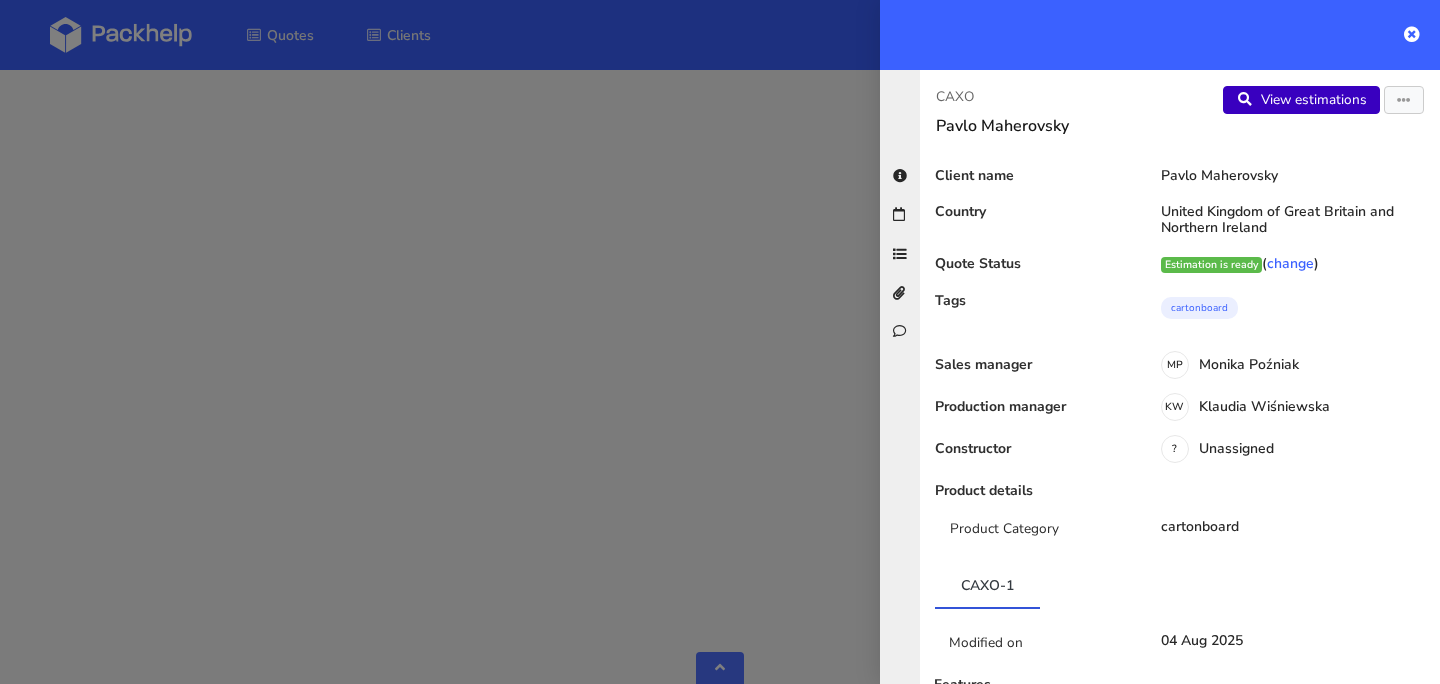 click on "View estimations" at bounding box center (1301, 100) 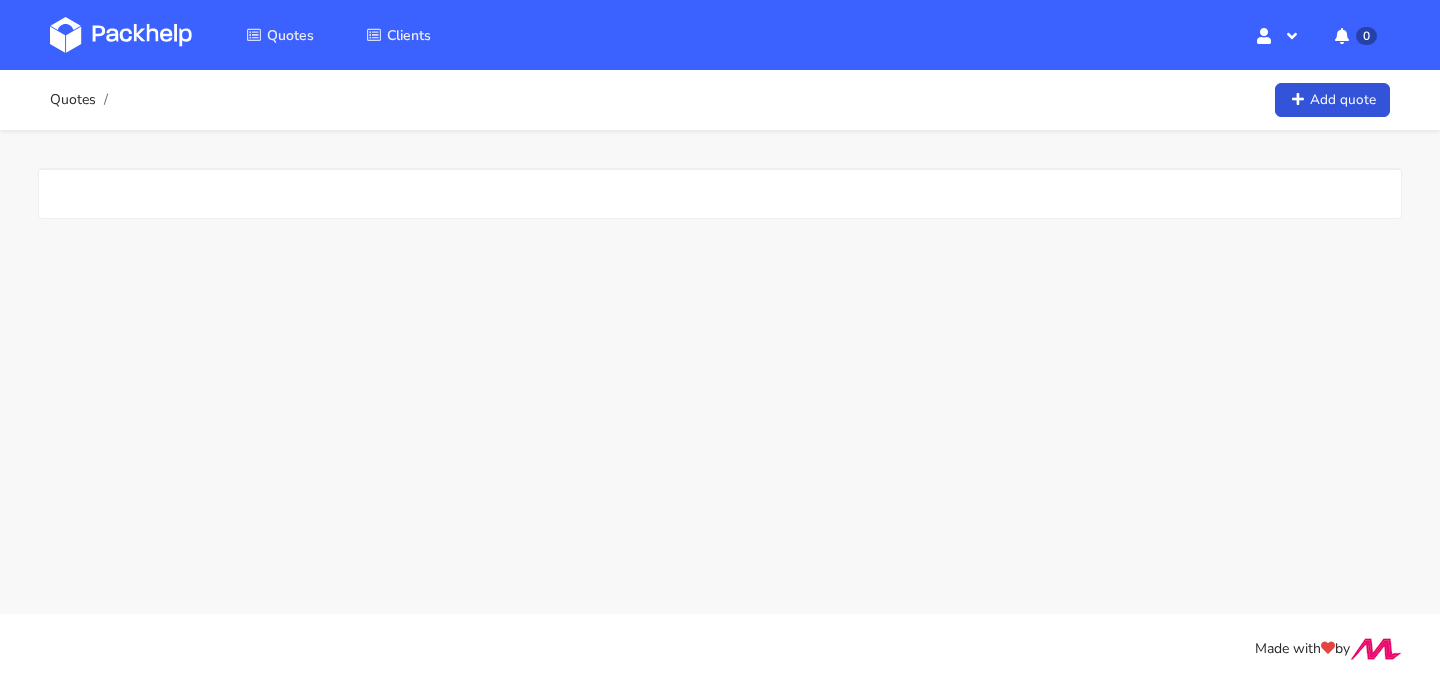 scroll, scrollTop: 0, scrollLeft: 0, axis: both 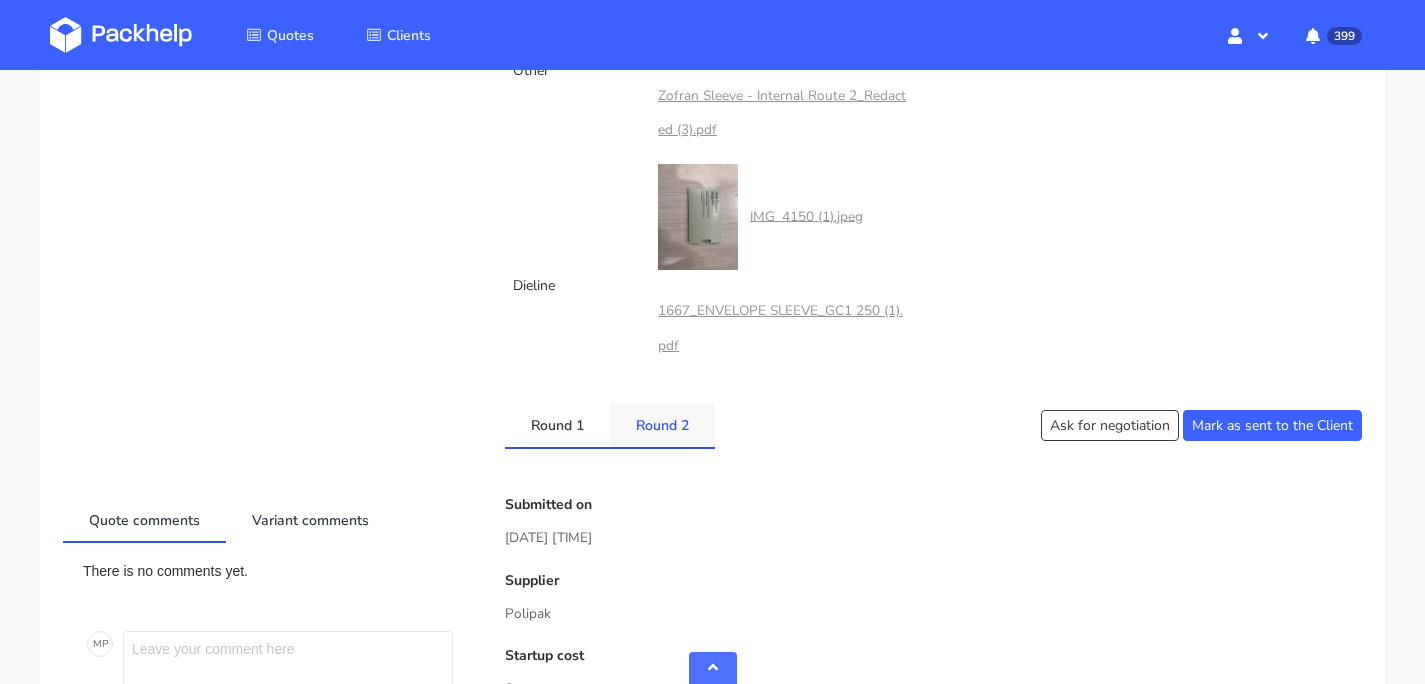 click on "Round 2" at bounding box center (662, 425) 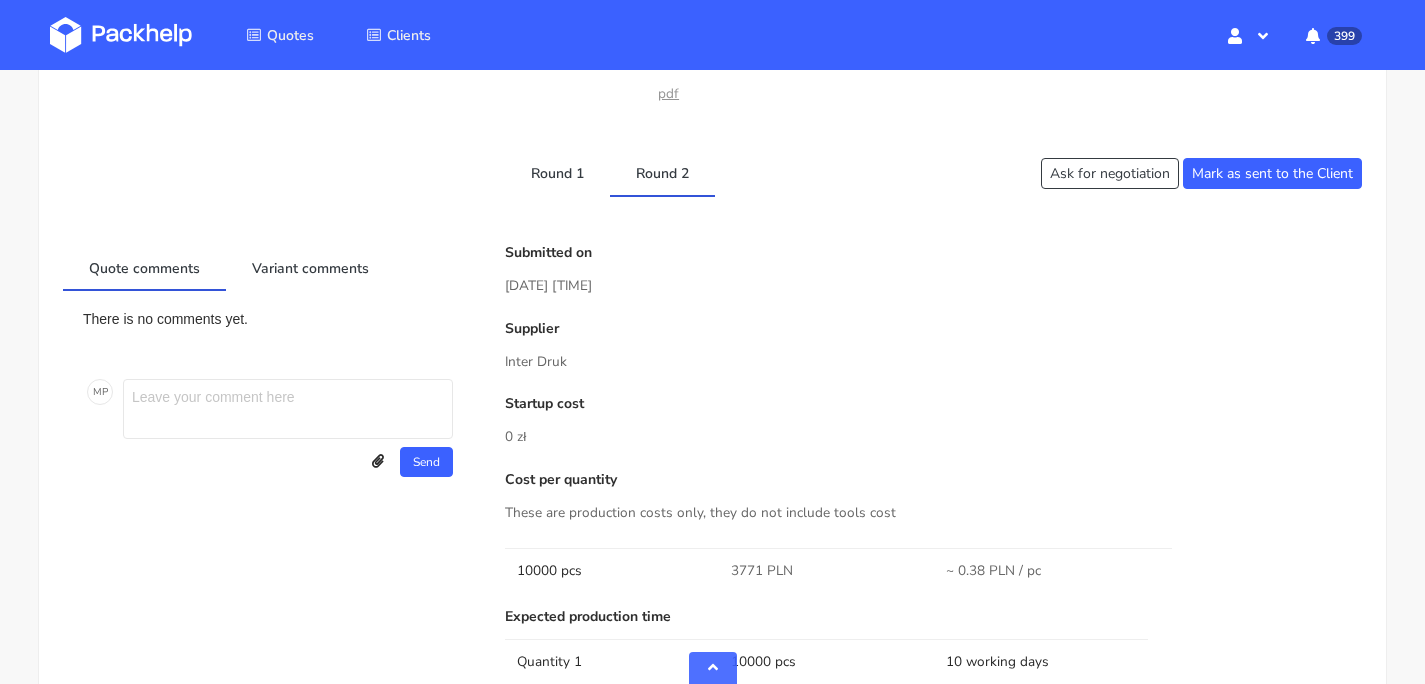 scroll, scrollTop: 1246, scrollLeft: 0, axis: vertical 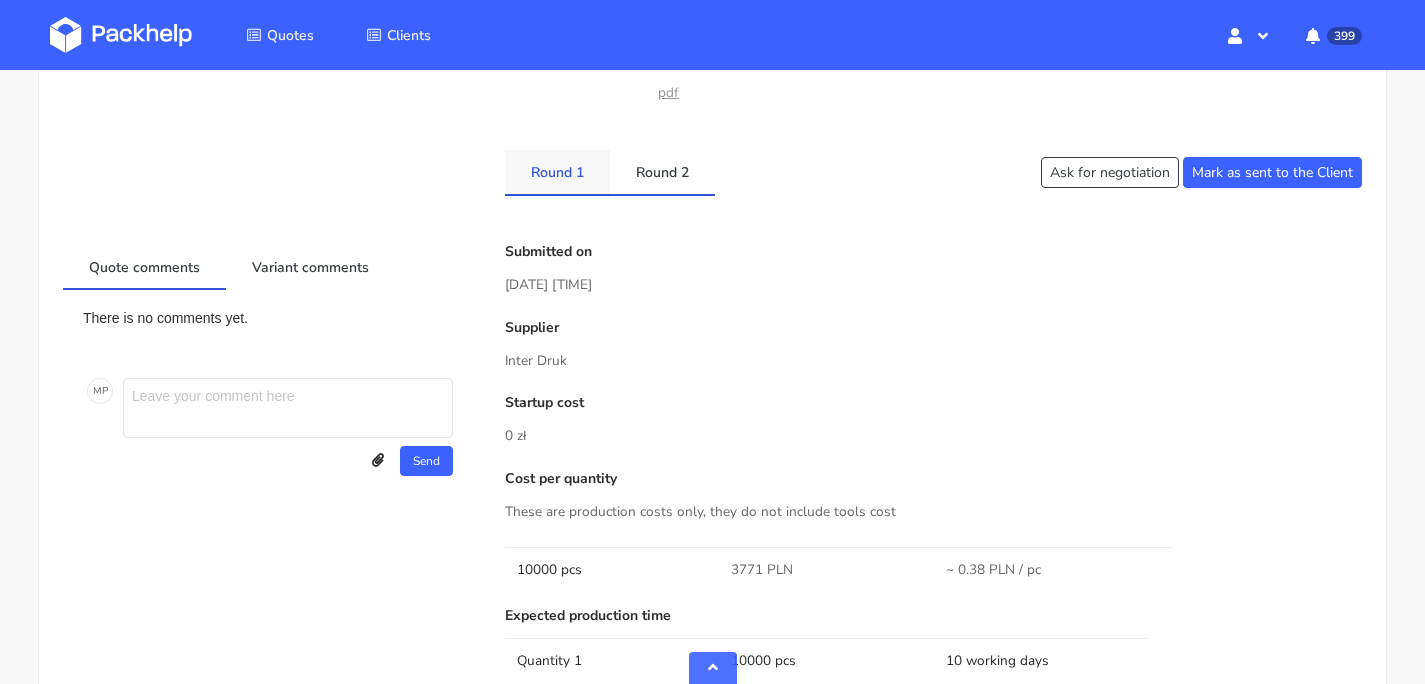 click on "Round 1" at bounding box center (557, 172) 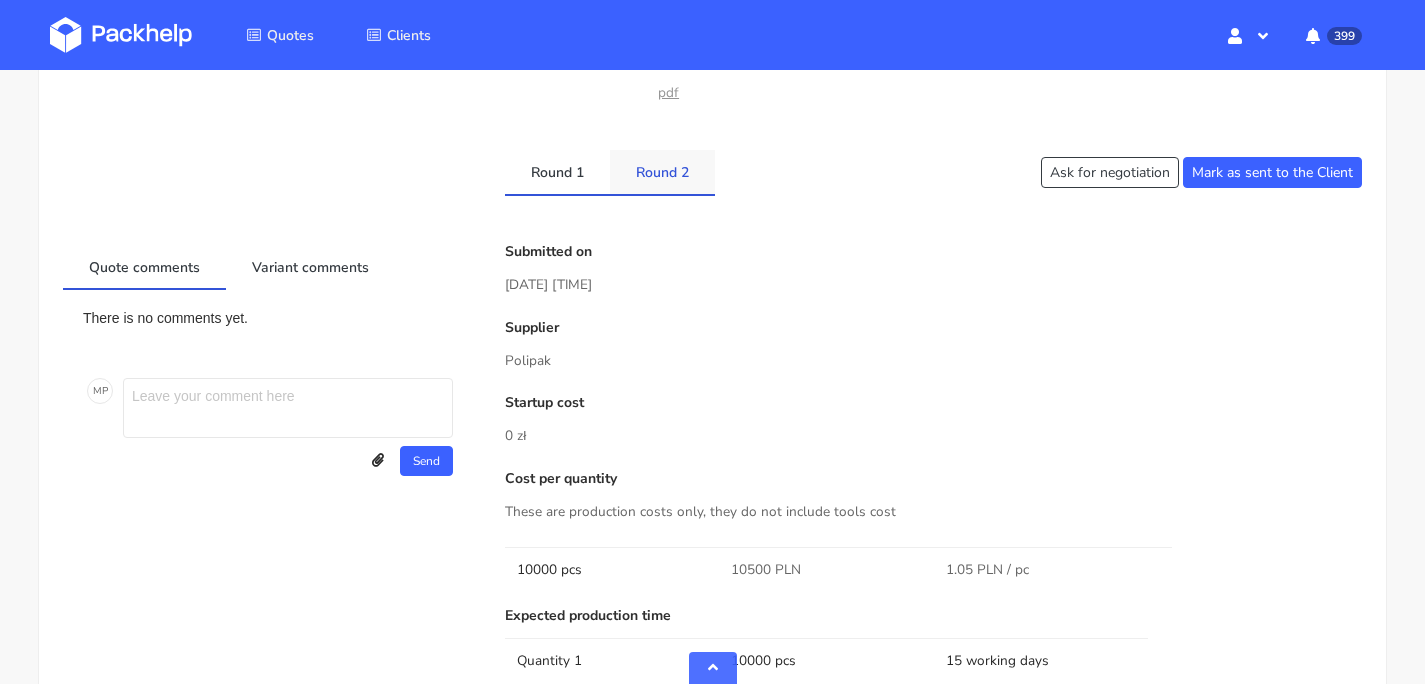 click on "Round 2" at bounding box center [662, 172] 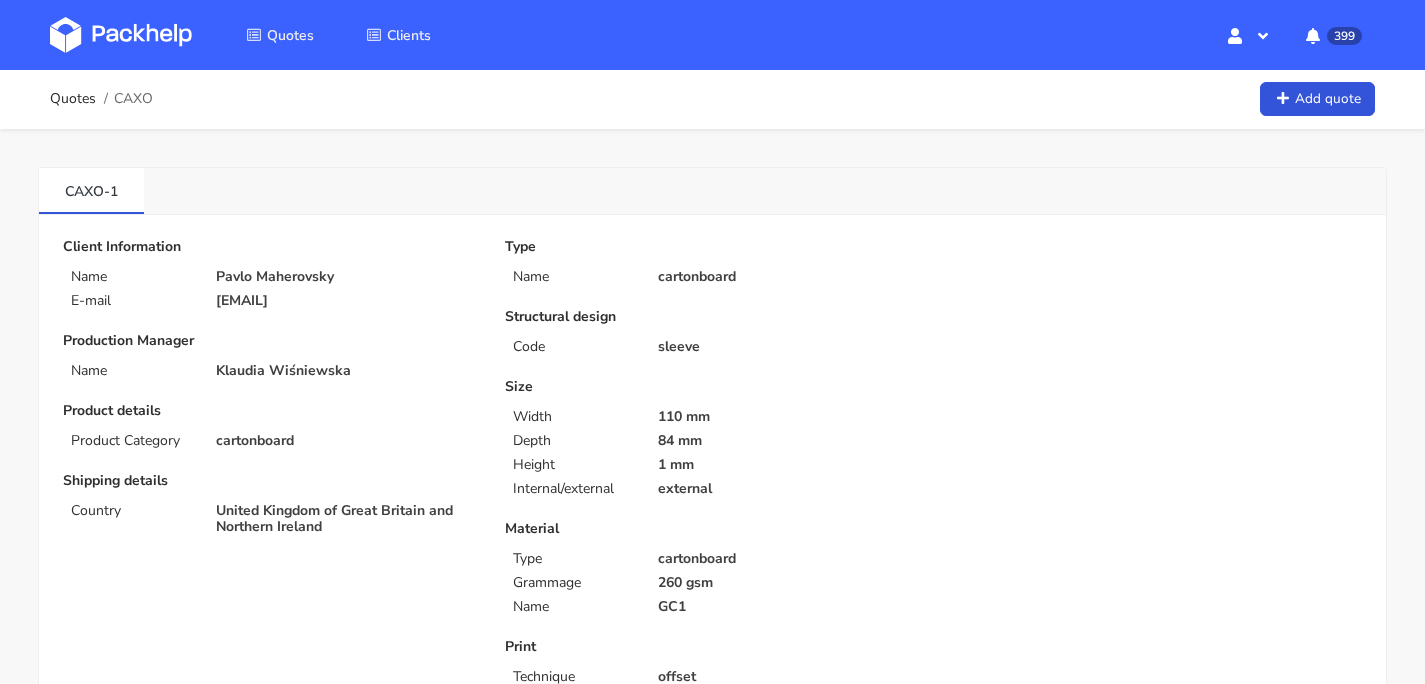 scroll, scrollTop: 0, scrollLeft: 0, axis: both 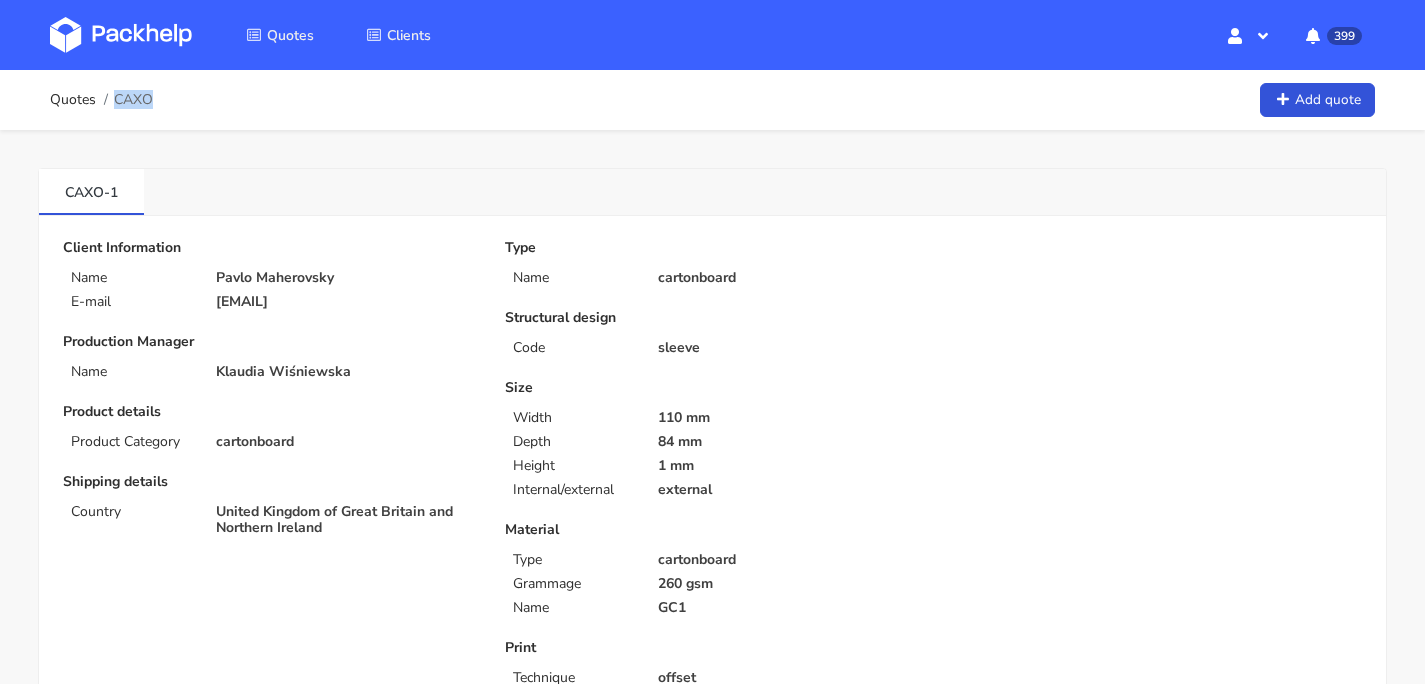 drag, startPoint x: 115, startPoint y: 102, endPoint x: 152, endPoint y: 100, distance: 37.054016 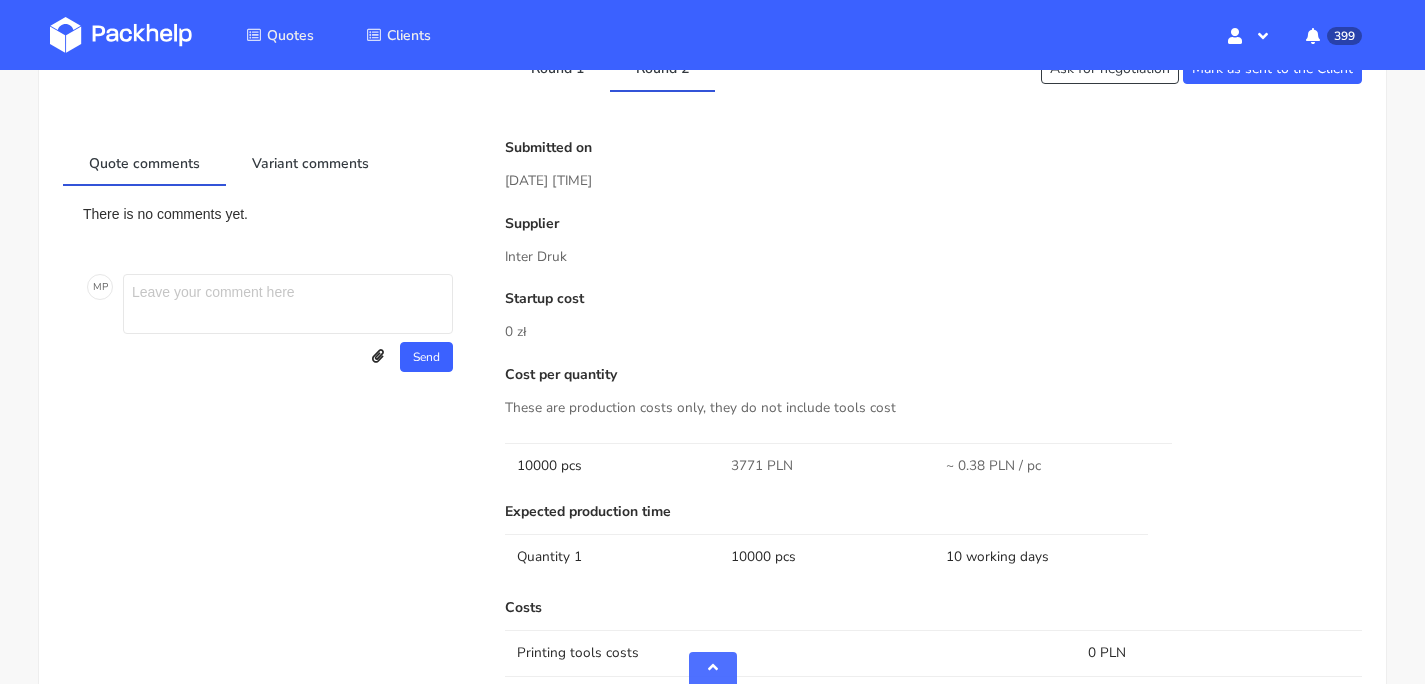 scroll, scrollTop: 861, scrollLeft: 0, axis: vertical 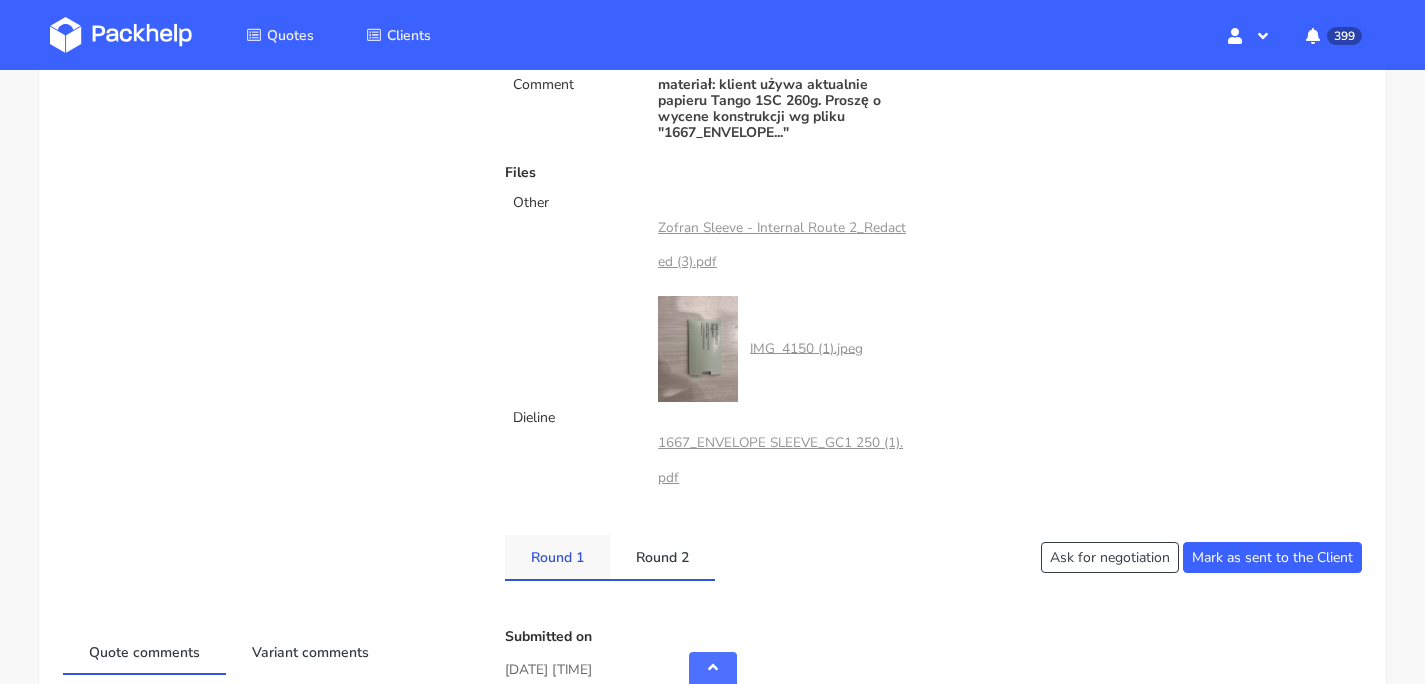 click on "Round 1" at bounding box center [557, 557] 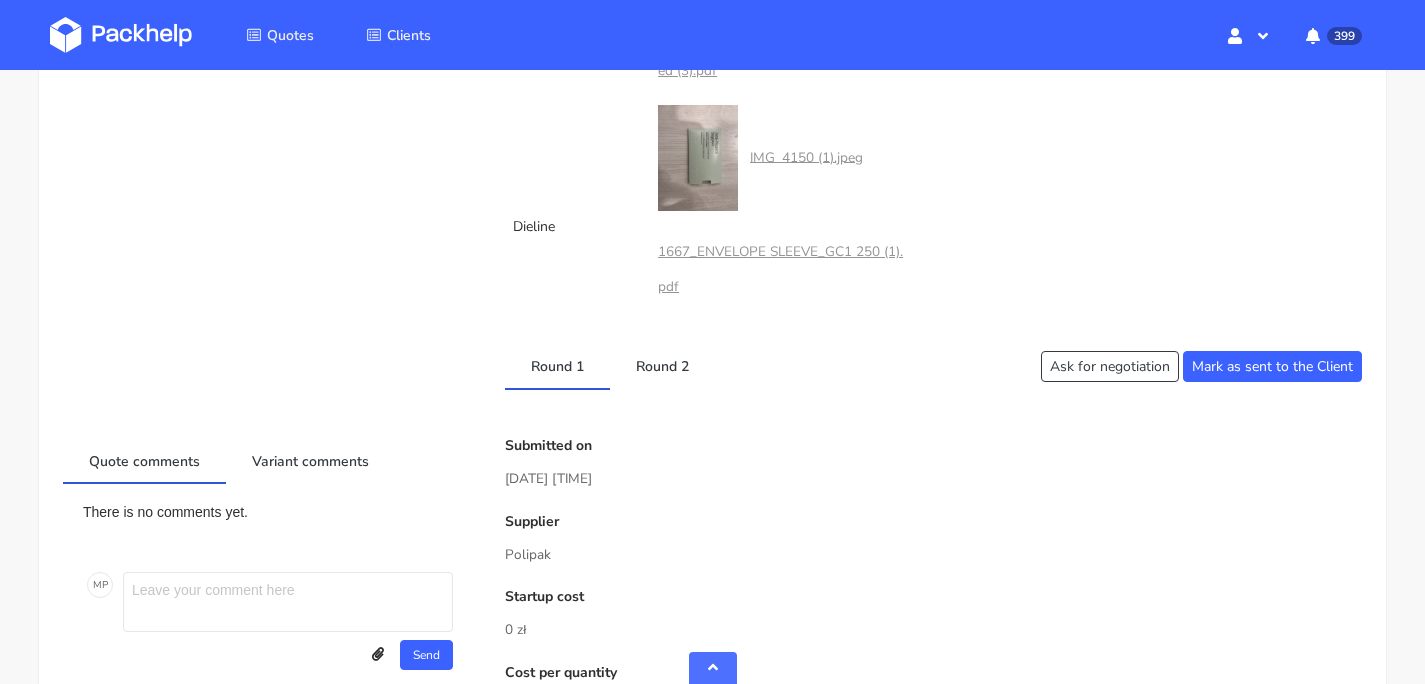 scroll, scrollTop: 1223, scrollLeft: 0, axis: vertical 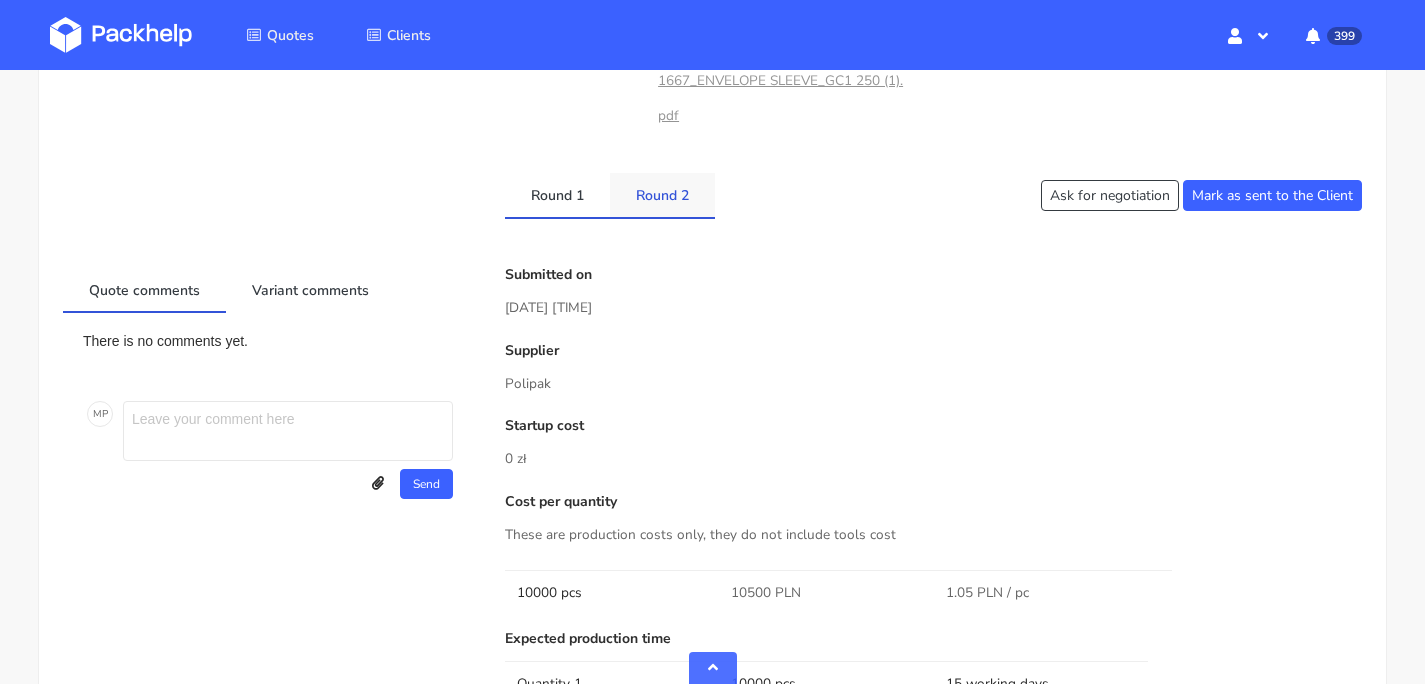 click on "Round 2" at bounding box center (662, 195) 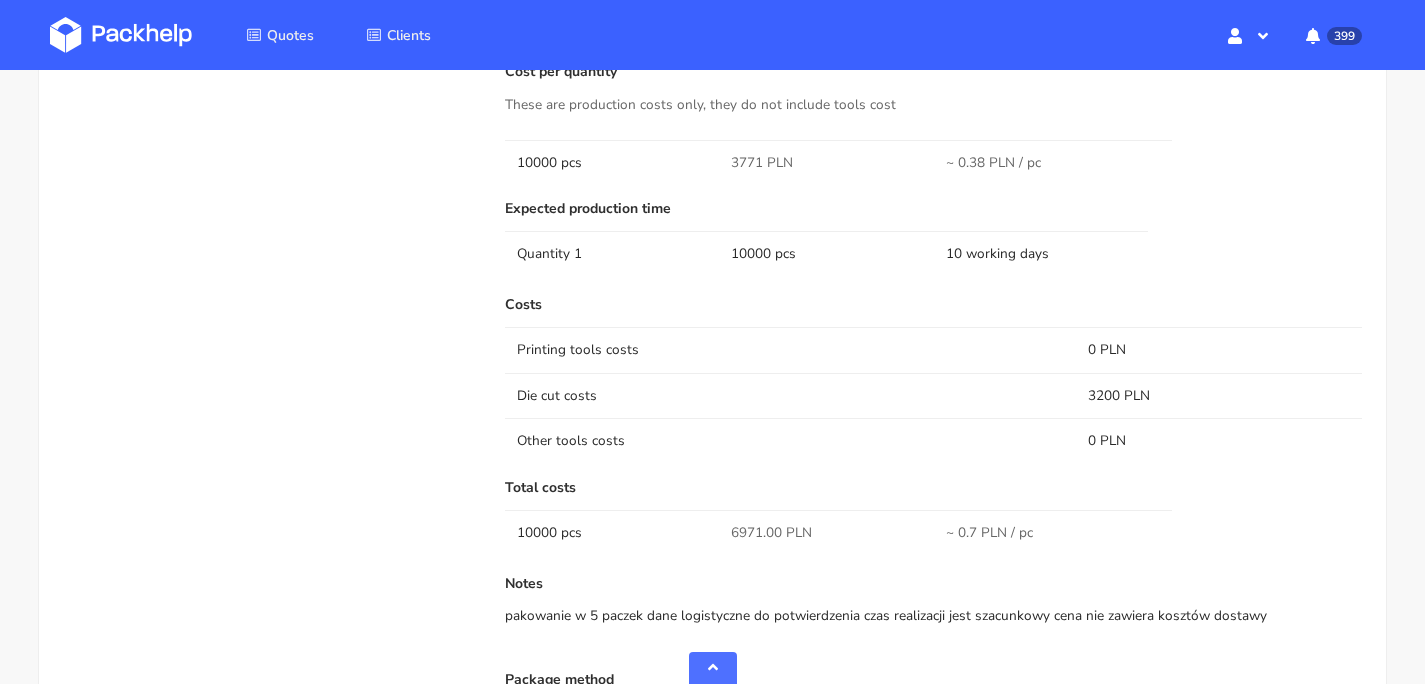 scroll, scrollTop: 2055, scrollLeft: 0, axis: vertical 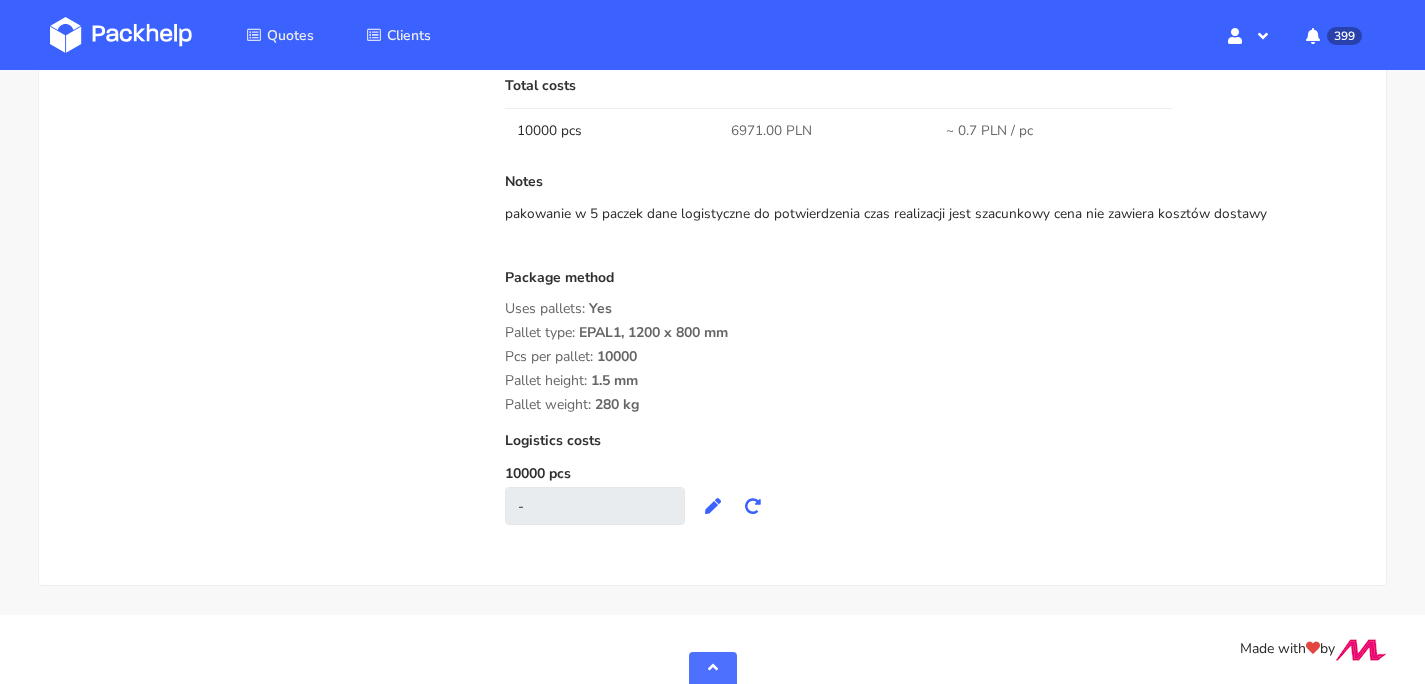 click at bounding box center [121, 35] 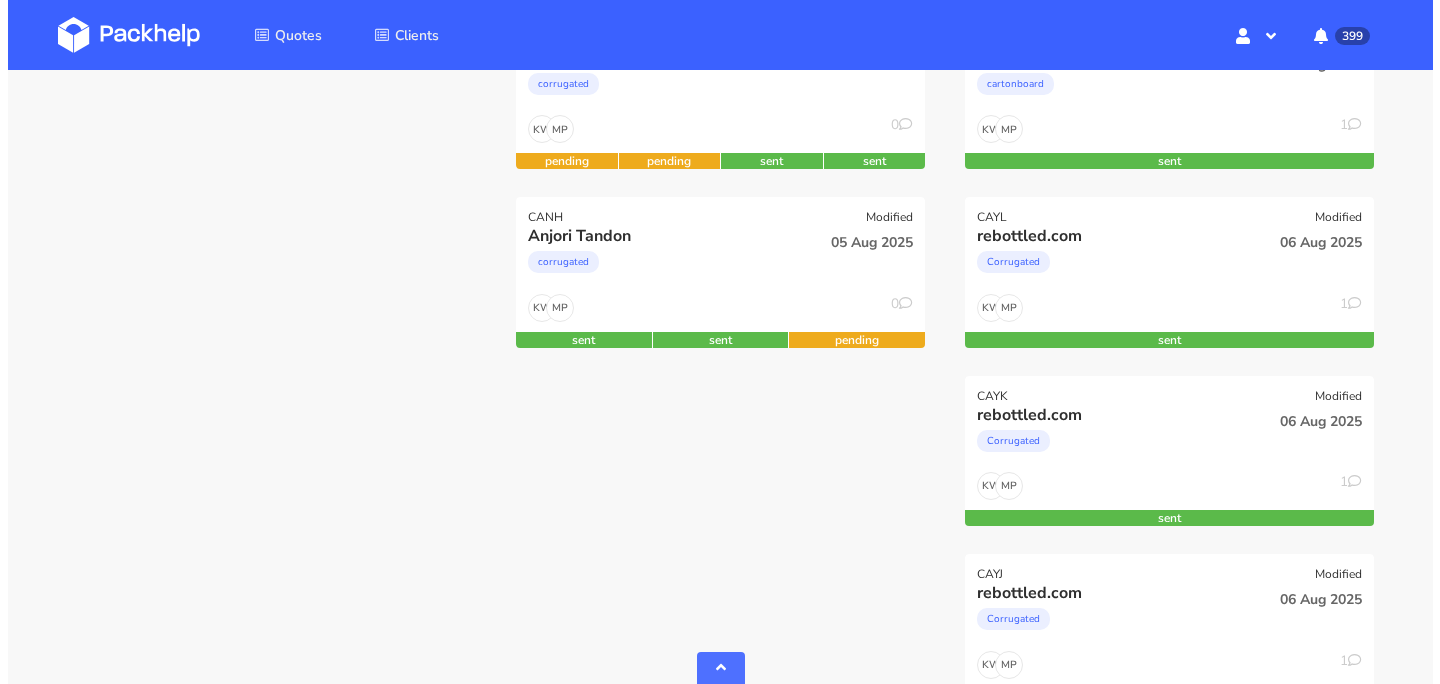 scroll, scrollTop: 965, scrollLeft: 0, axis: vertical 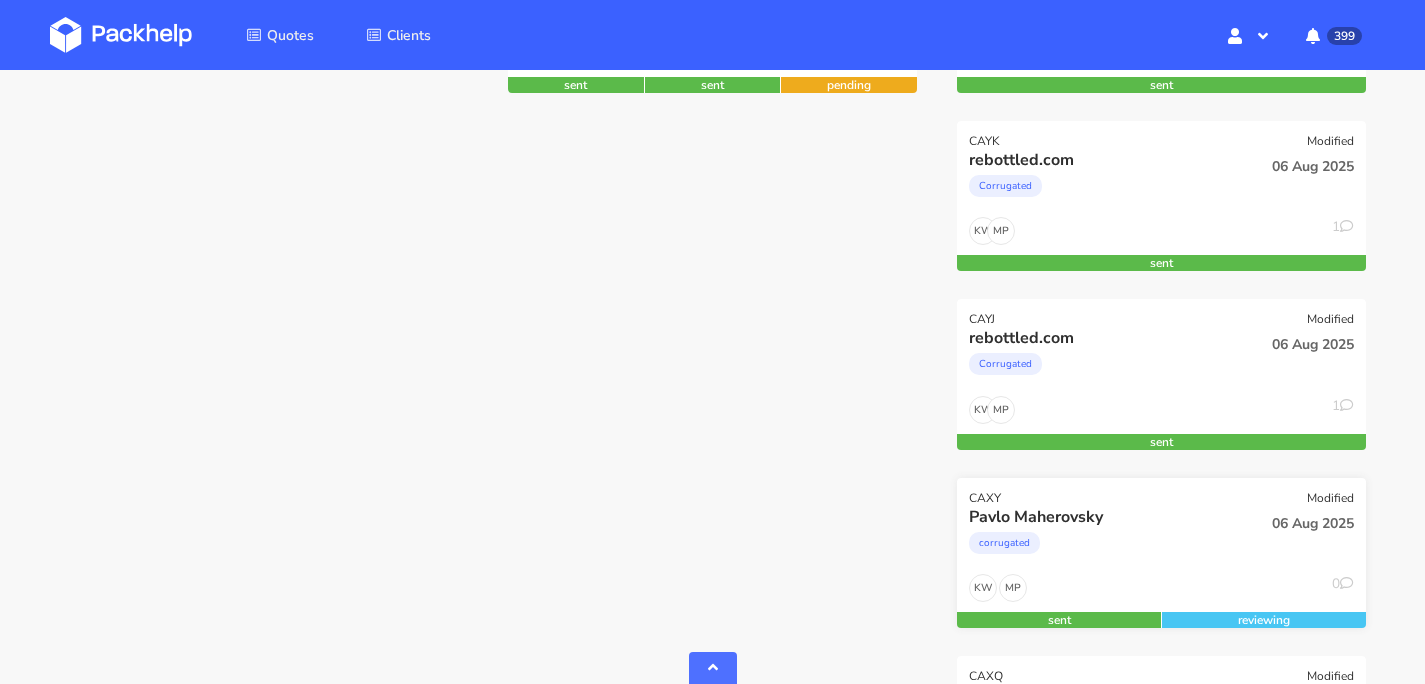 click on "Pavlo Maherovsky" at bounding box center (1099, 517) 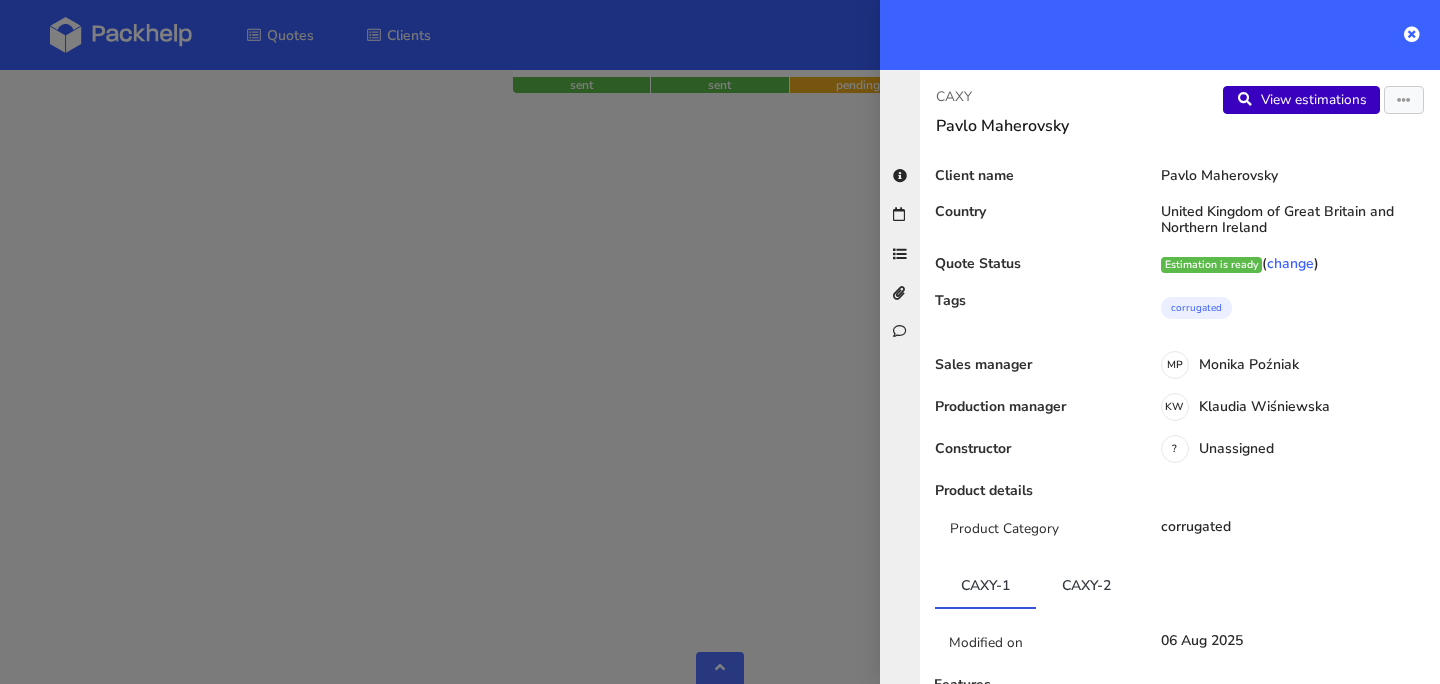 click on "View estimations" at bounding box center [1301, 100] 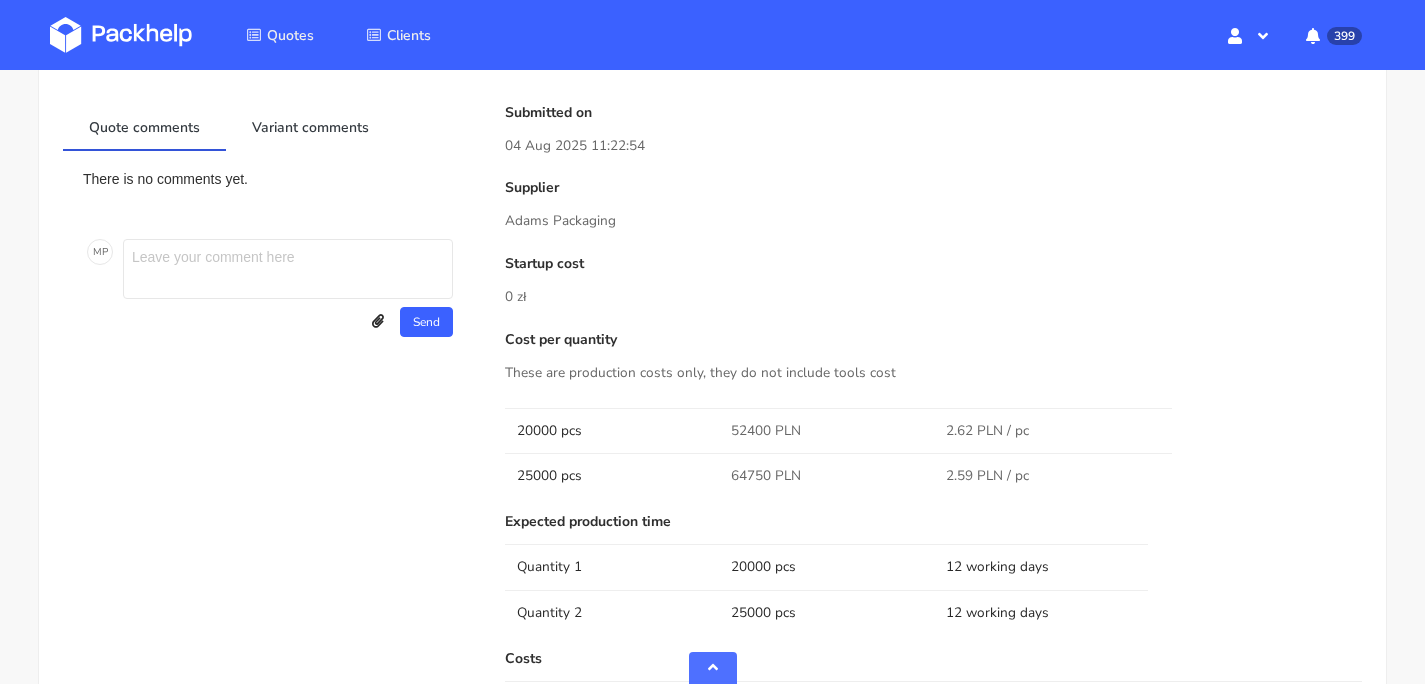 scroll, scrollTop: 1538, scrollLeft: 0, axis: vertical 